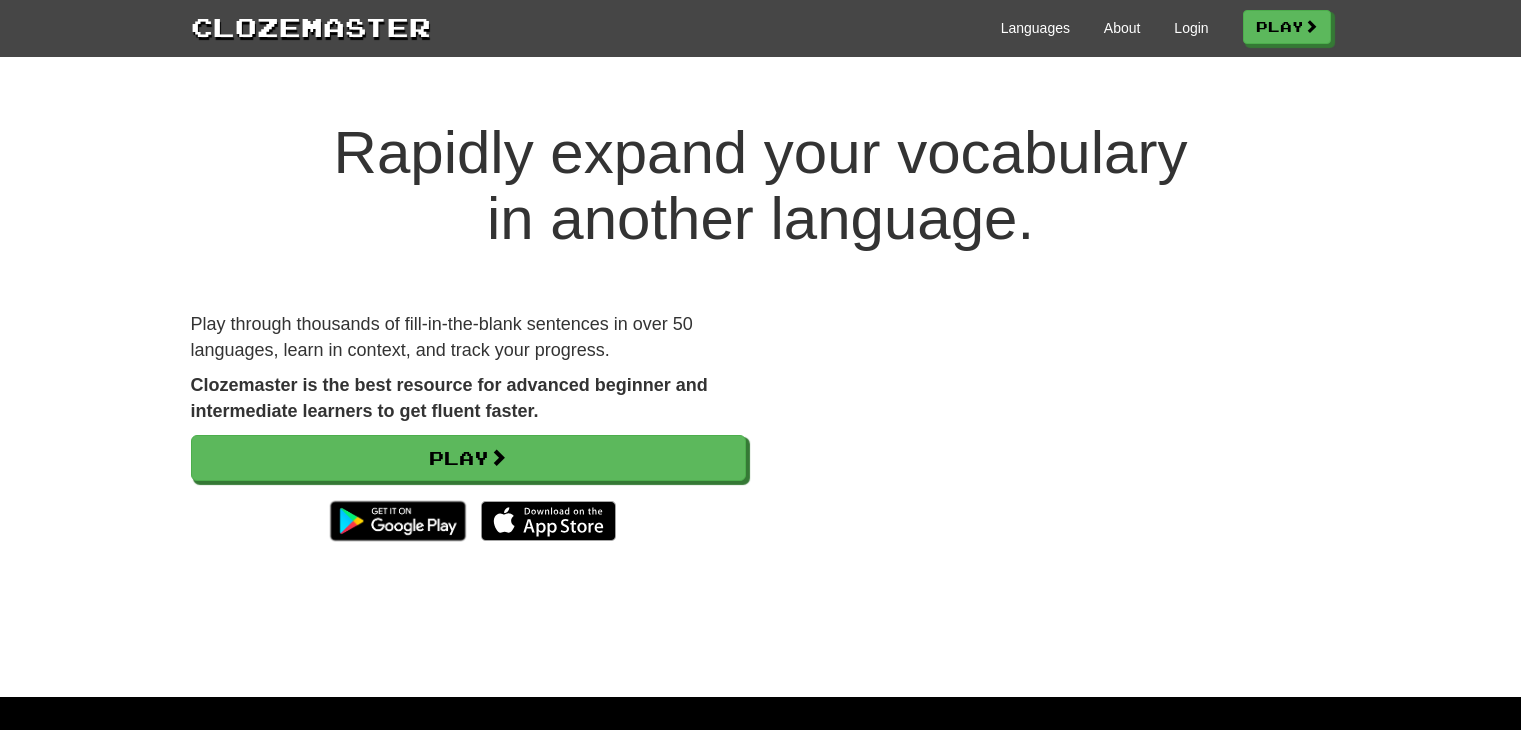 scroll, scrollTop: 0, scrollLeft: 0, axis: both 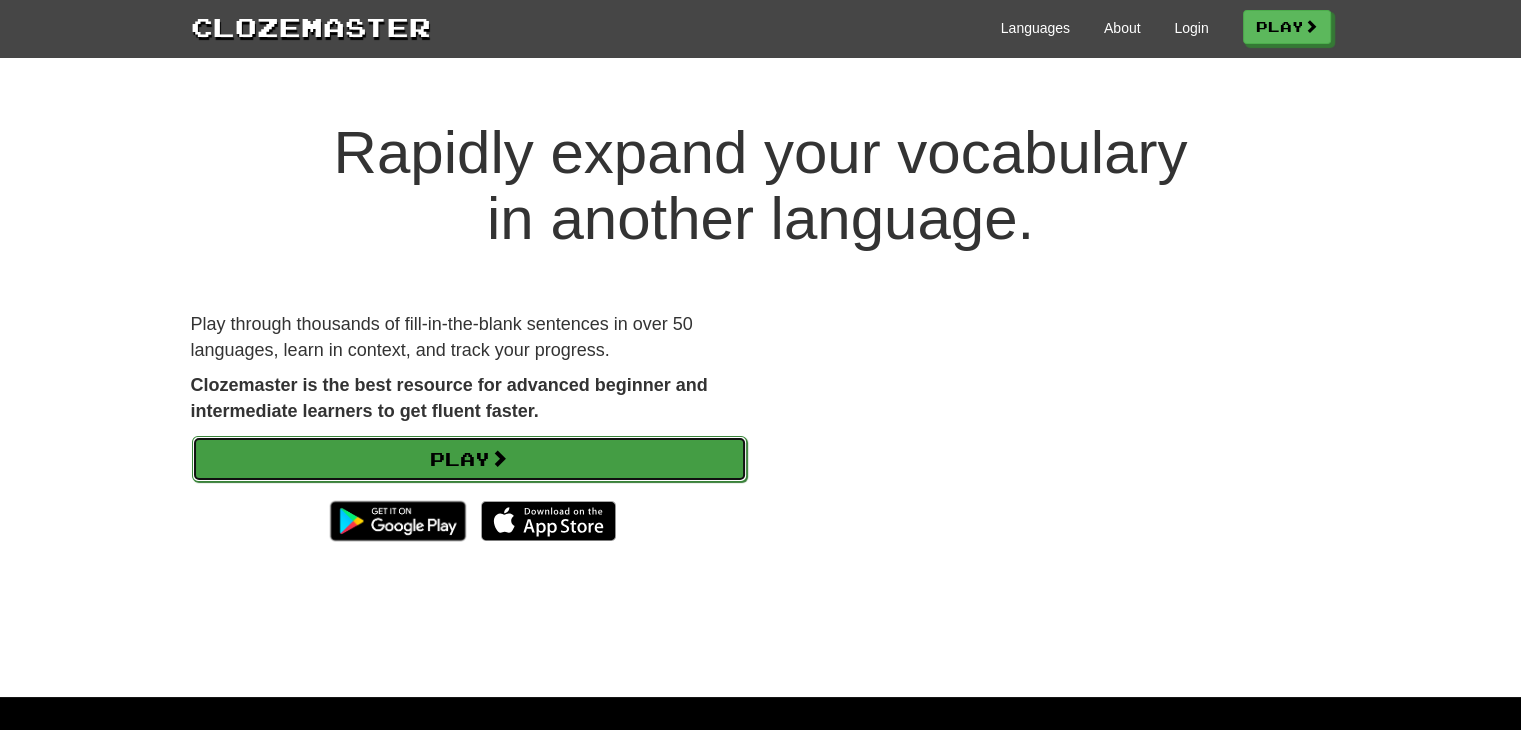 click on "Play" at bounding box center (469, 459) 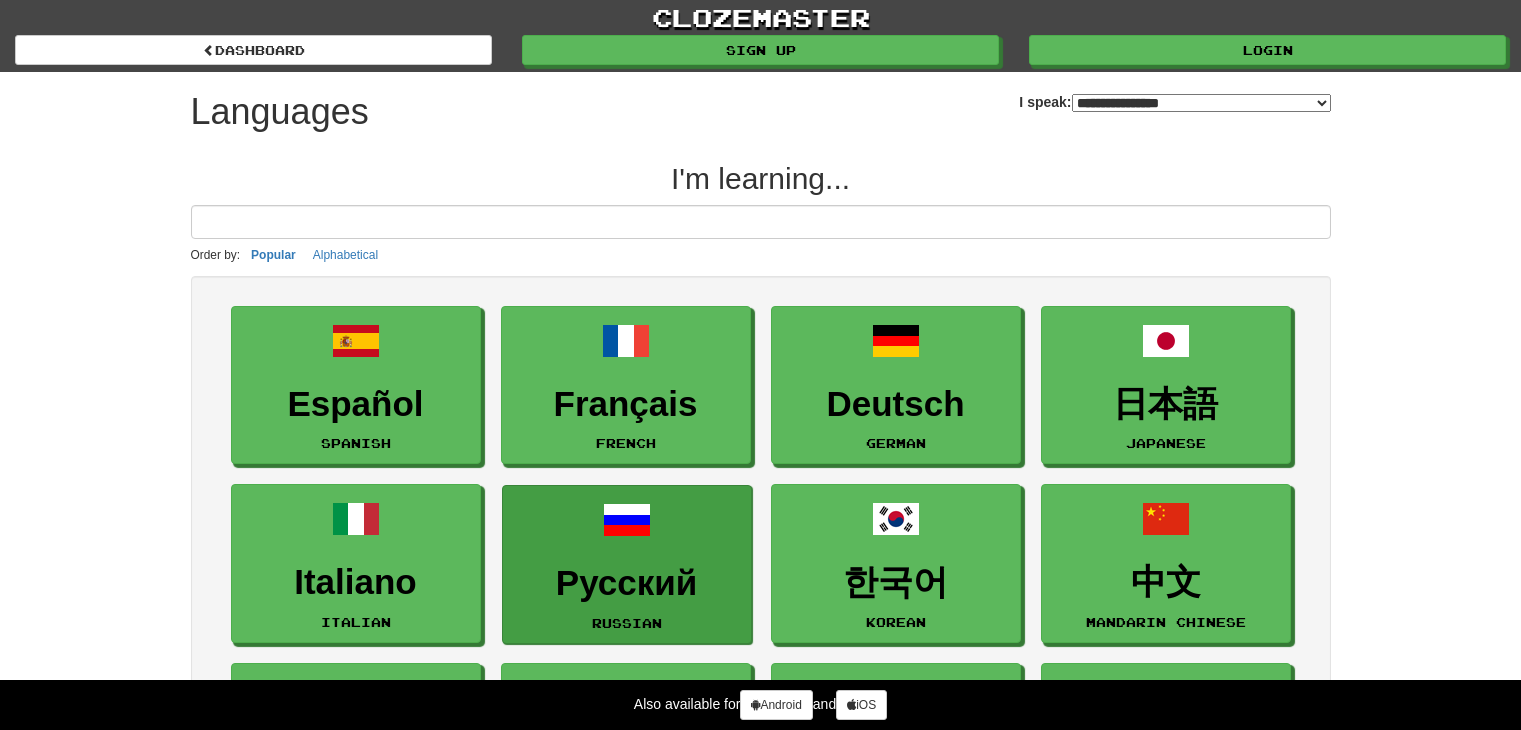 scroll, scrollTop: 0, scrollLeft: 0, axis: both 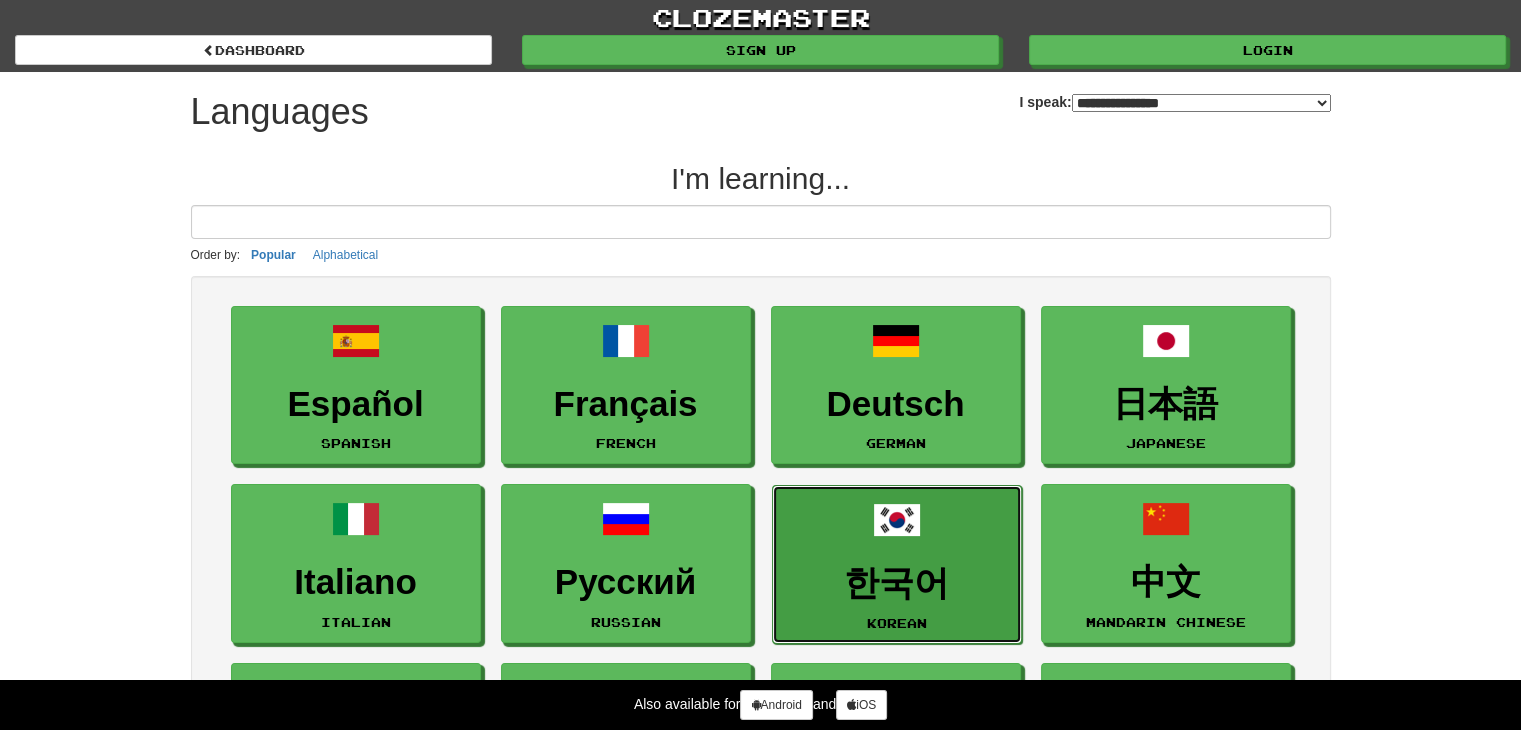 click on "한국어 Korean" at bounding box center (897, 564) 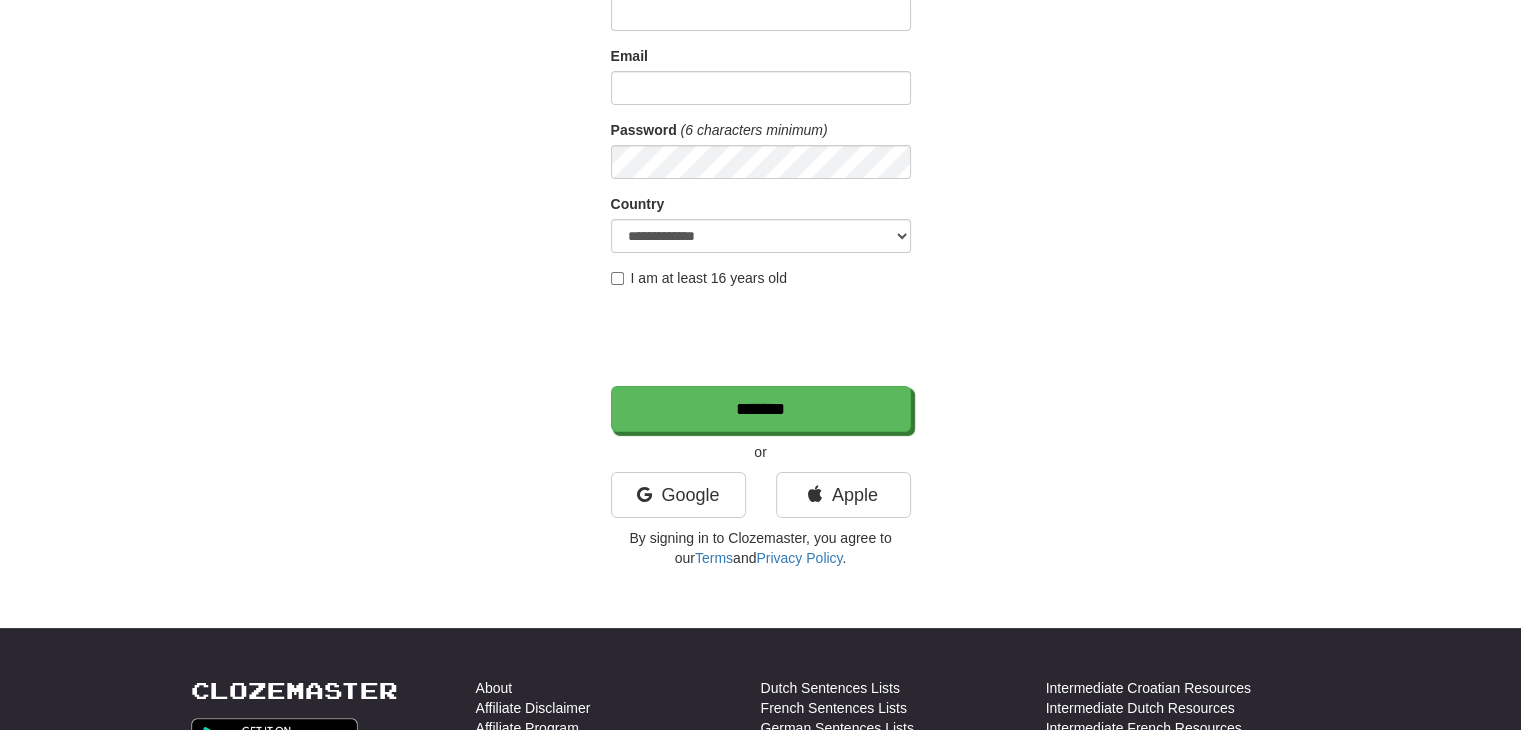 scroll, scrollTop: 200, scrollLeft: 0, axis: vertical 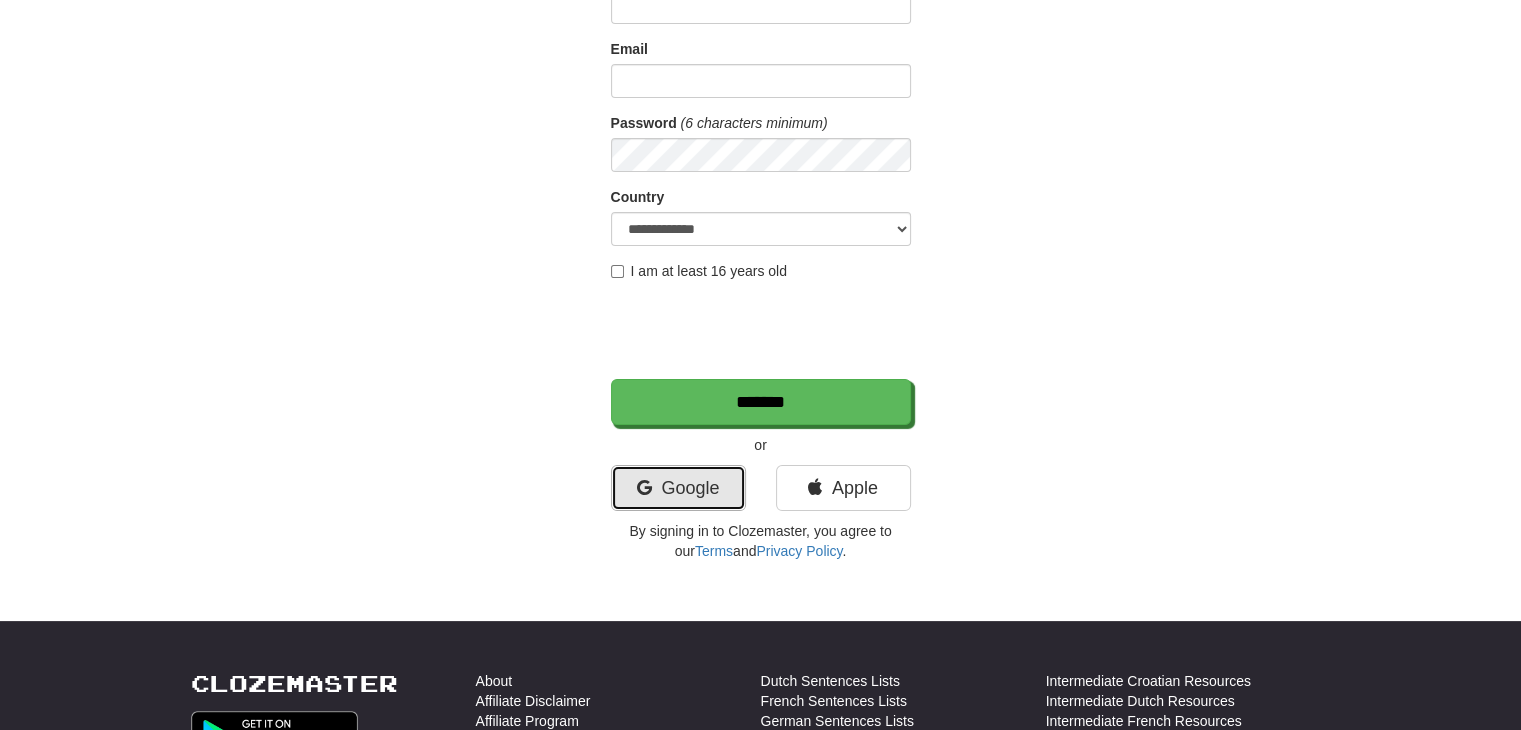 click on "Google" at bounding box center (678, 488) 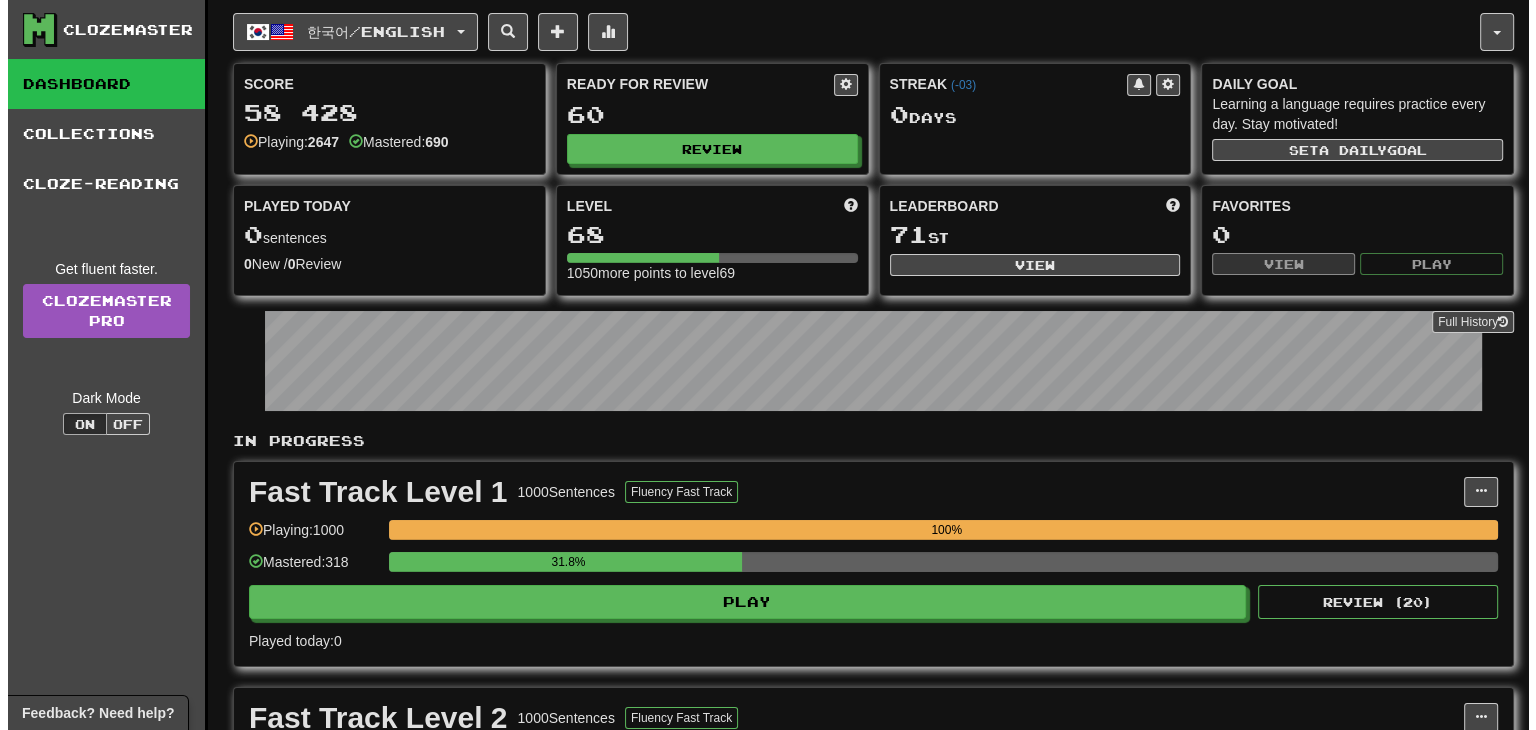 scroll, scrollTop: 500, scrollLeft: 0, axis: vertical 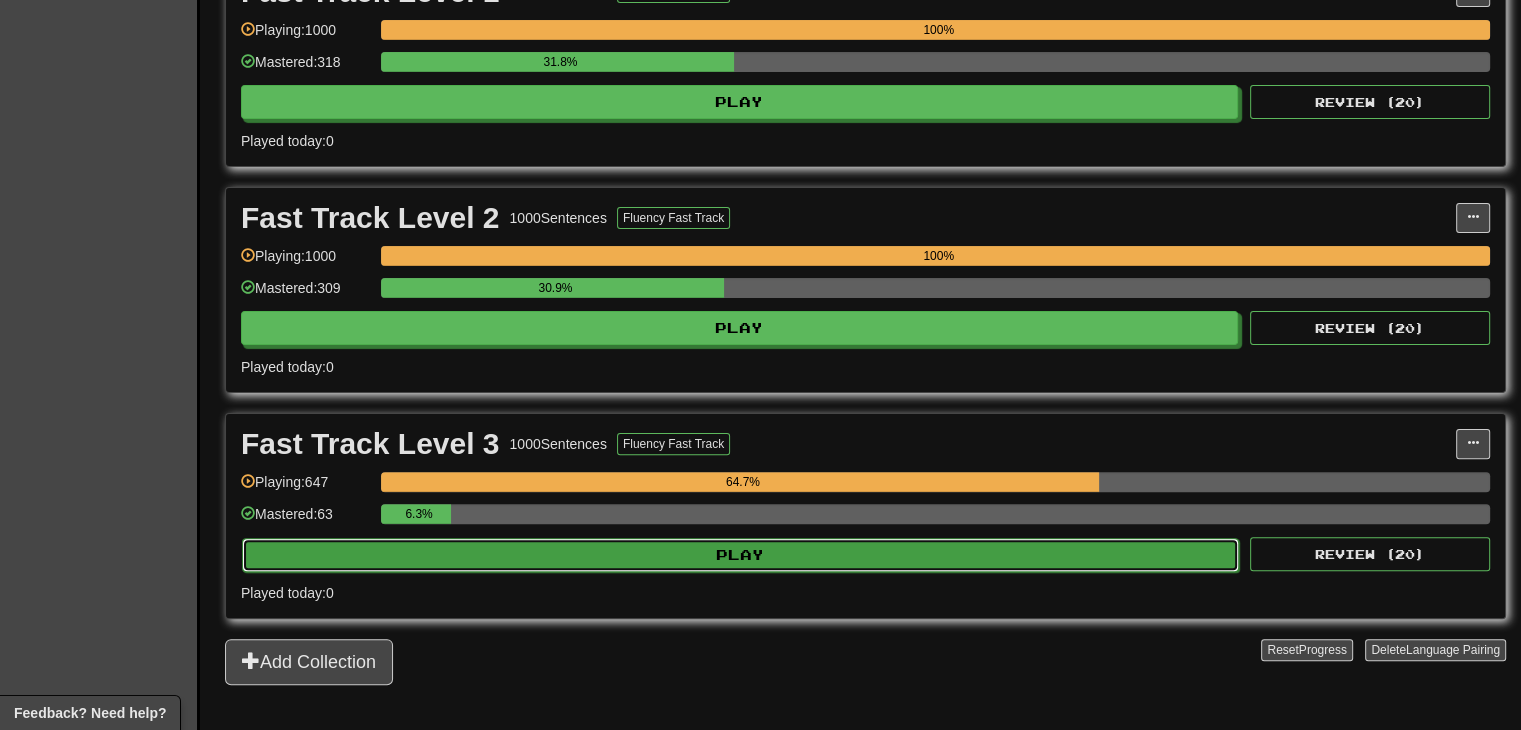 click on "Play" at bounding box center (739, 102) 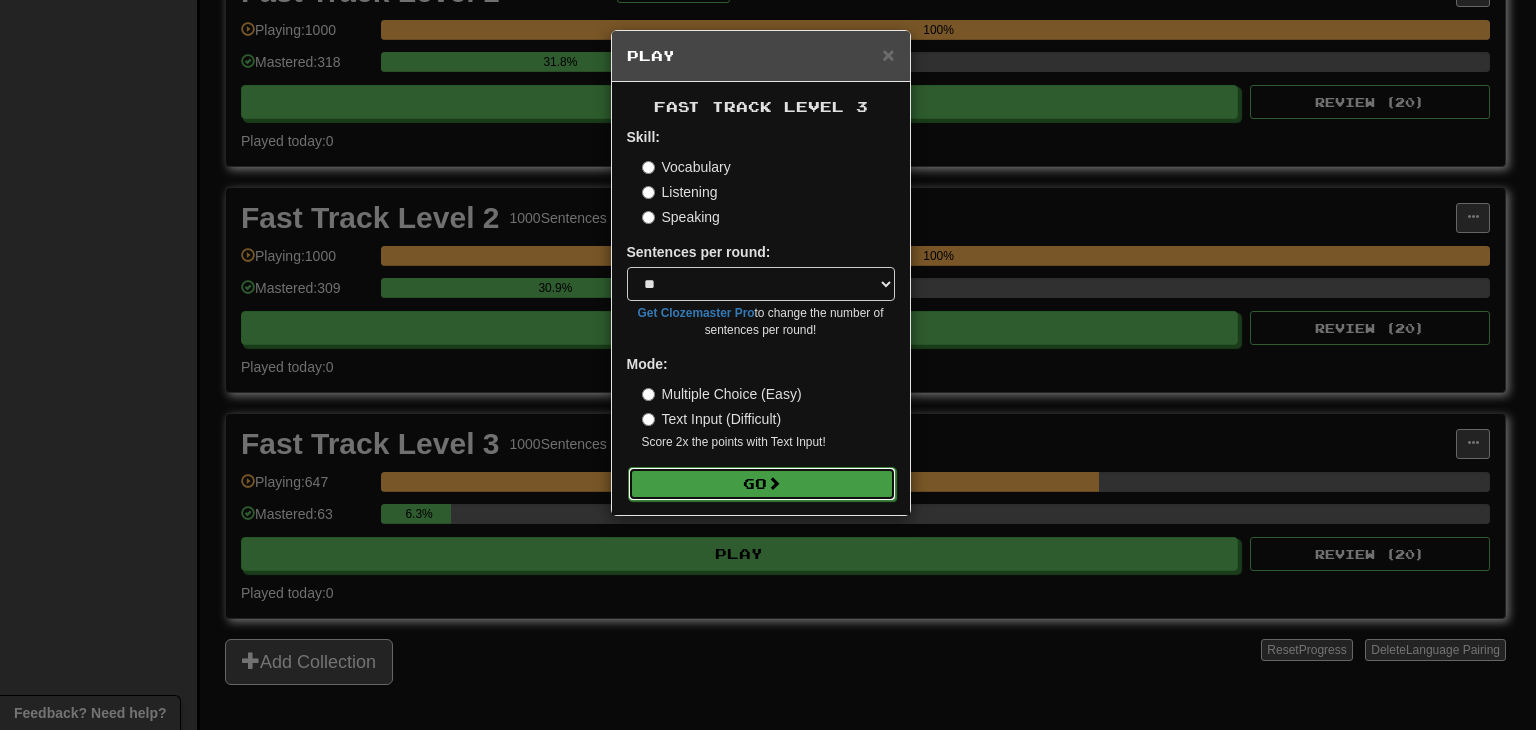 click at bounding box center [774, 483] 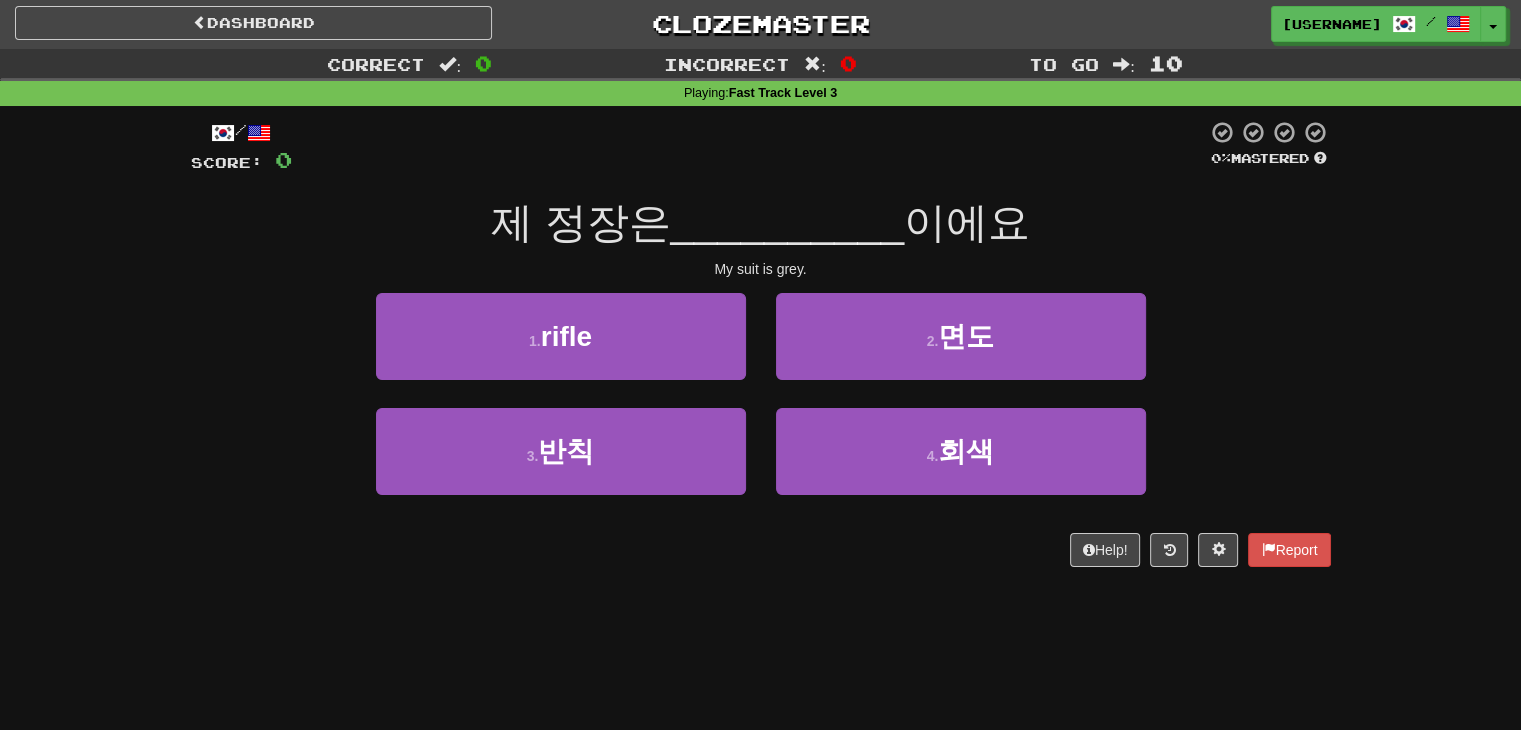 scroll, scrollTop: 0, scrollLeft: 0, axis: both 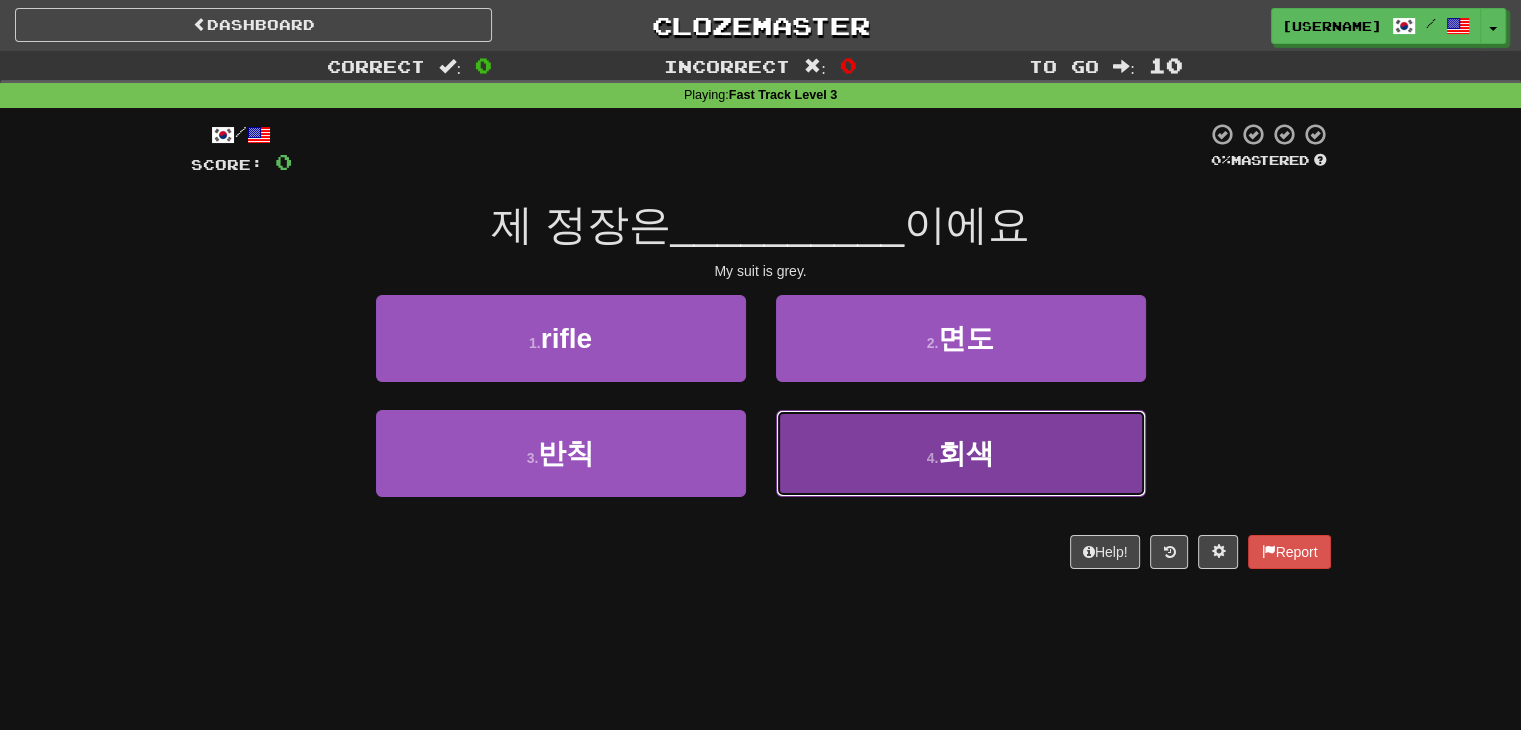click on "4 .  회색" at bounding box center [561, 338] 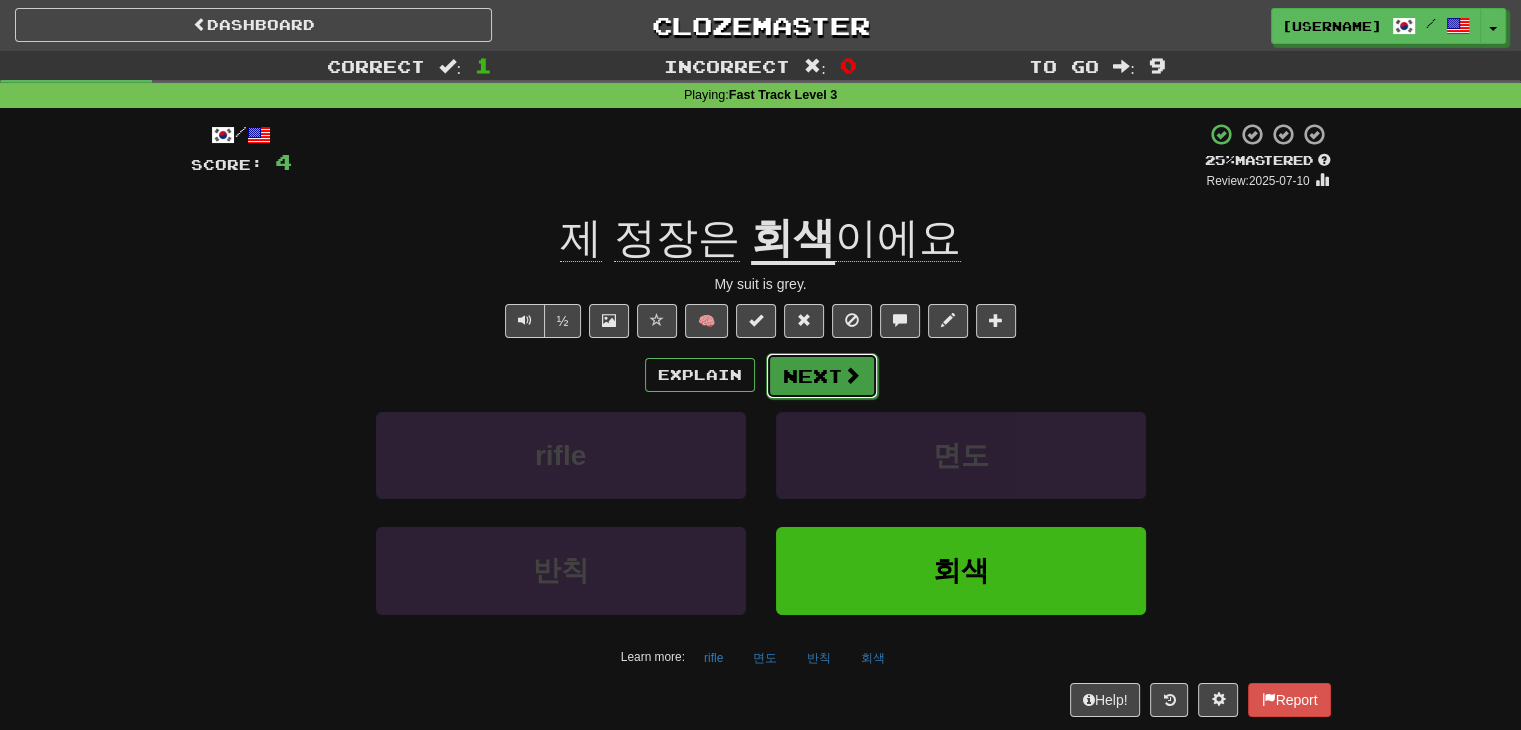 click on "Next" at bounding box center (822, 376) 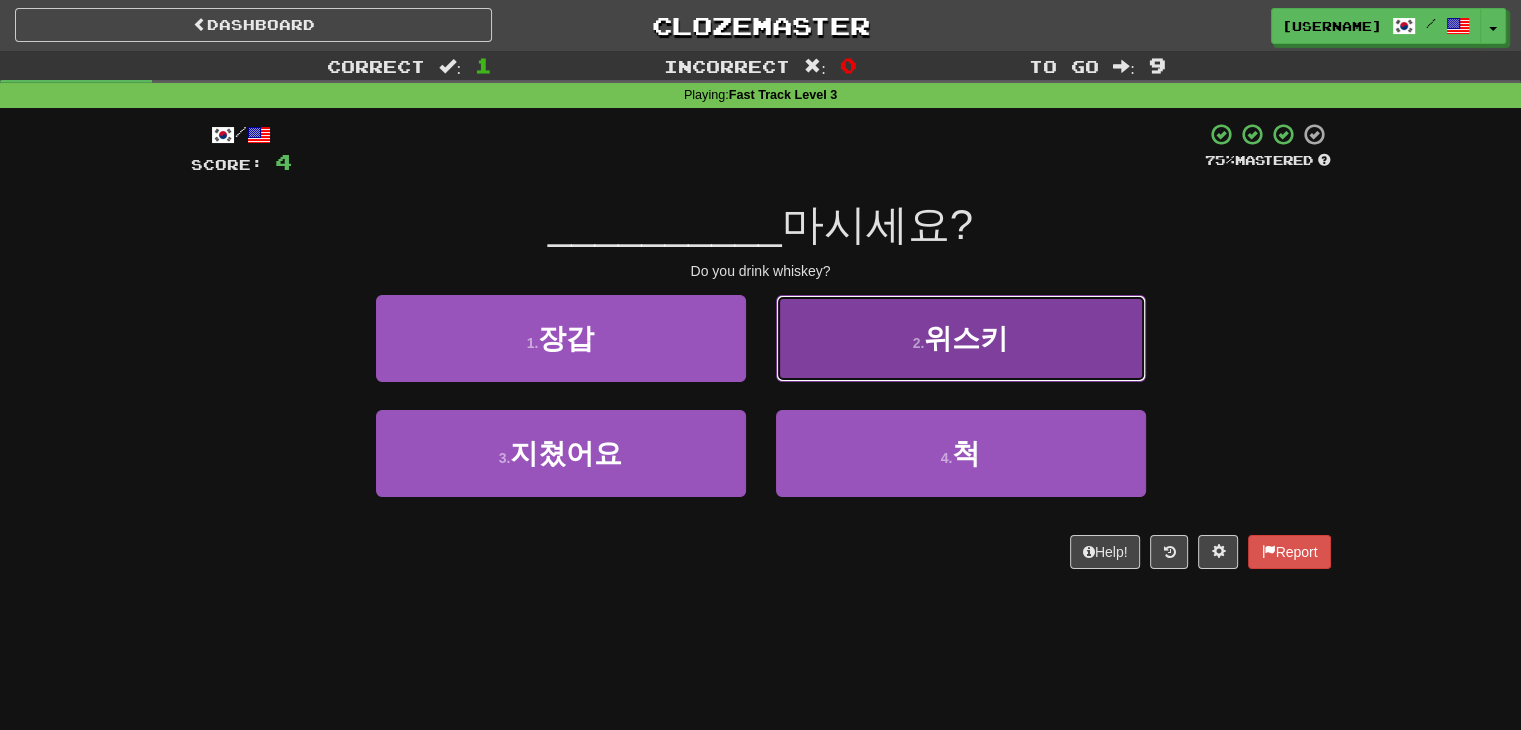 click on "위스키" at bounding box center (566, 338) 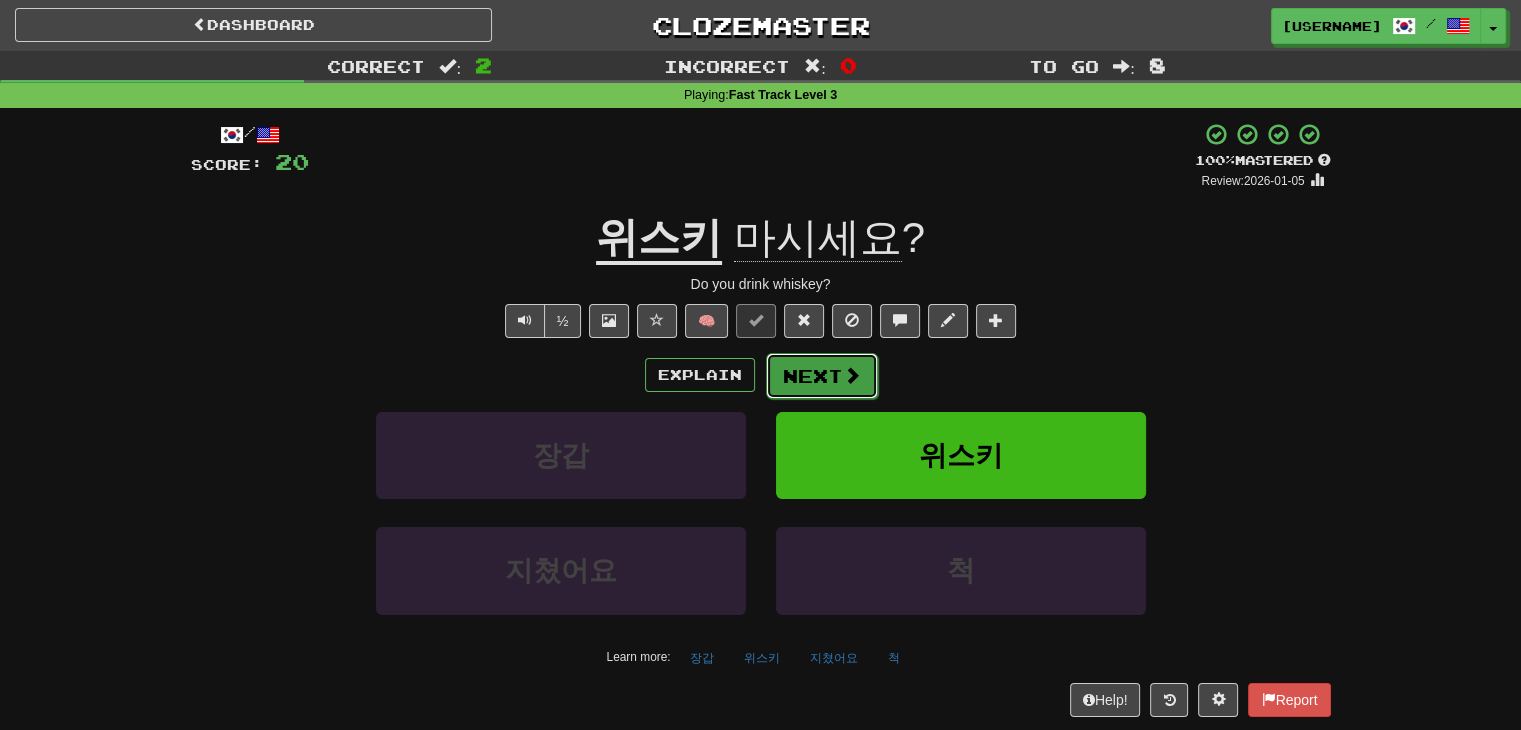 click on "Next" at bounding box center [822, 376] 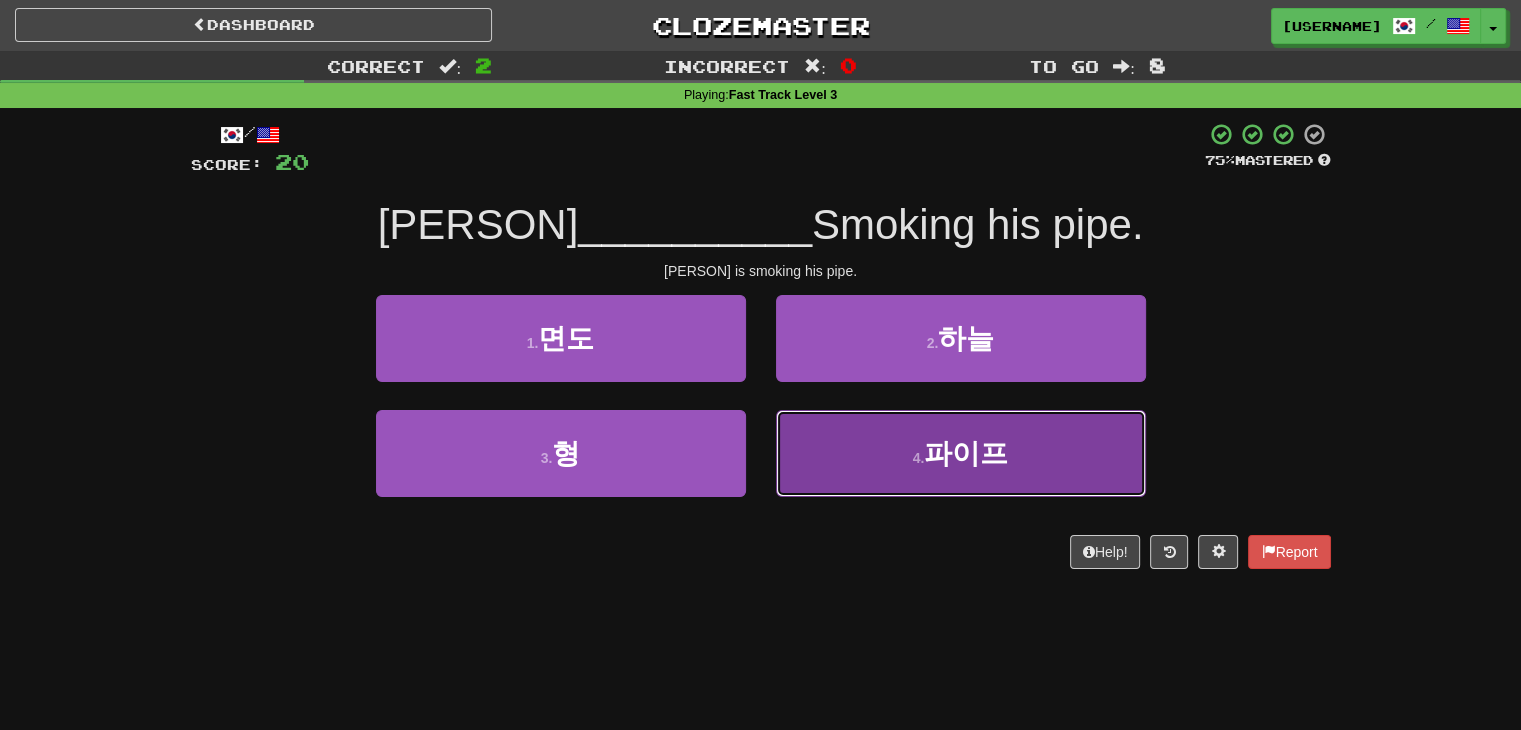 click on "4 .  파이프" at bounding box center [561, 338] 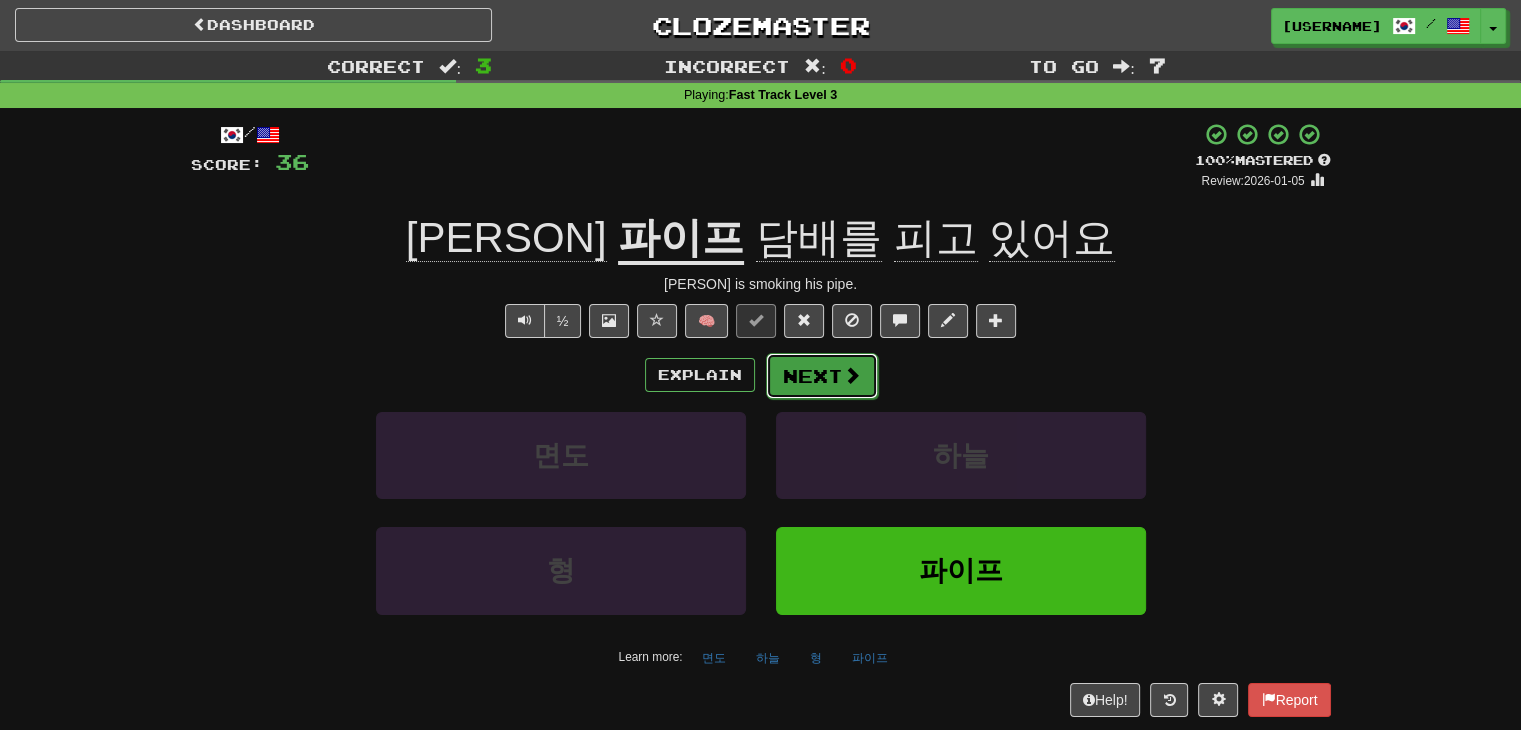 click on "Next" at bounding box center (822, 376) 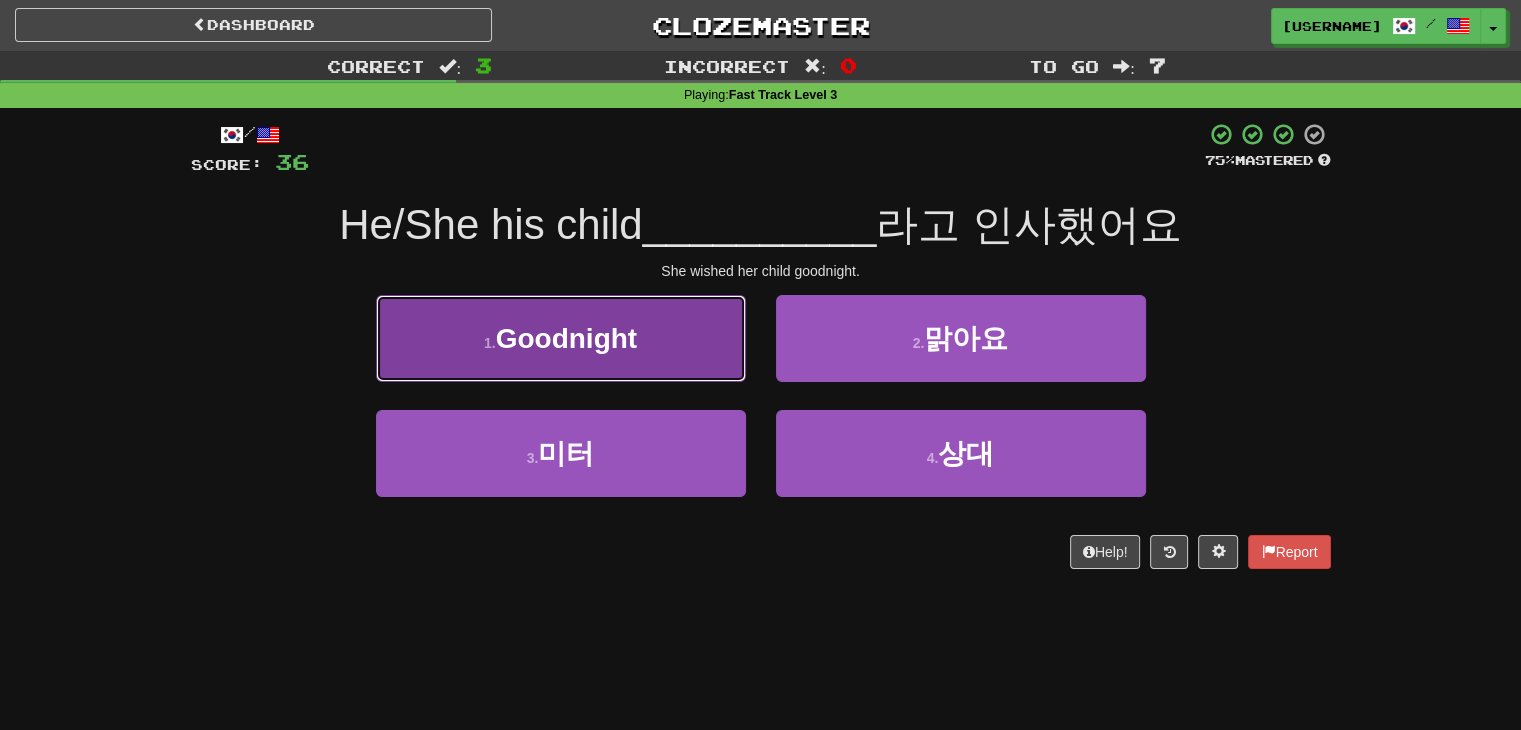 click on "1 .  잘자" at bounding box center (561, 338) 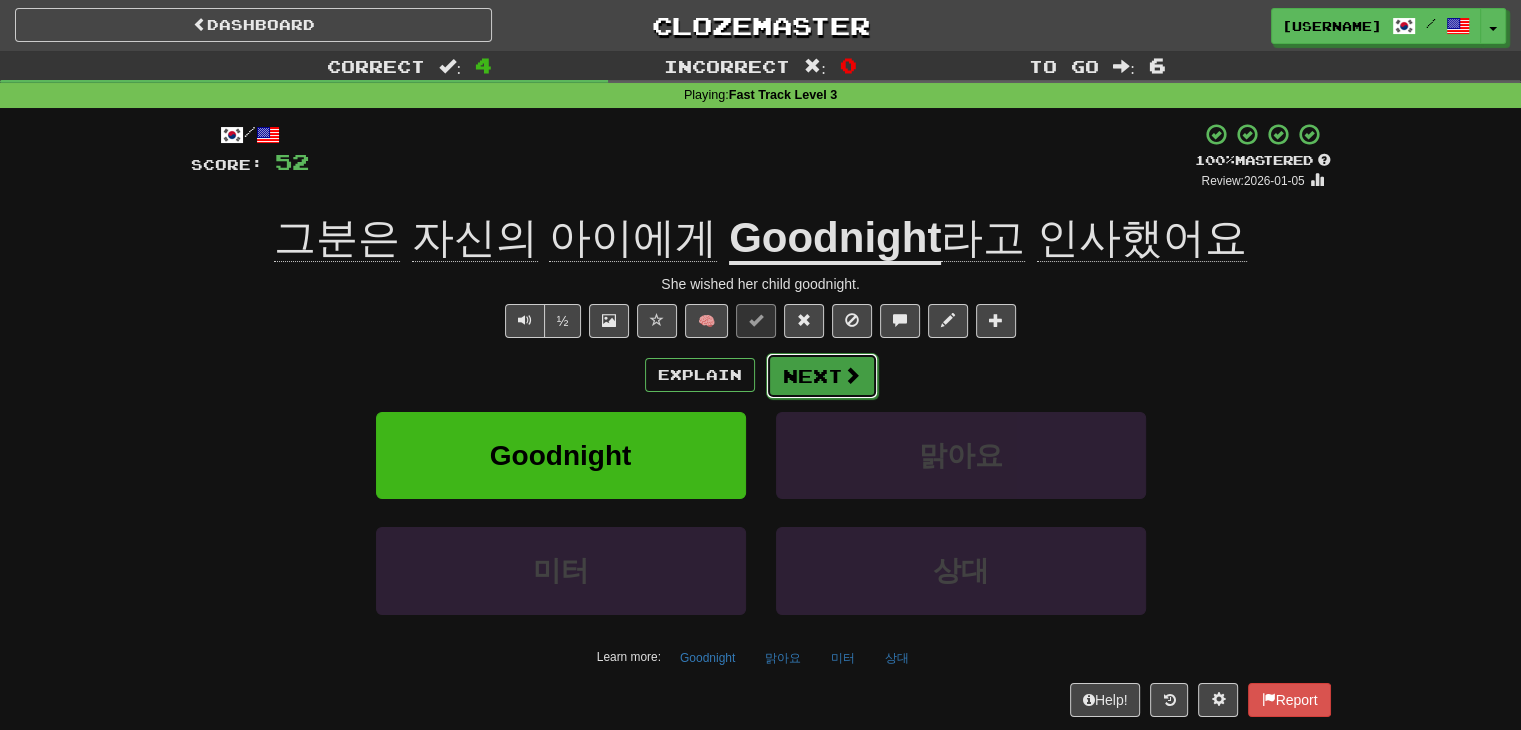 click on "Next" at bounding box center (822, 376) 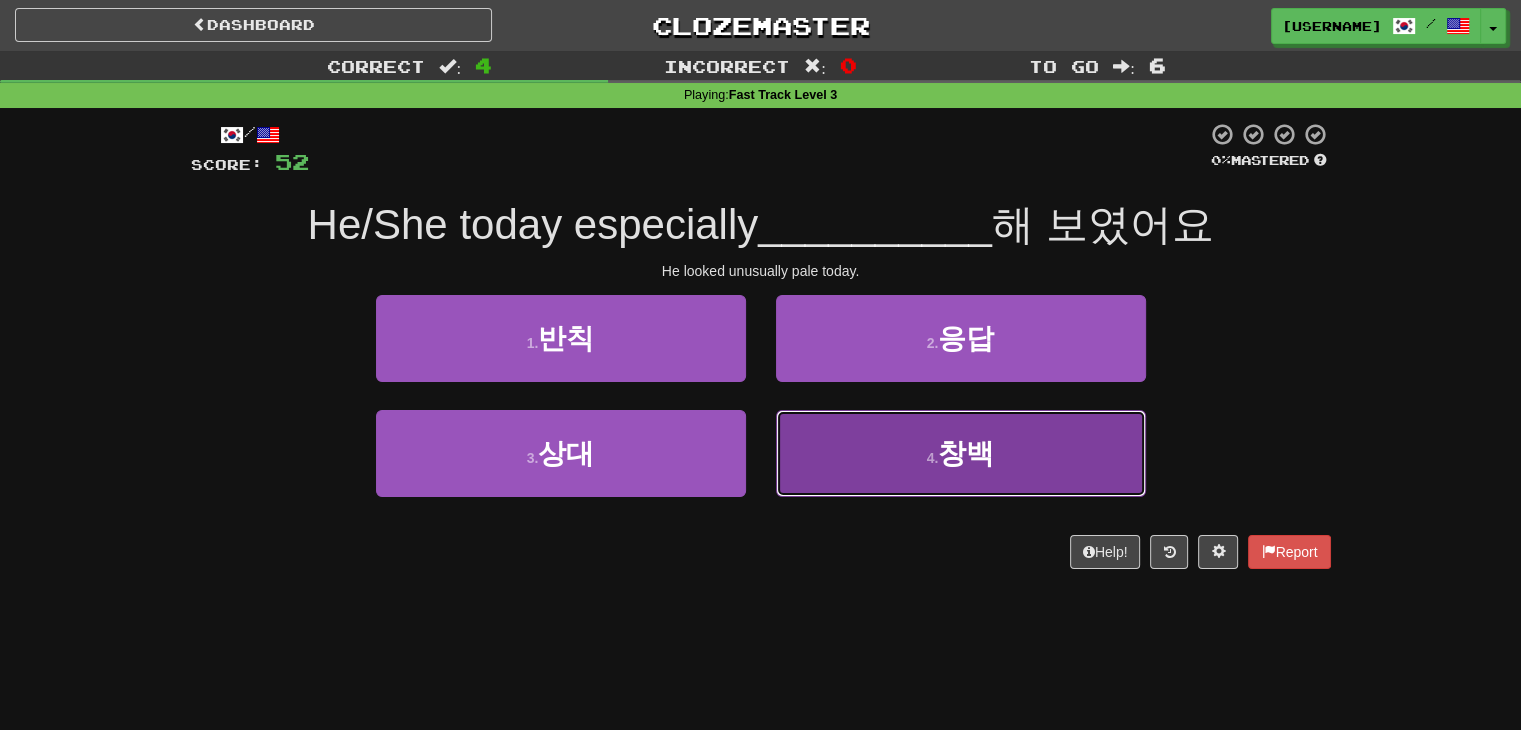 click on "4 .  창백" at bounding box center (561, 338) 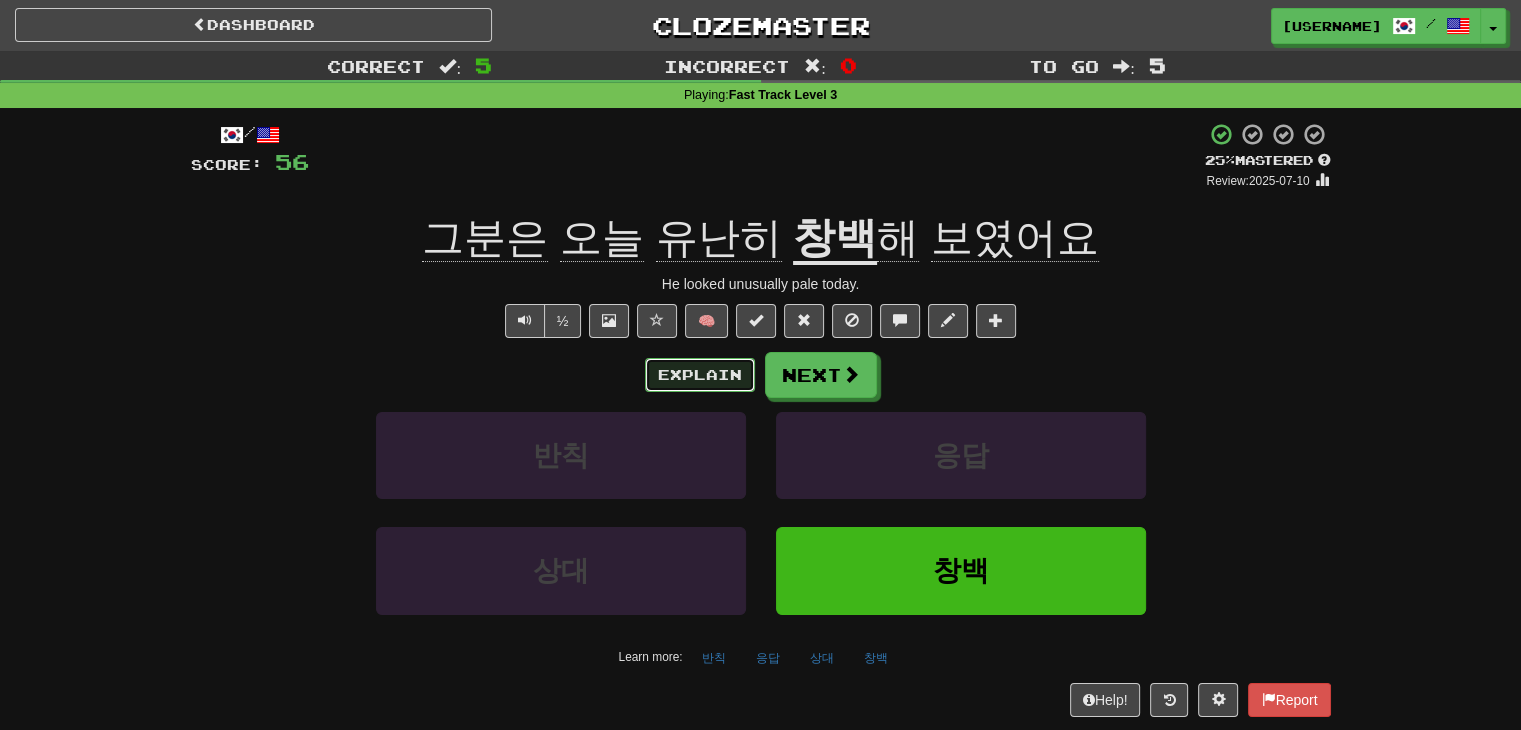 click on "Explain" at bounding box center (700, 375) 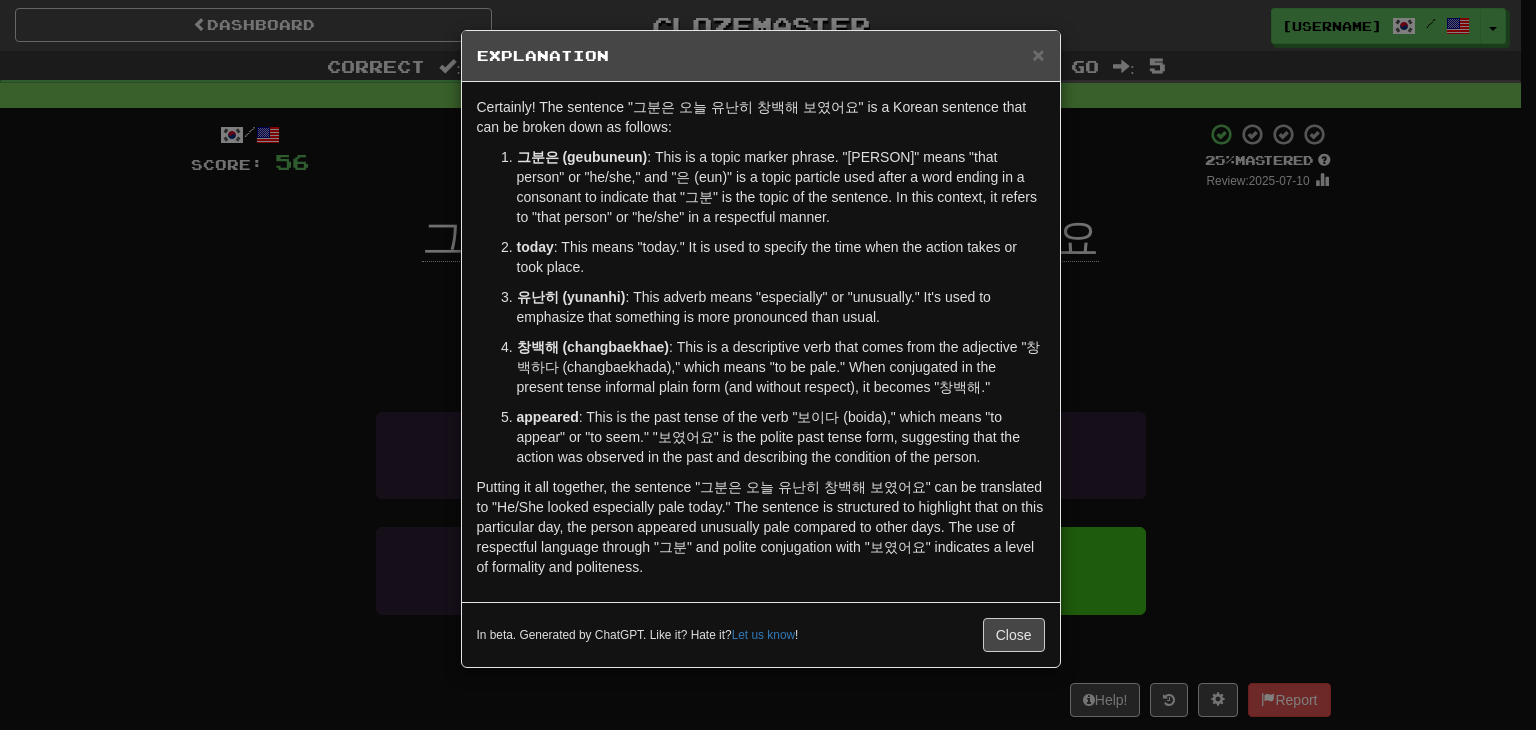 click on "× Explanation Certainly! The sentence "그분은 오늘 유난히 창백해 보였어요" is a Korean sentence that can be broken down as follows:
그분은 (geubuneun) : This is a topic marker phrase. "그분" means "that person" or "he/she," and "은 (eun)" is a topic particle used after a word ending in a consonant to indicate that "그분" is the topic of the sentence. In this context, it refers to "that person" or "he/she" in a respectful manner.
오늘 (oneul) : This means "today." It is used to specify the time when the action takes or took place.
유난히 (yunanhi) : This adverb means "especially" or "unusually." It's used to emphasize that something is more pronounced than usual.
창백해 (changbaekhae) : This is a descriptive verb that comes from the adjective "창백하다 (changbaekhada)," which means "to be pale." When conjugated in the present tense informal plain form (and without respect), it becomes "창백해."
보였어요 (boyeosseoyo)
Let us know !" at bounding box center [768, 365] 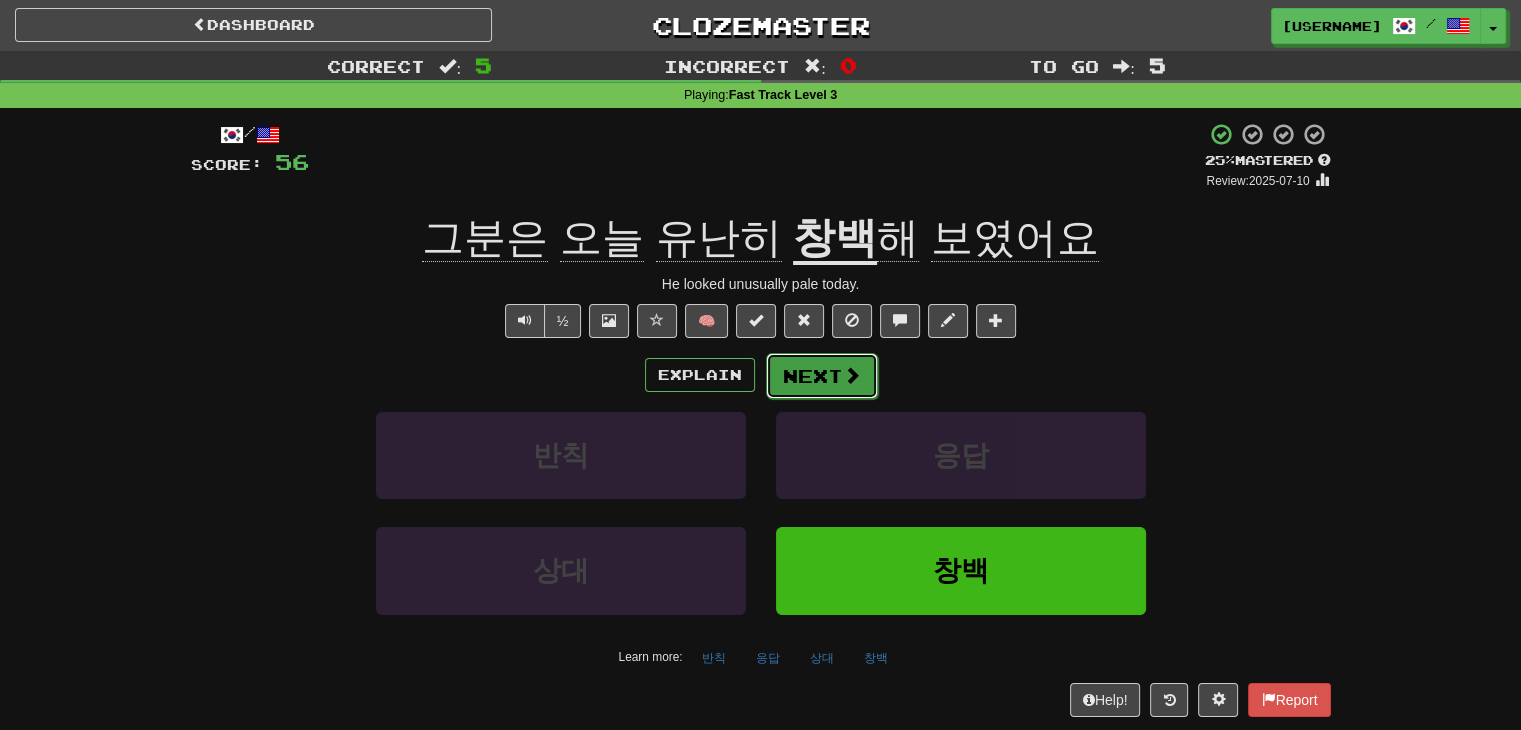 click on "Next" at bounding box center (822, 376) 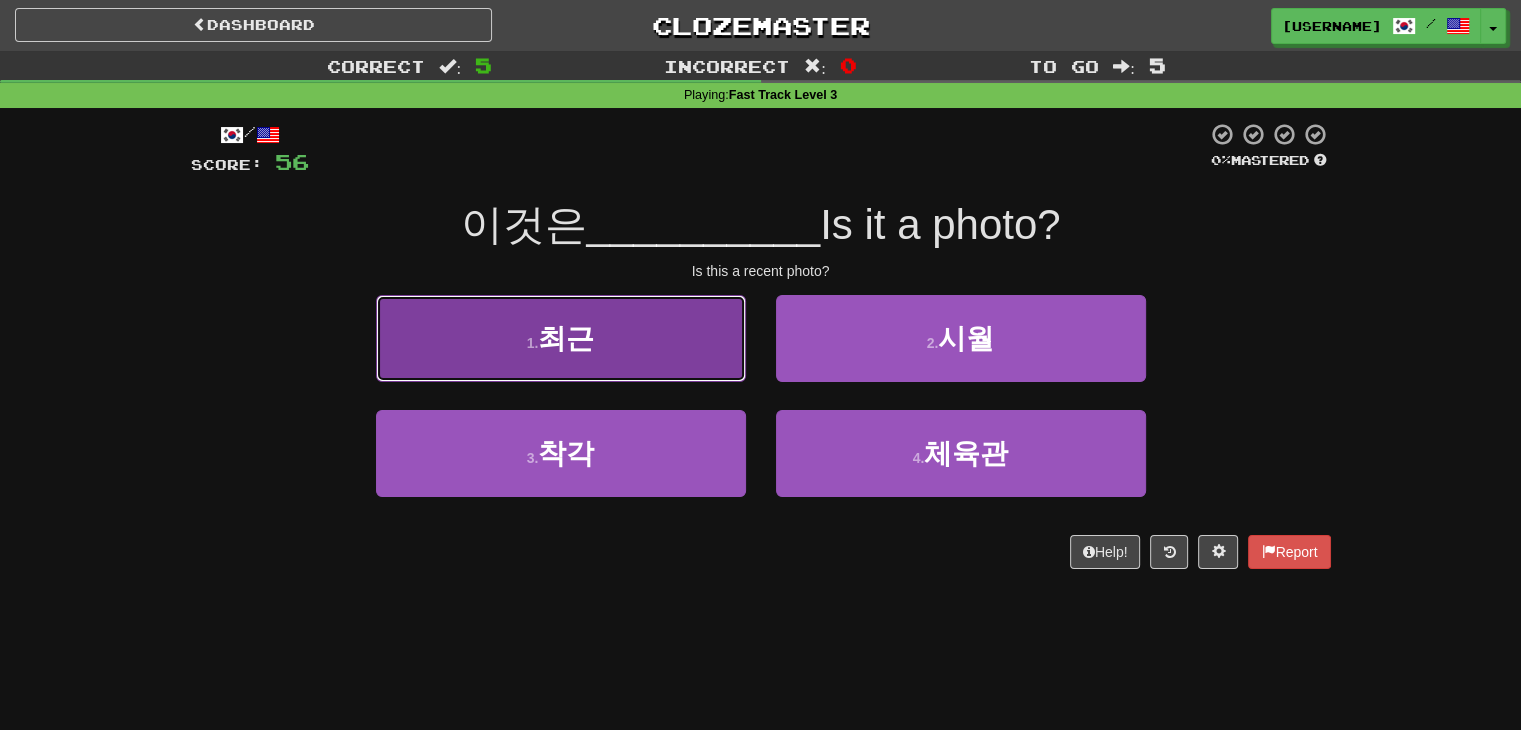 click on "1 .  최근" at bounding box center (561, 338) 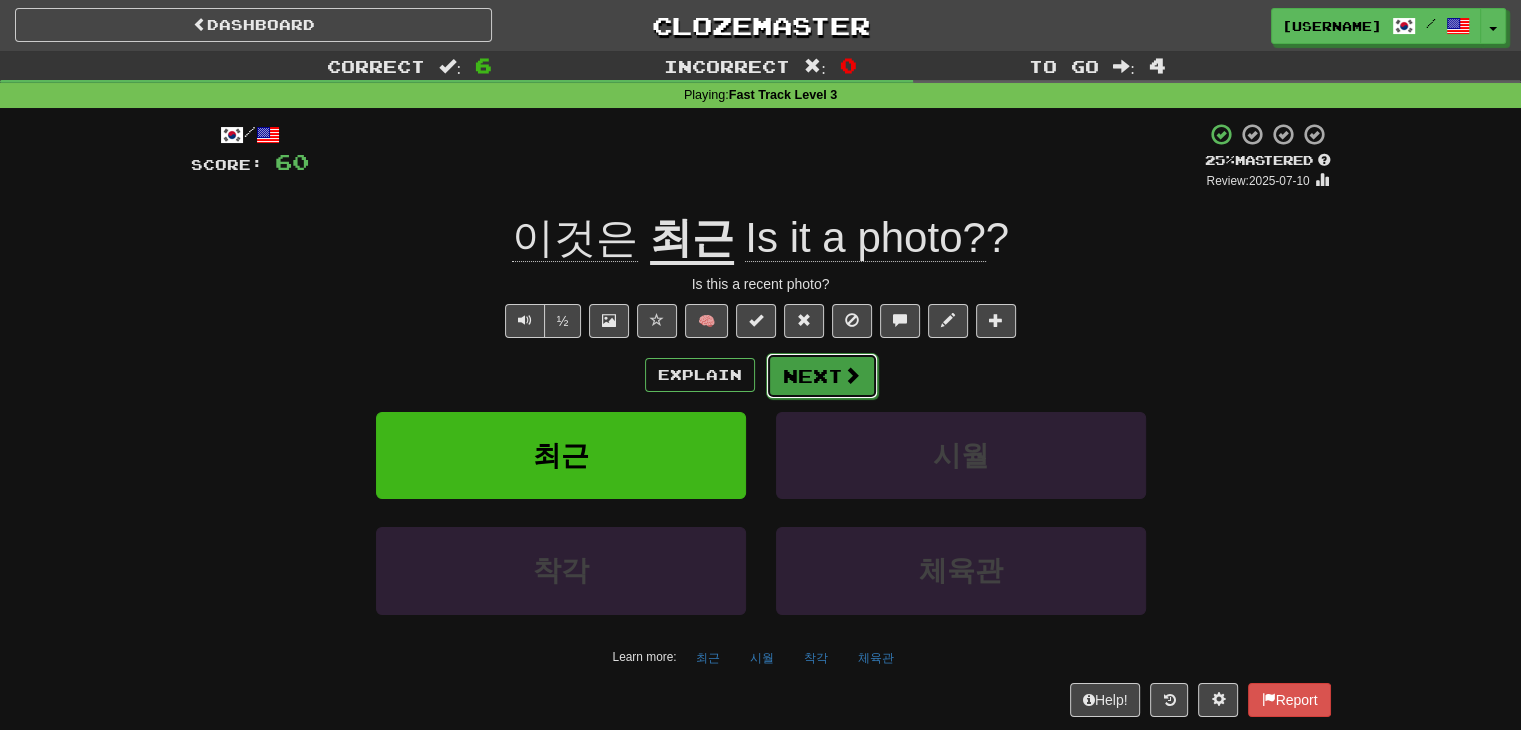 click on "Next" at bounding box center (822, 376) 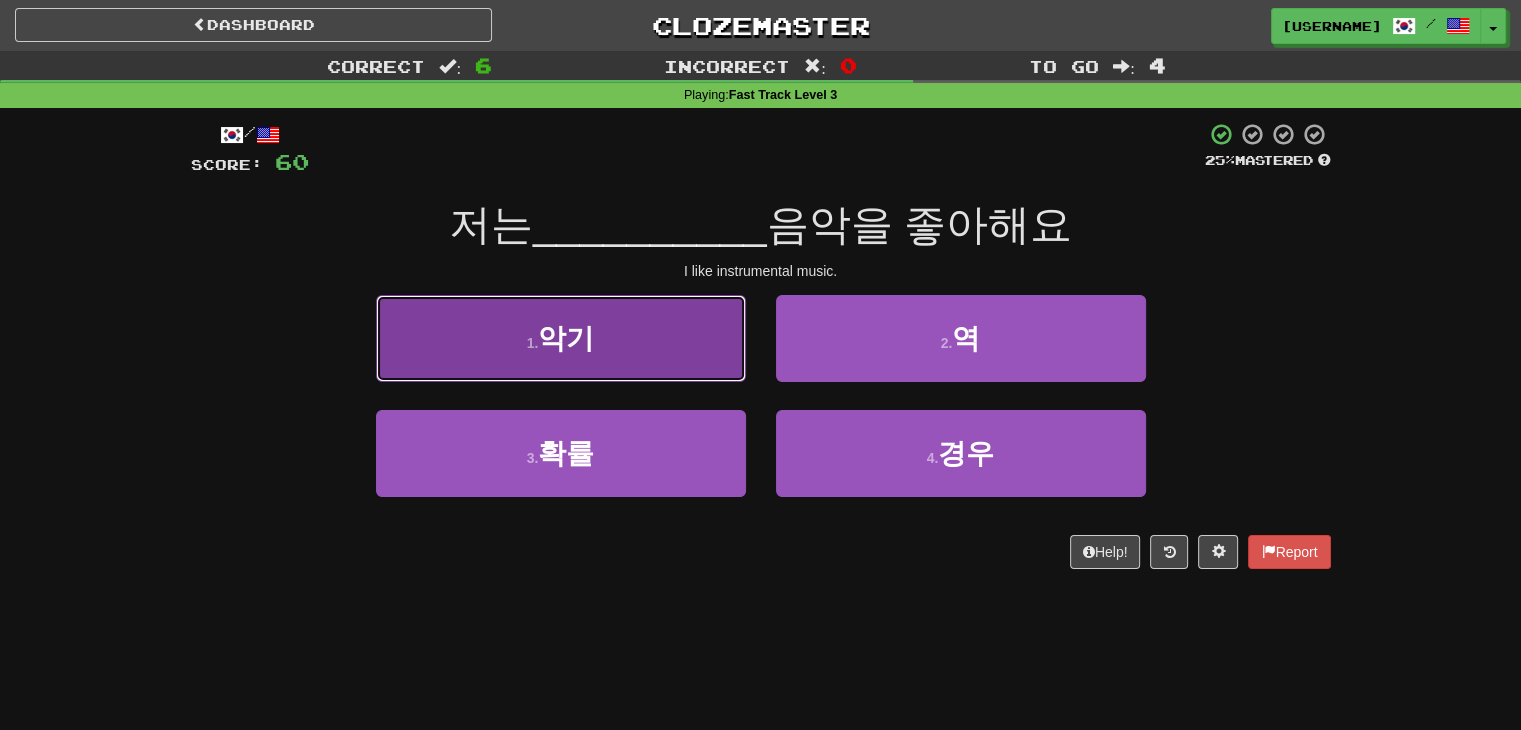 click on "1 .  악기" at bounding box center (561, 338) 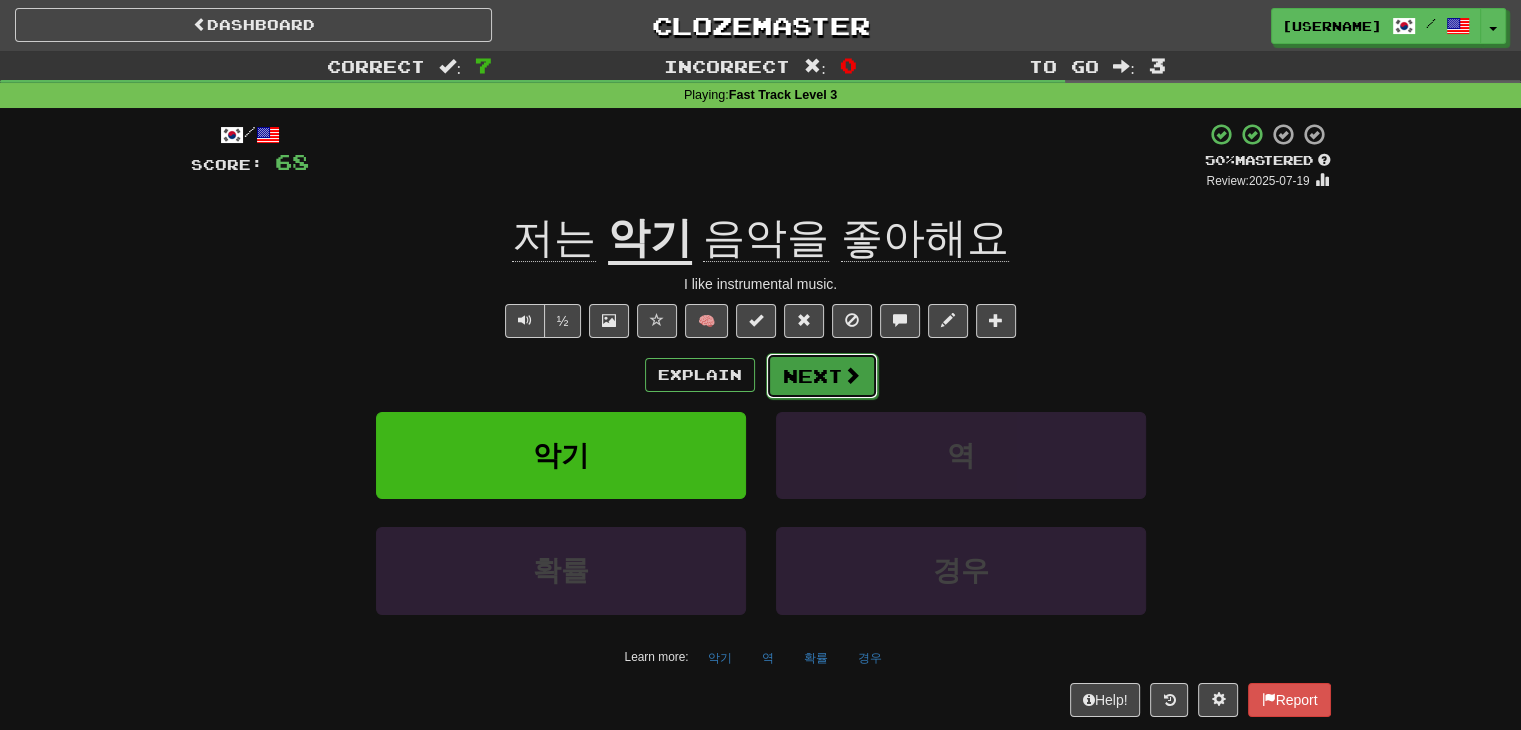 click on "Next" at bounding box center [822, 376] 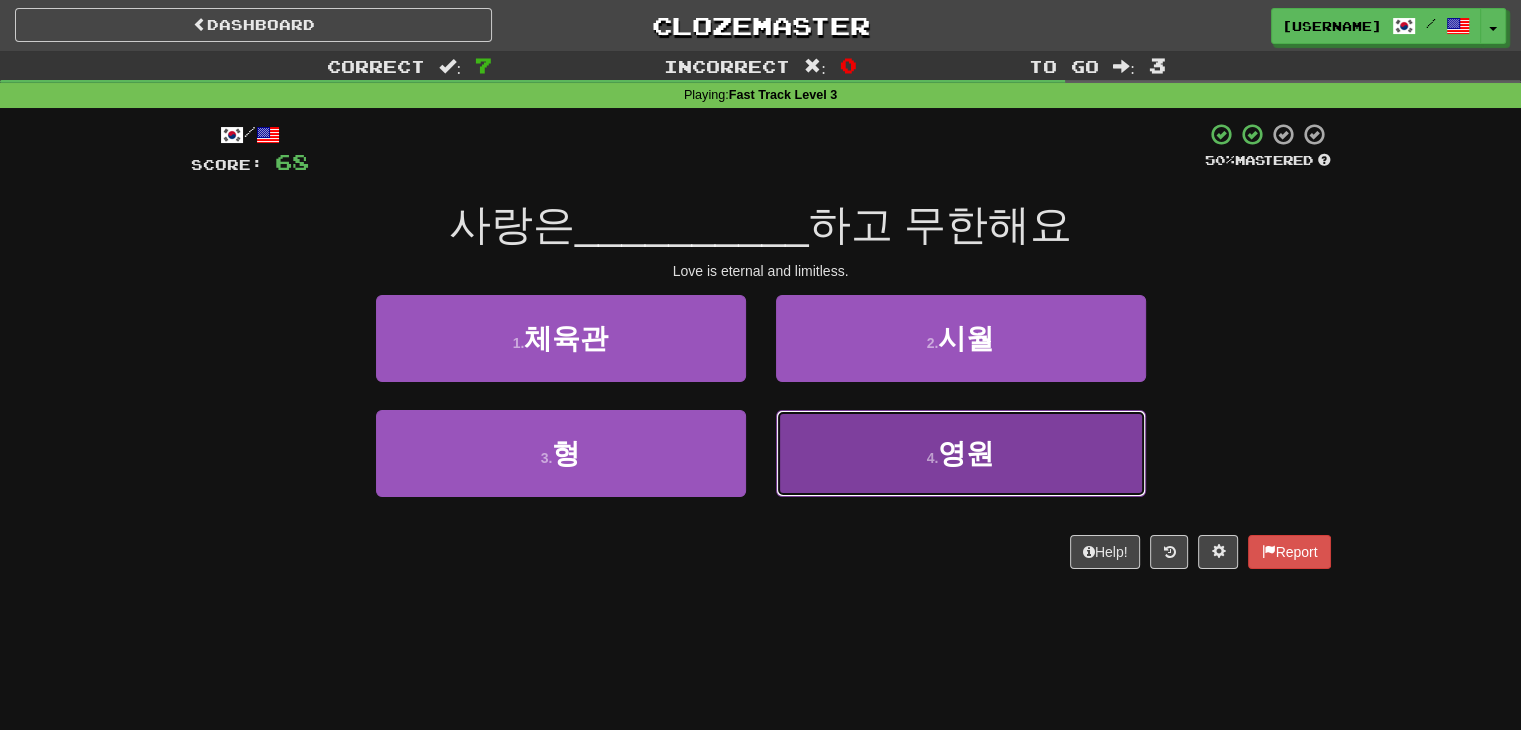 click on "영원" at bounding box center (566, 338) 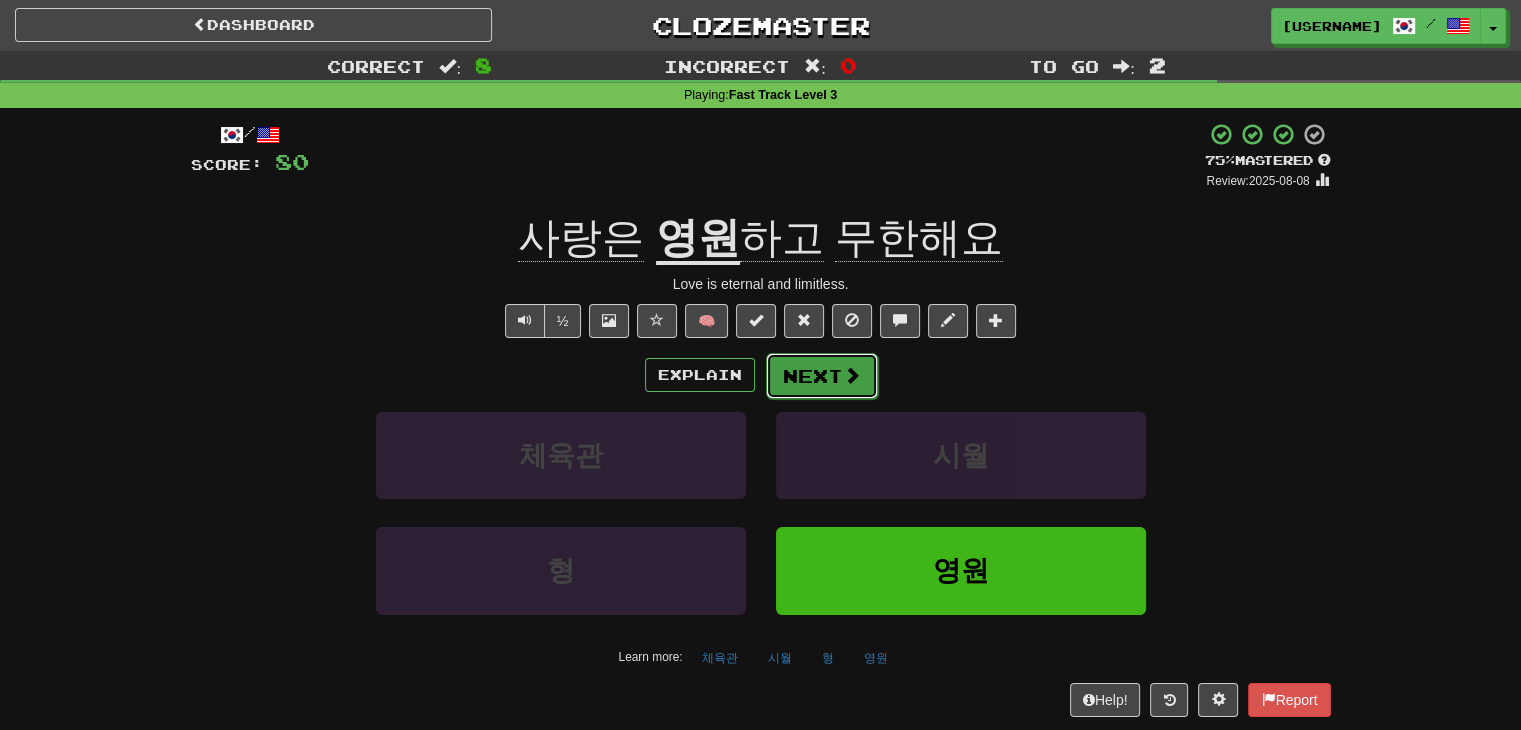 click at bounding box center [852, 375] 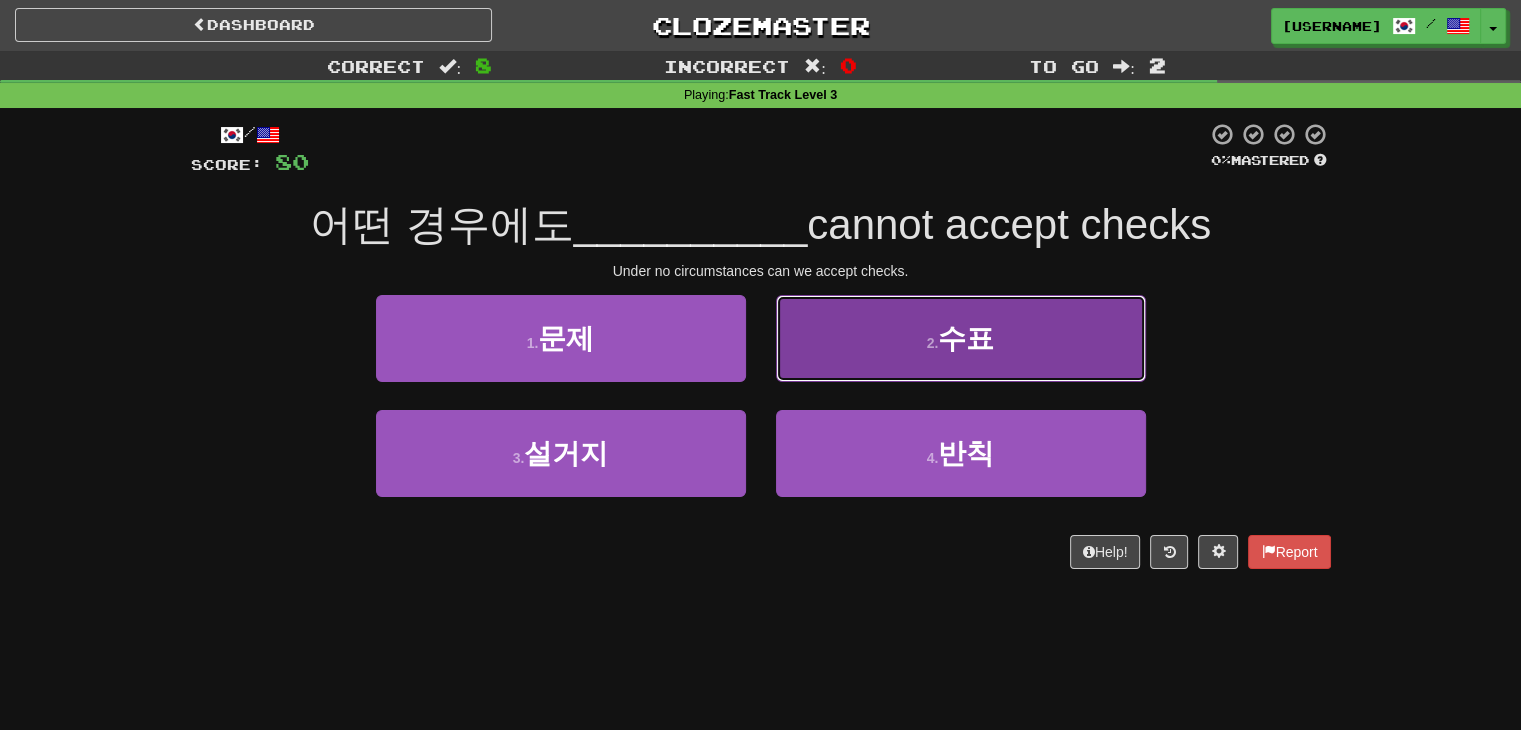 click on "2 .  수표" at bounding box center [561, 338] 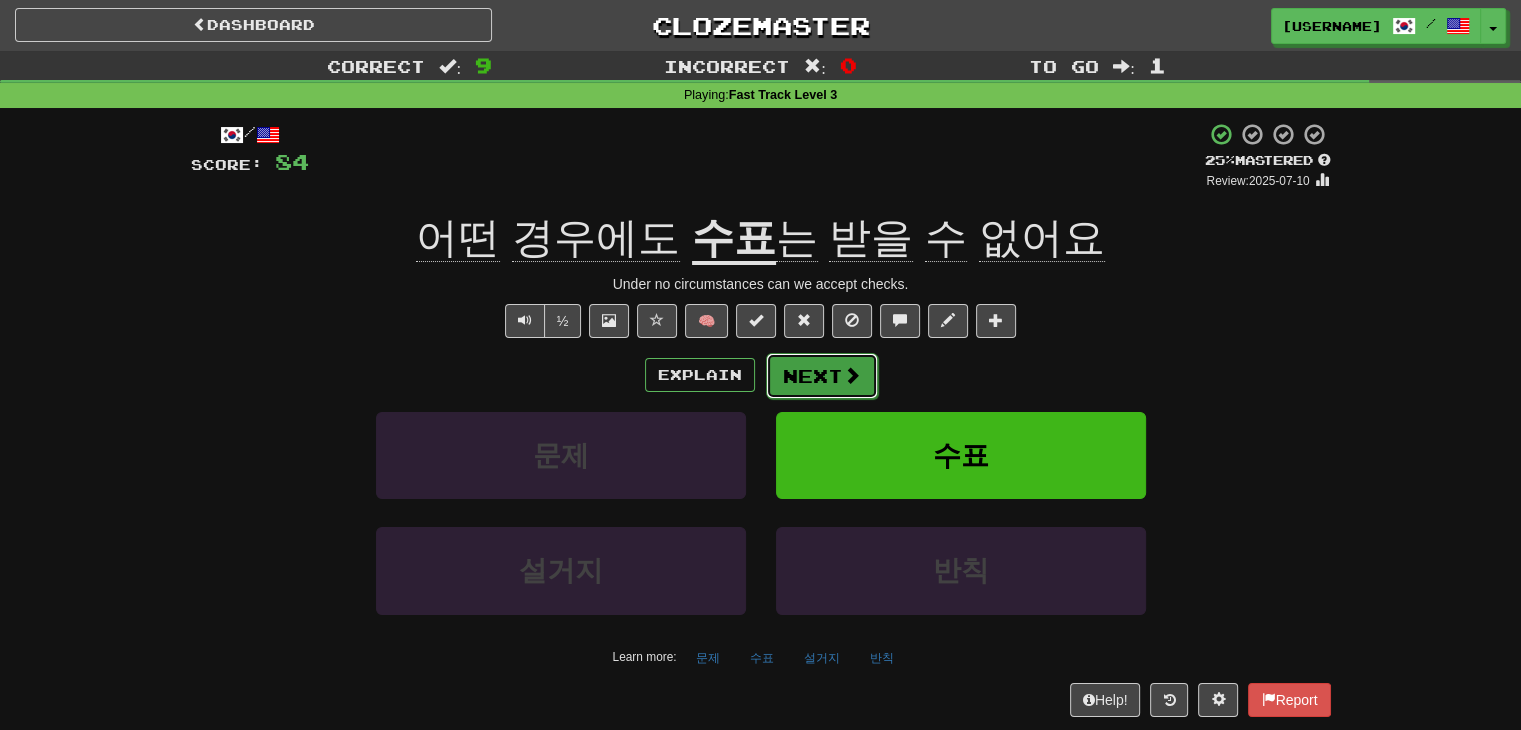 click on "Next" at bounding box center (822, 376) 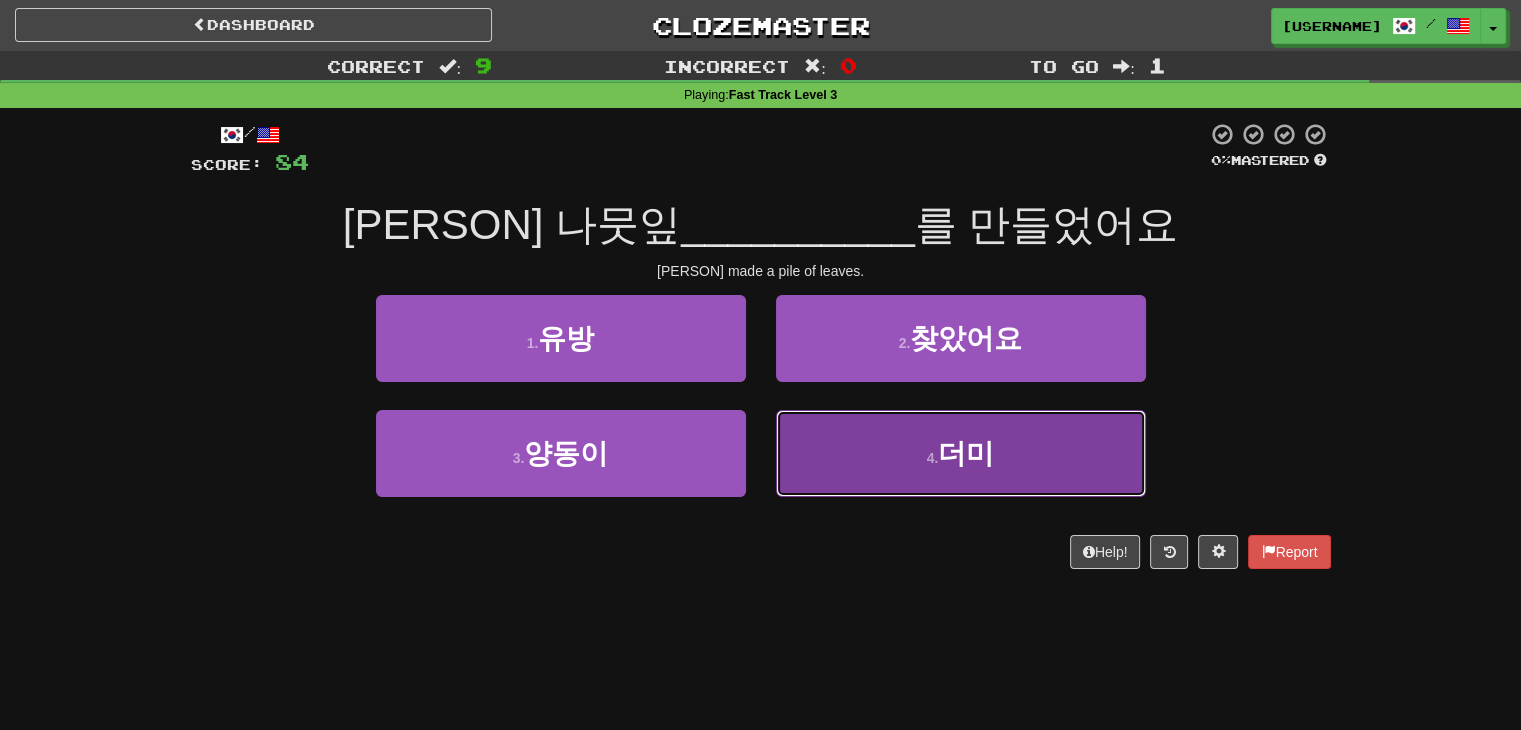click on "4 .  더미" at bounding box center [561, 338] 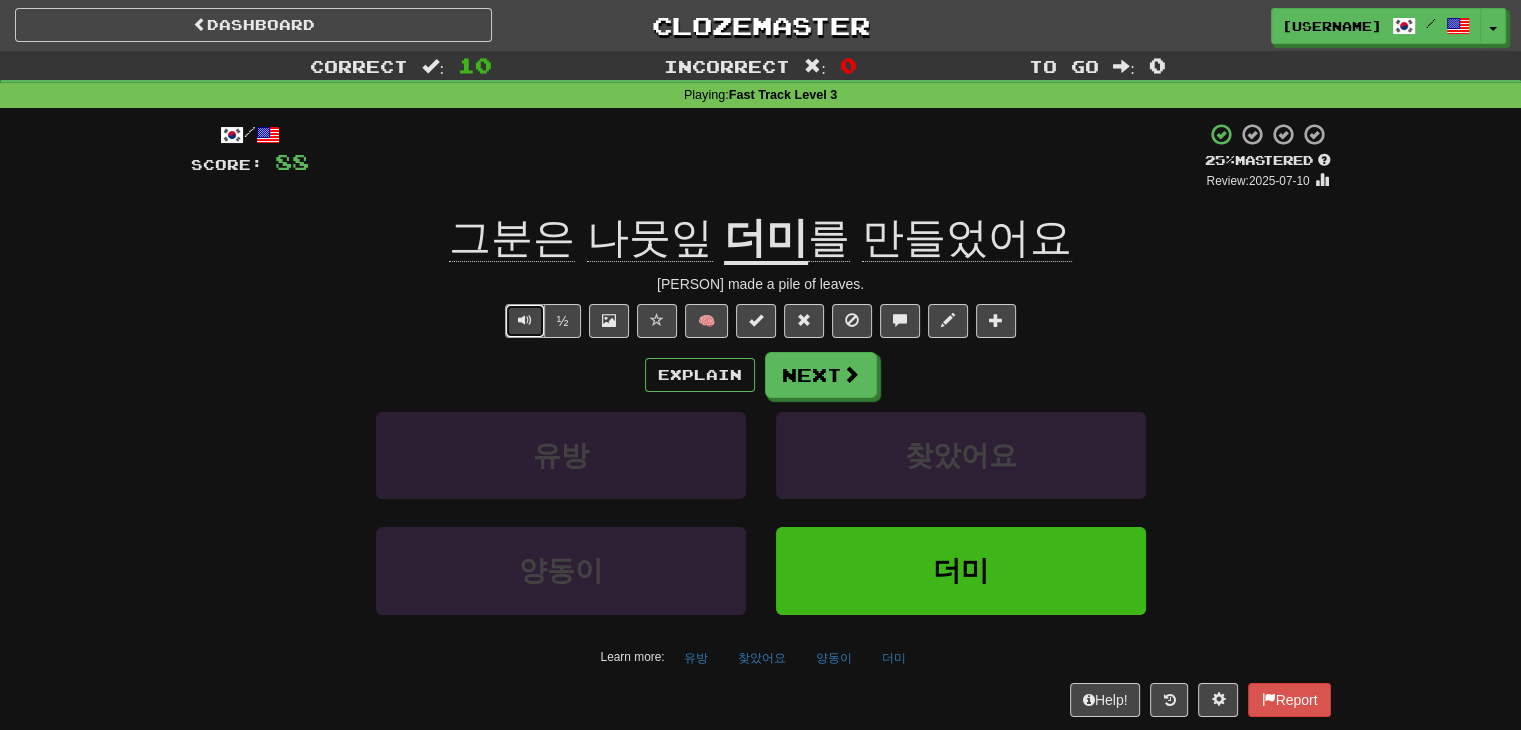 click at bounding box center [525, 321] 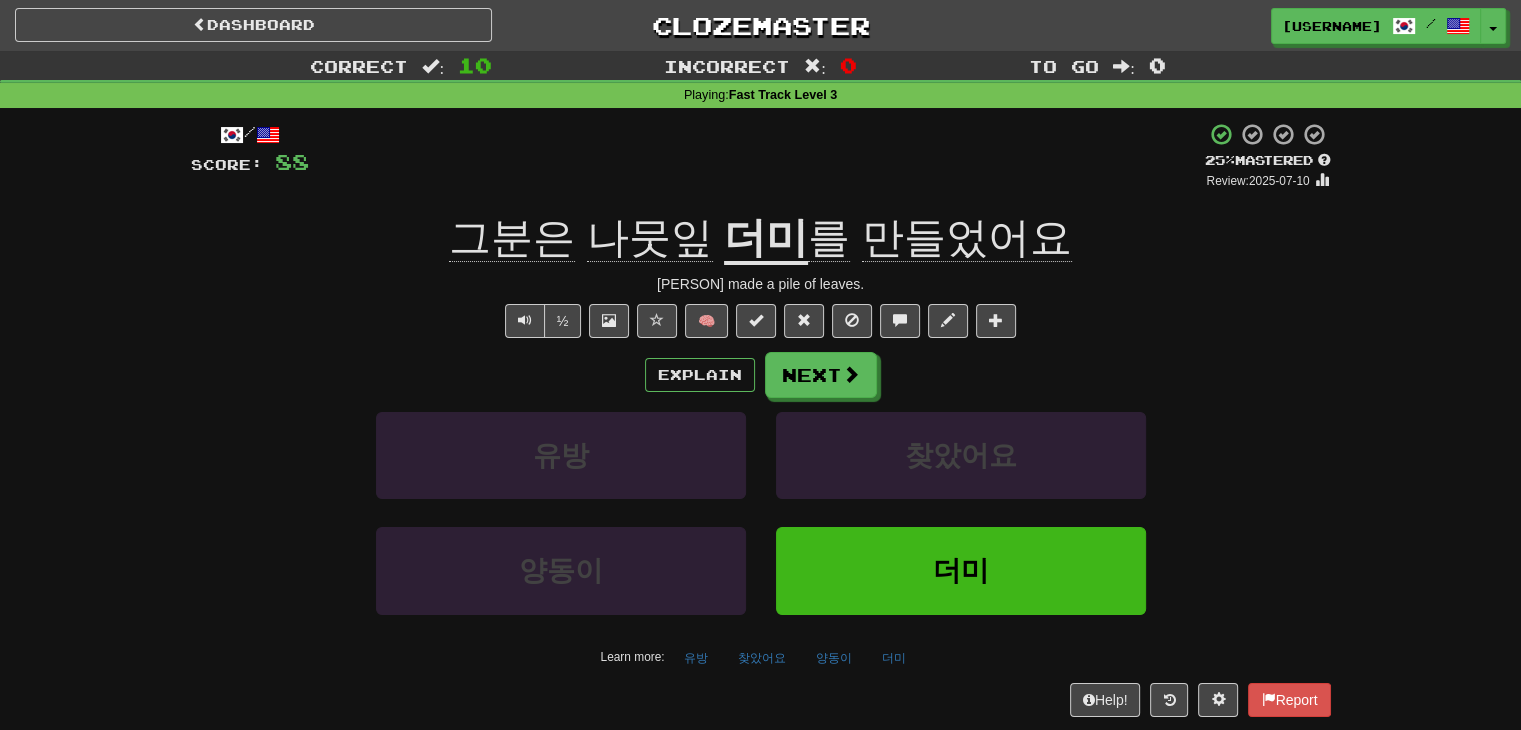 click on "Explain Next 유방 찾았어요 양동이 더미 Learn more: 유방 찾았어요 양동이 더미" at bounding box center (761, 512) 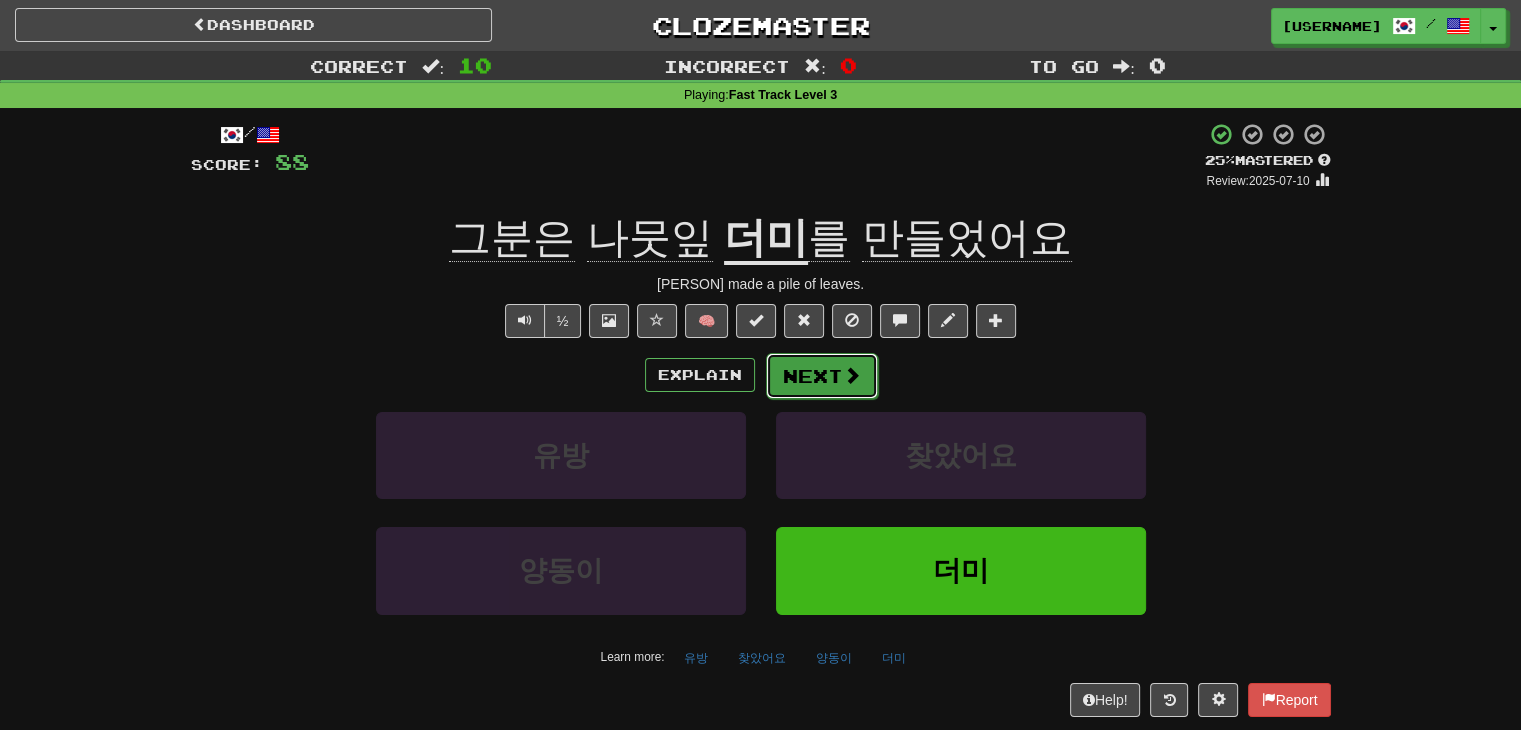 click on "Next" at bounding box center [822, 376] 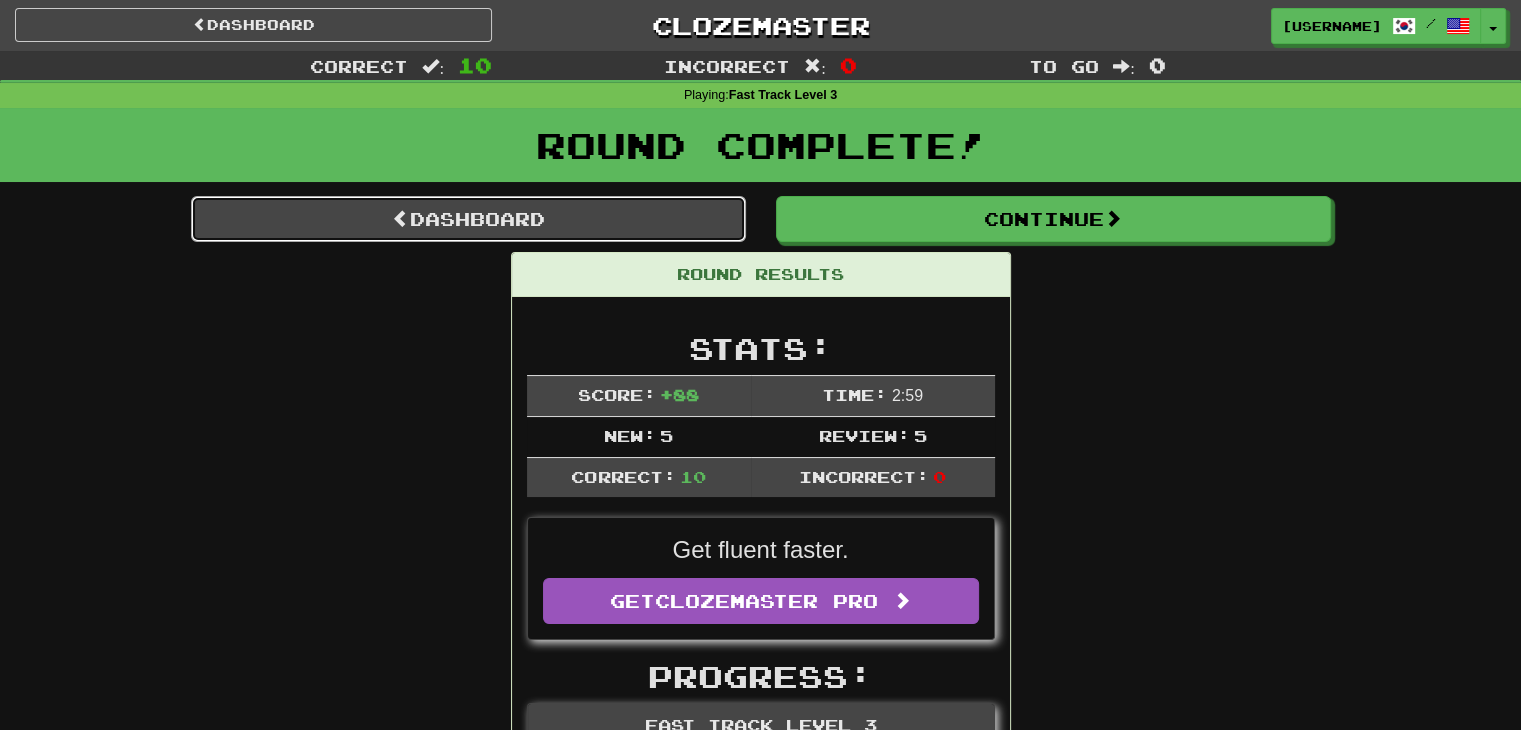 click on "Dashboard" at bounding box center (468, 219) 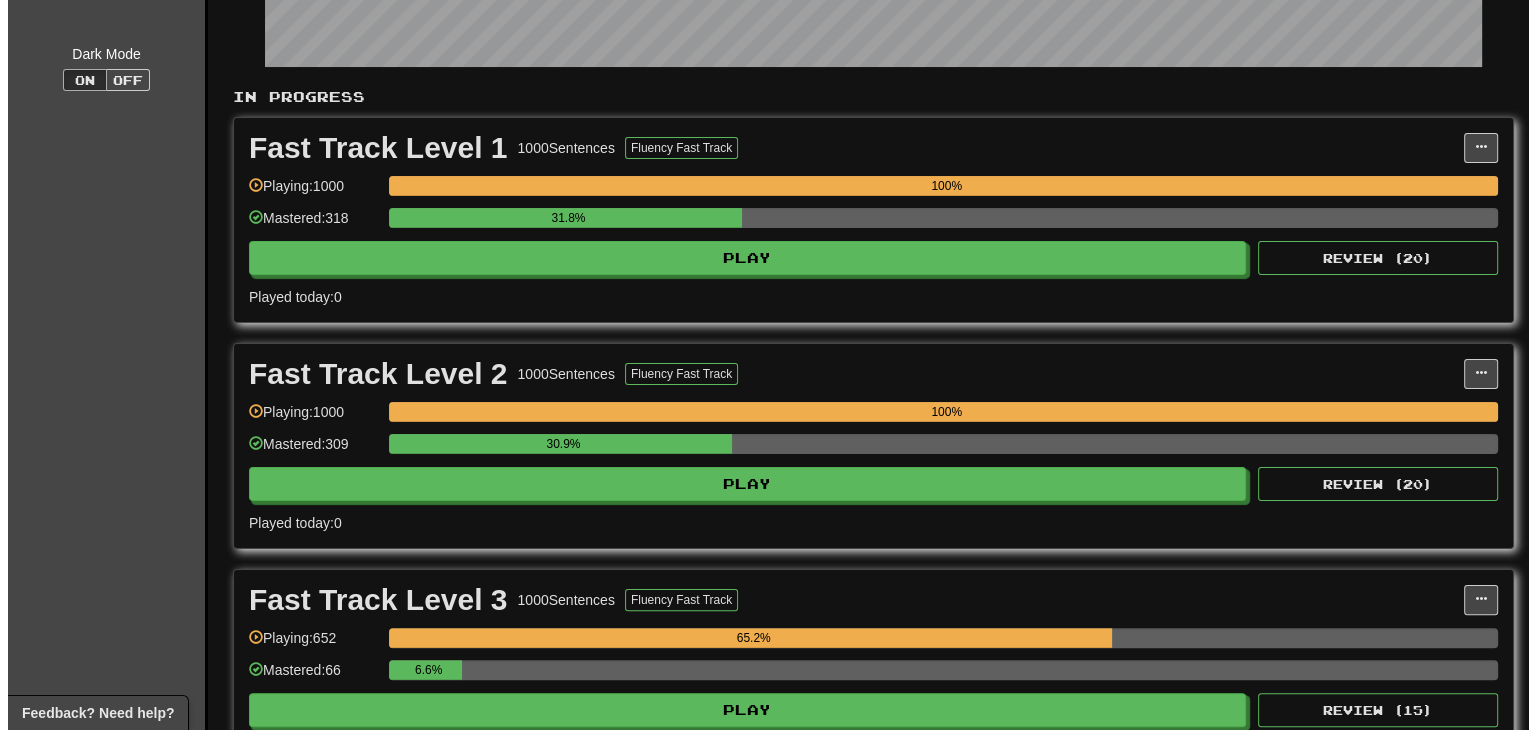 scroll, scrollTop: 400, scrollLeft: 0, axis: vertical 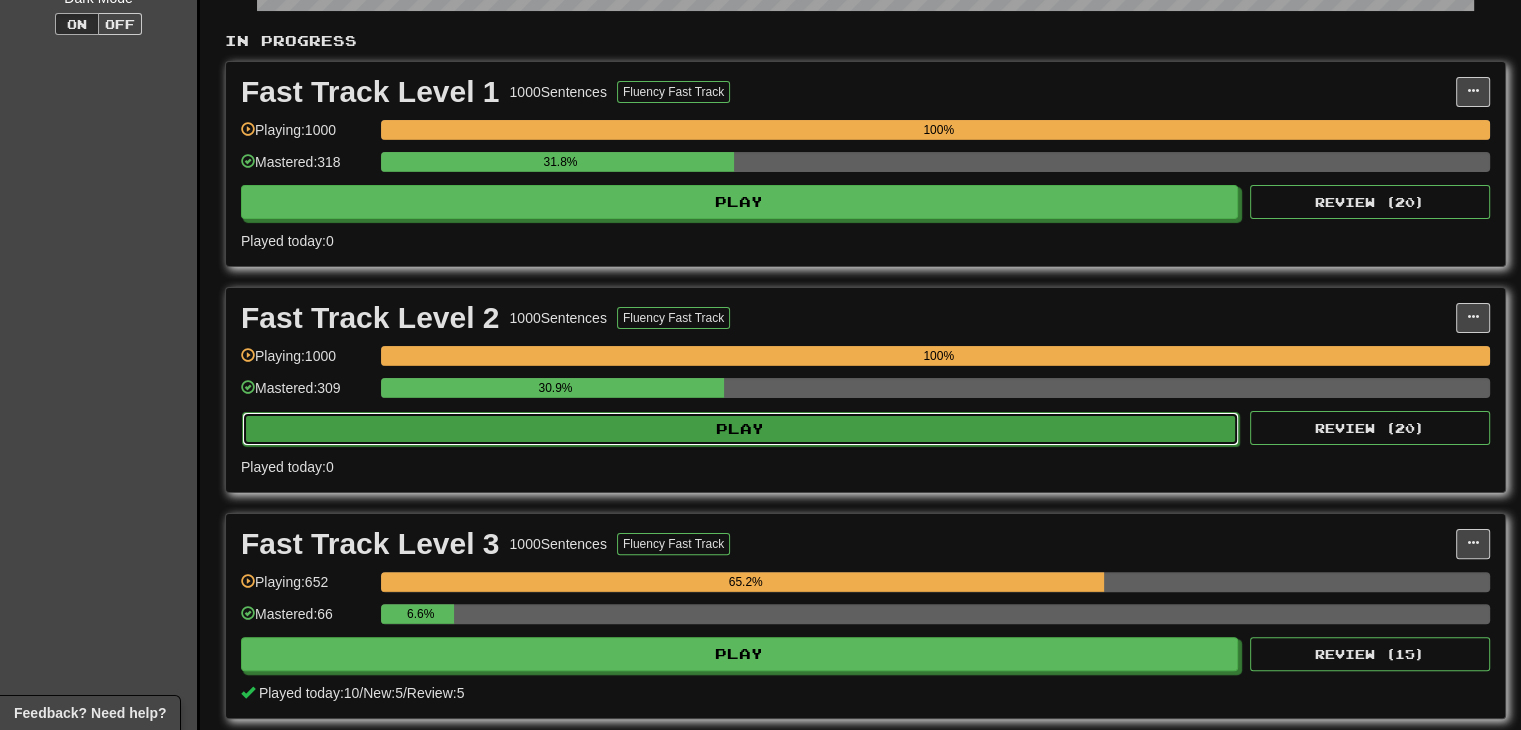 click on "Play" at bounding box center (739, 202) 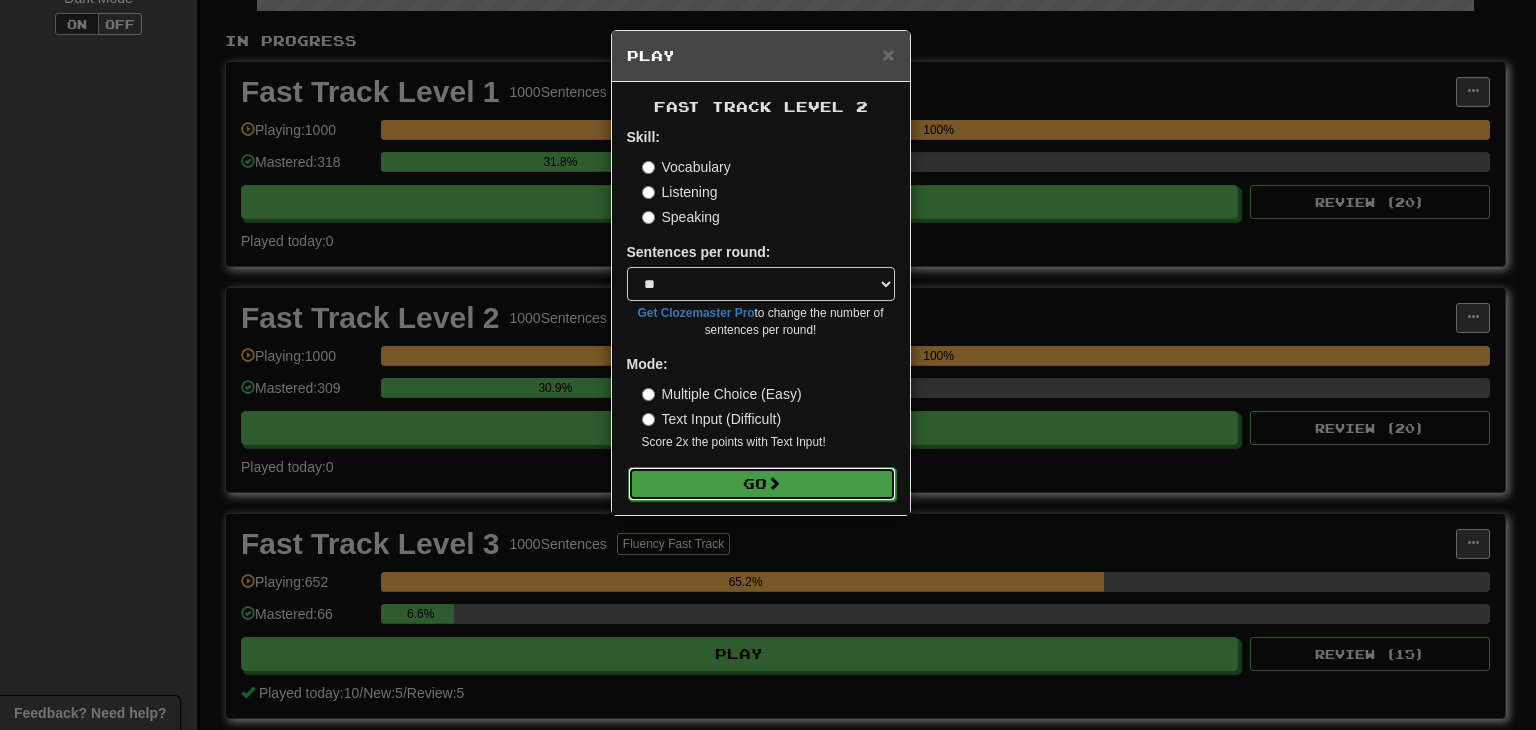 click at bounding box center (774, 483) 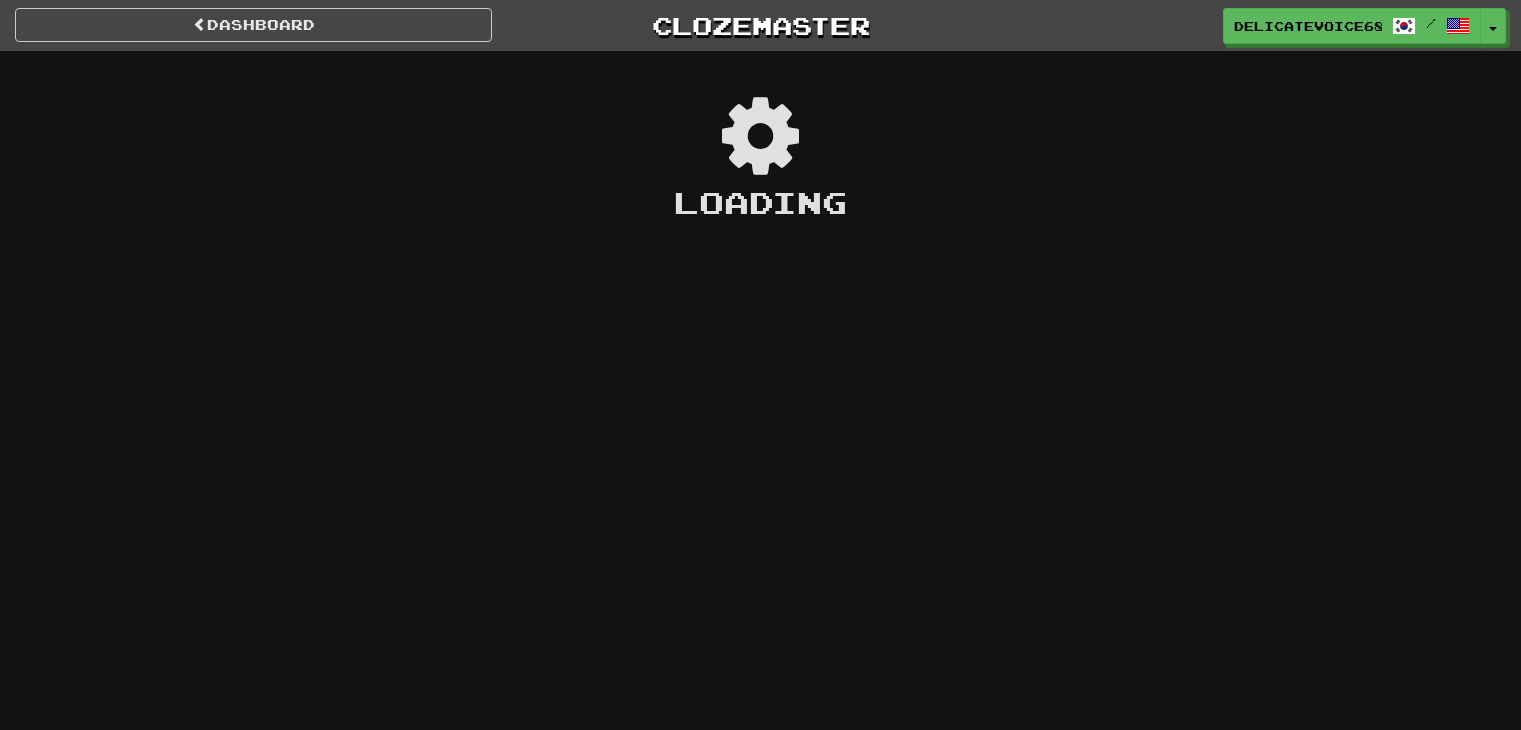 scroll, scrollTop: 0, scrollLeft: 0, axis: both 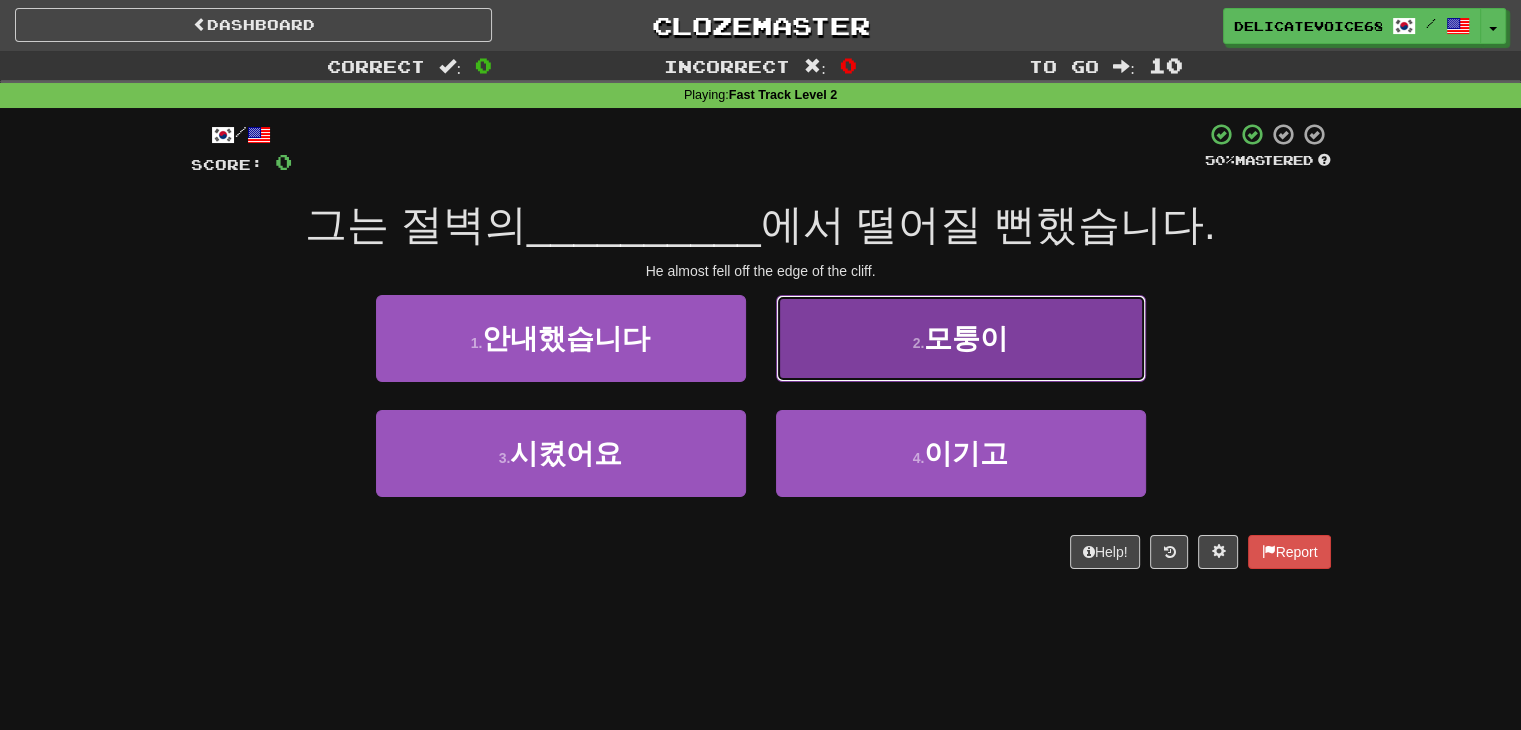 click on "2 . 모퉁이" at bounding box center (561, 338) 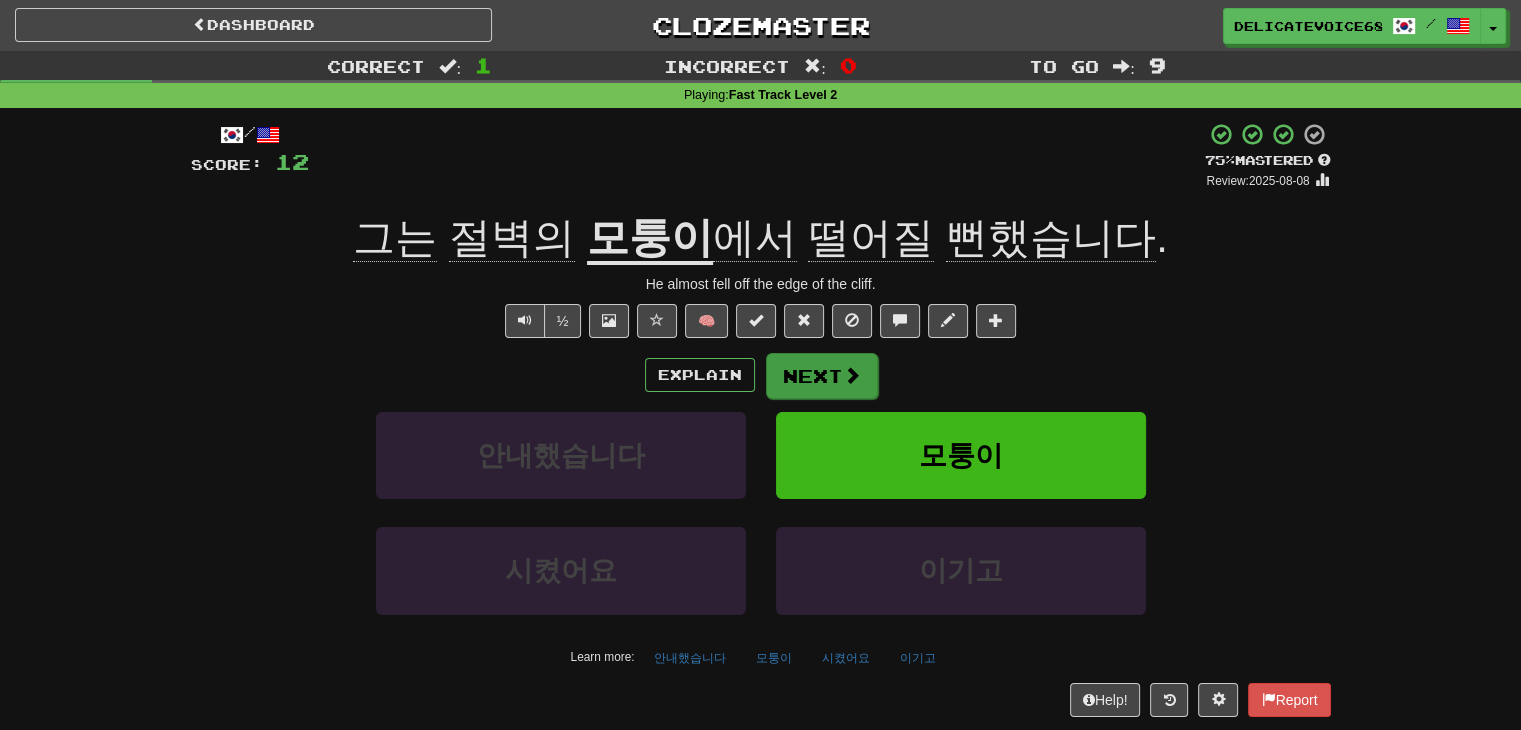 click on "Explain Next 안내했습니다 모퉁이 시켰어요 이기고 Learn more: 안내했습니다 모퉁이 시켰어요 이기고" at bounding box center (761, 512) 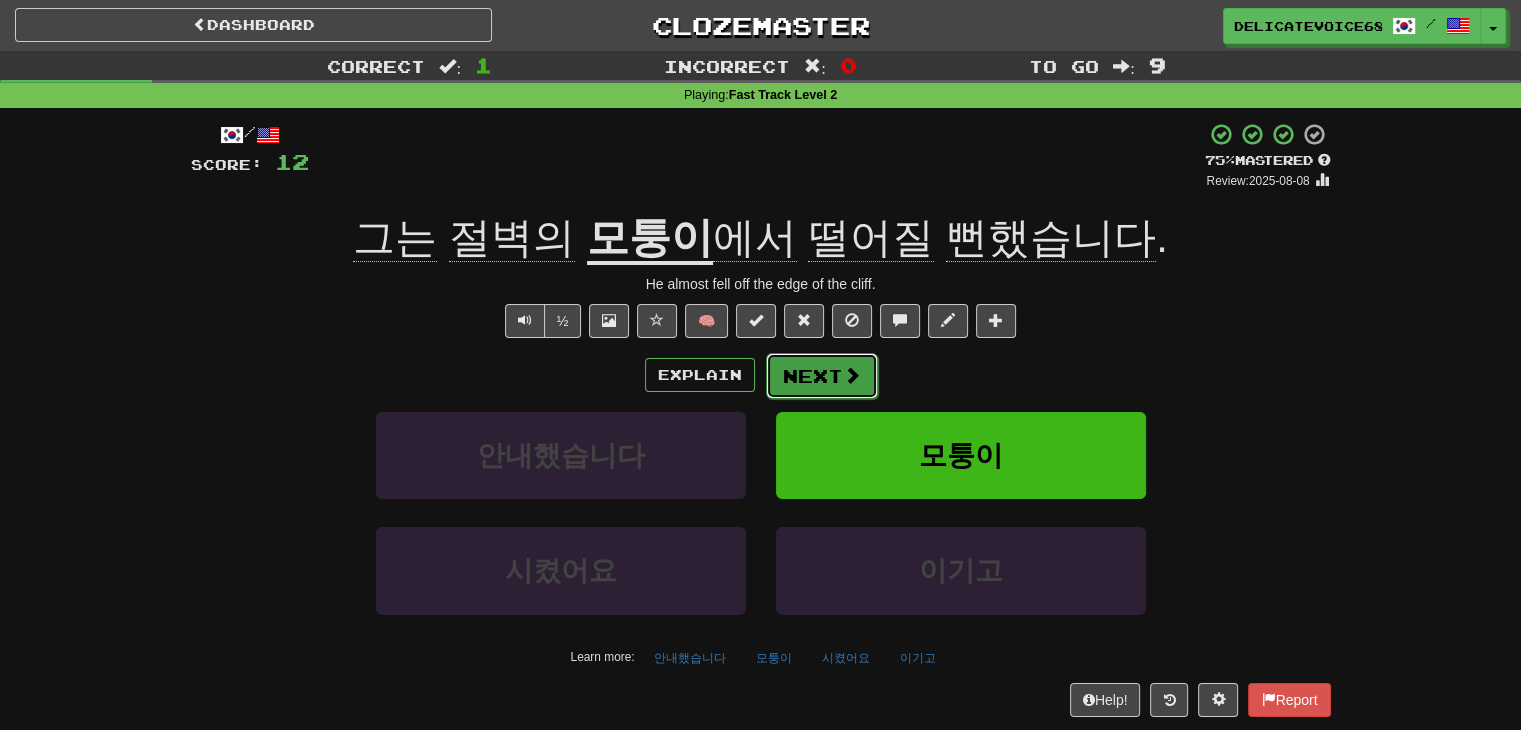 click on "Next" at bounding box center (822, 376) 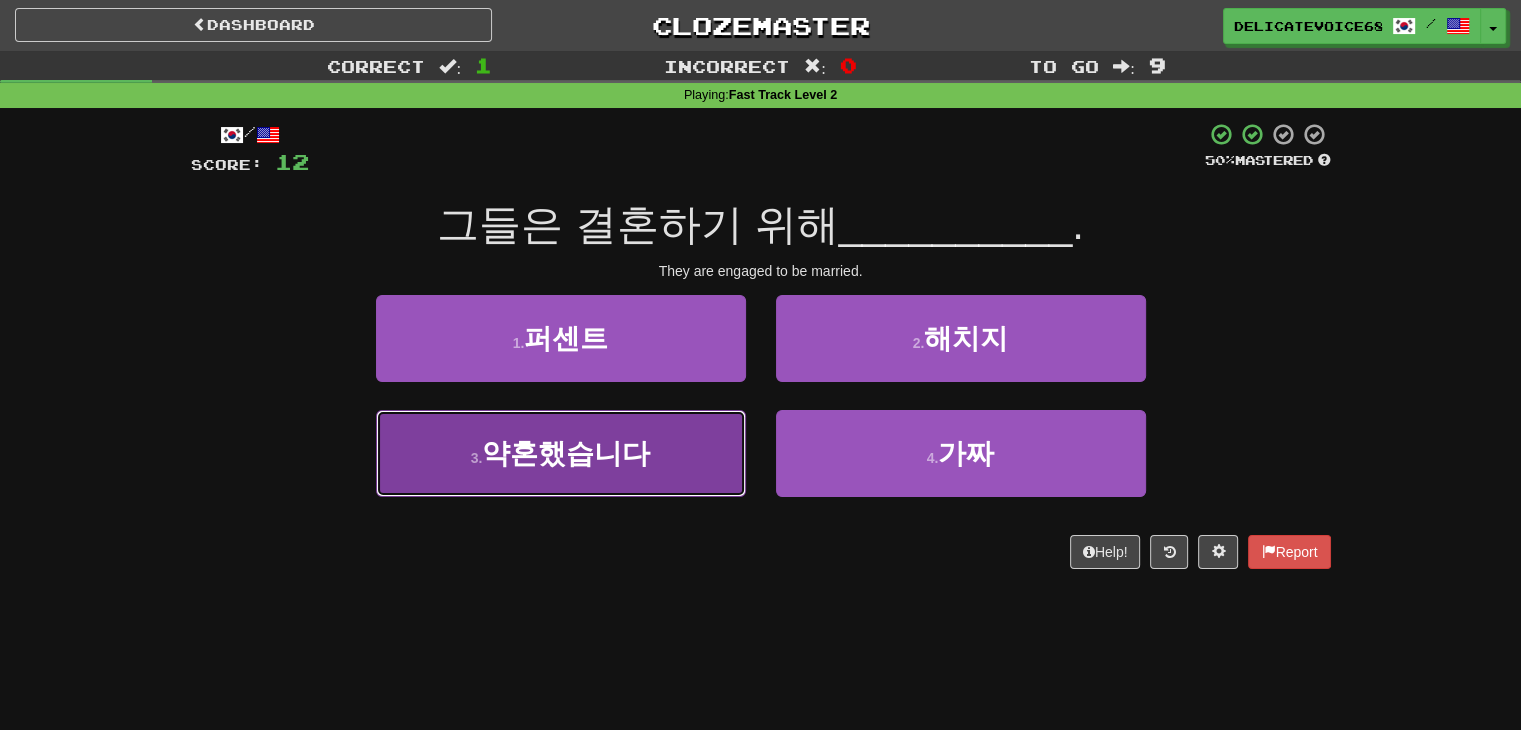 click on "3 . 약혼했습니다" at bounding box center (561, 338) 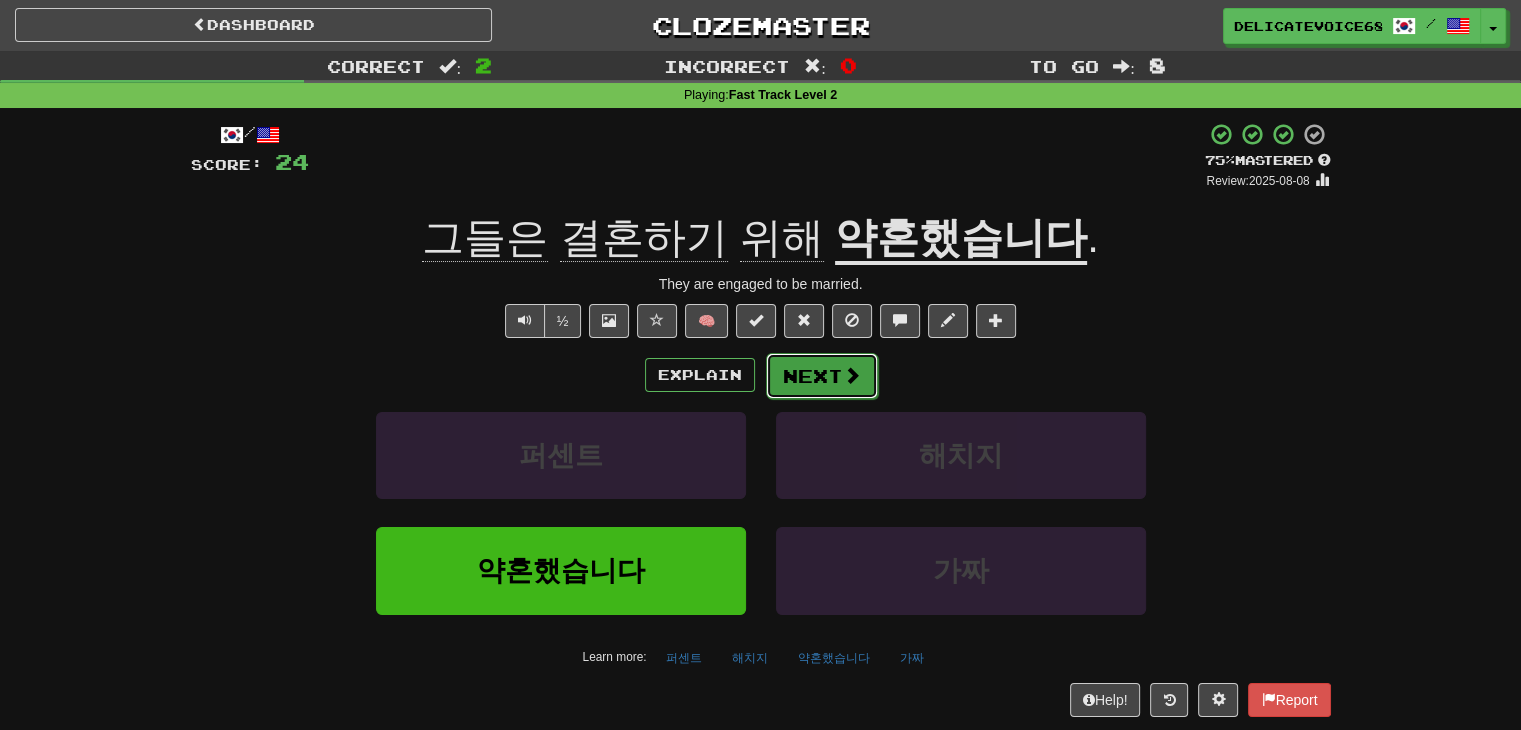 click on "Next" at bounding box center (822, 376) 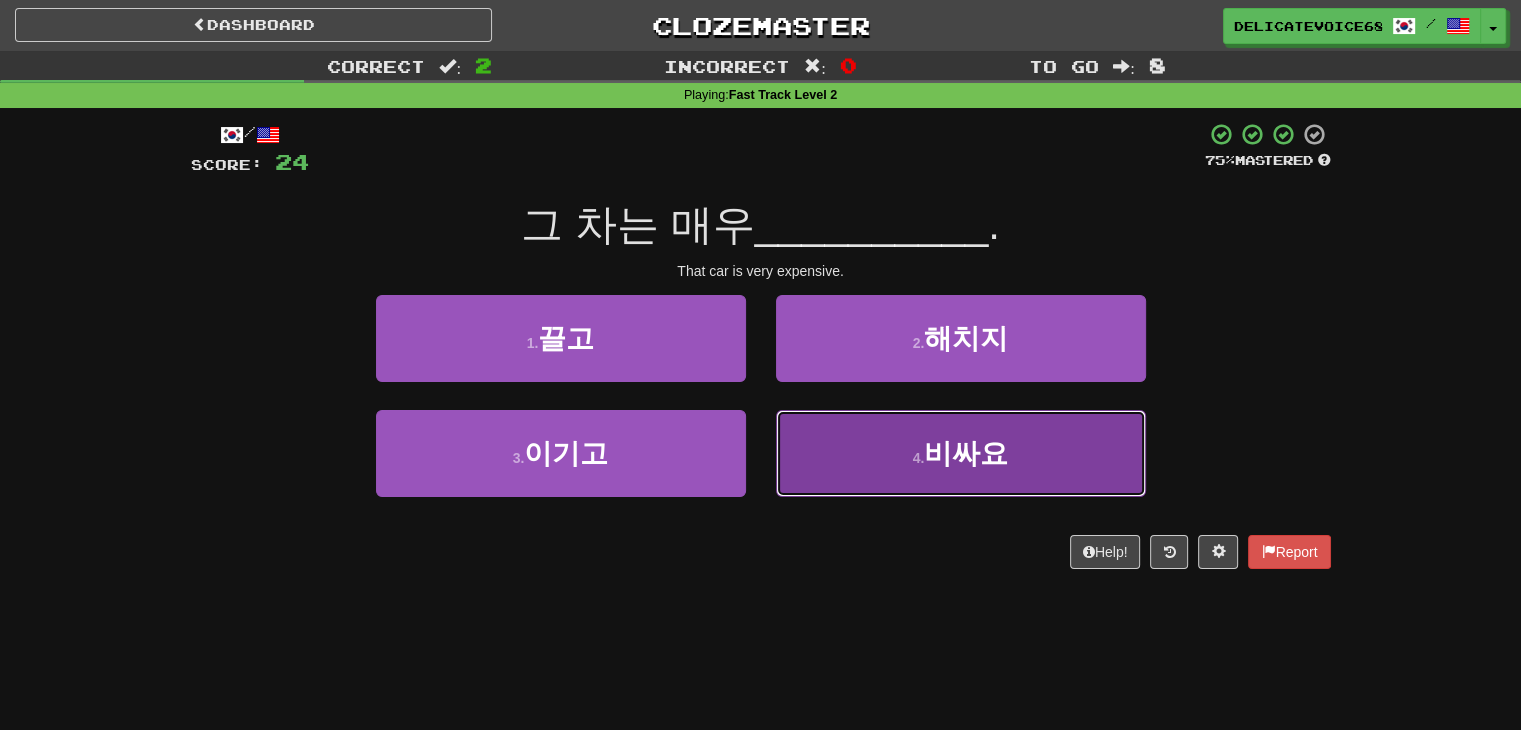 click on "4 . 비싸요" at bounding box center (561, 338) 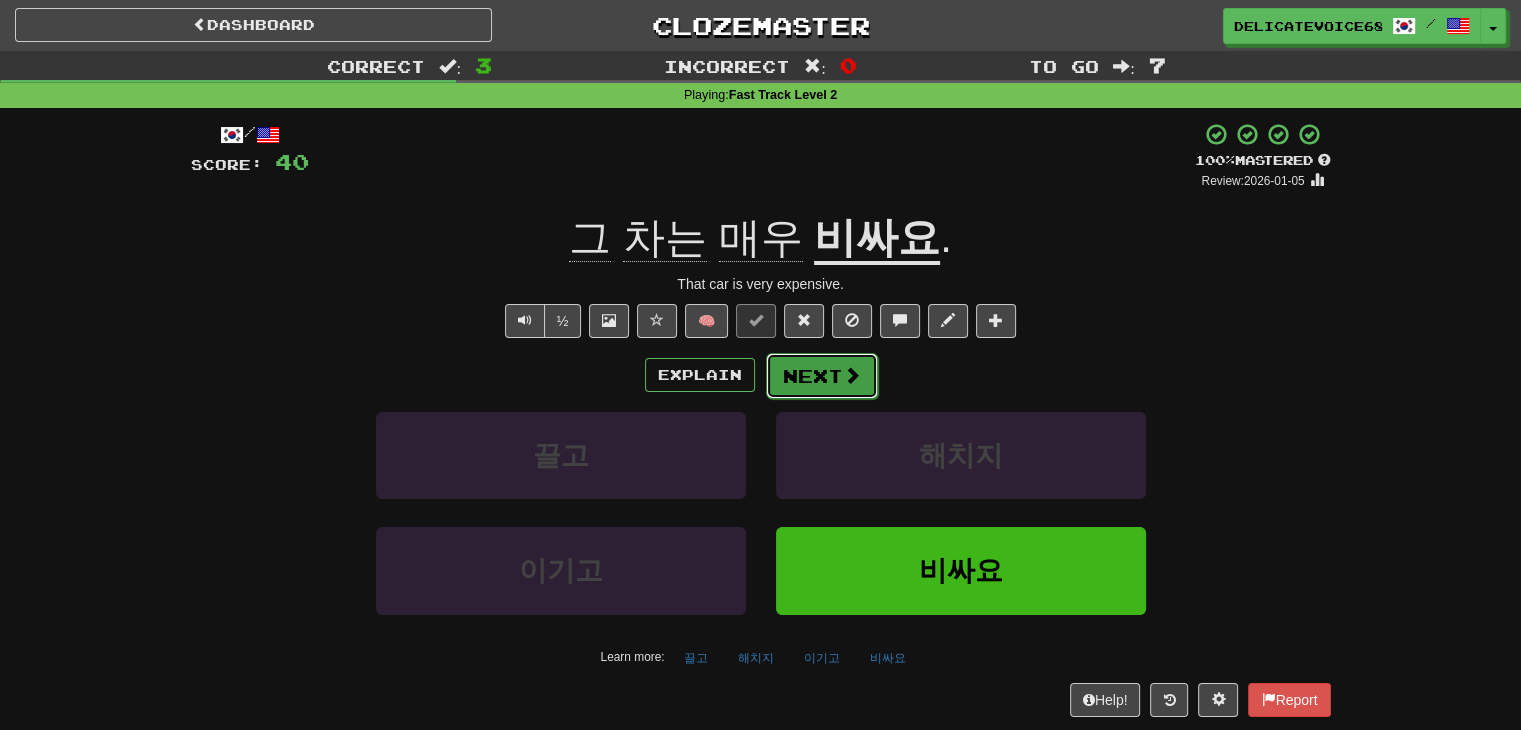 click on "Next" at bounding box center [822, 376] 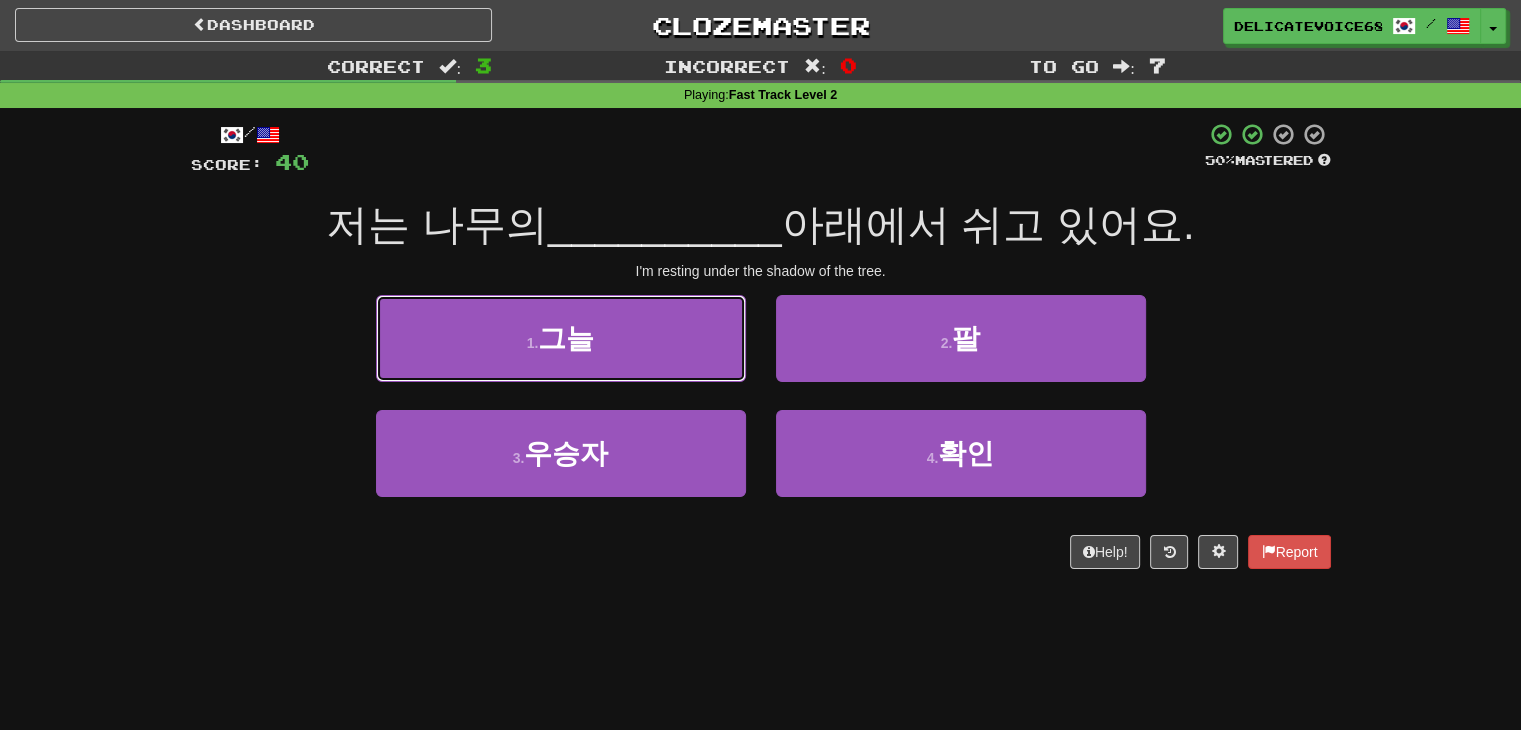 click on "1 .  그늘" at bounding box center (561, 338) 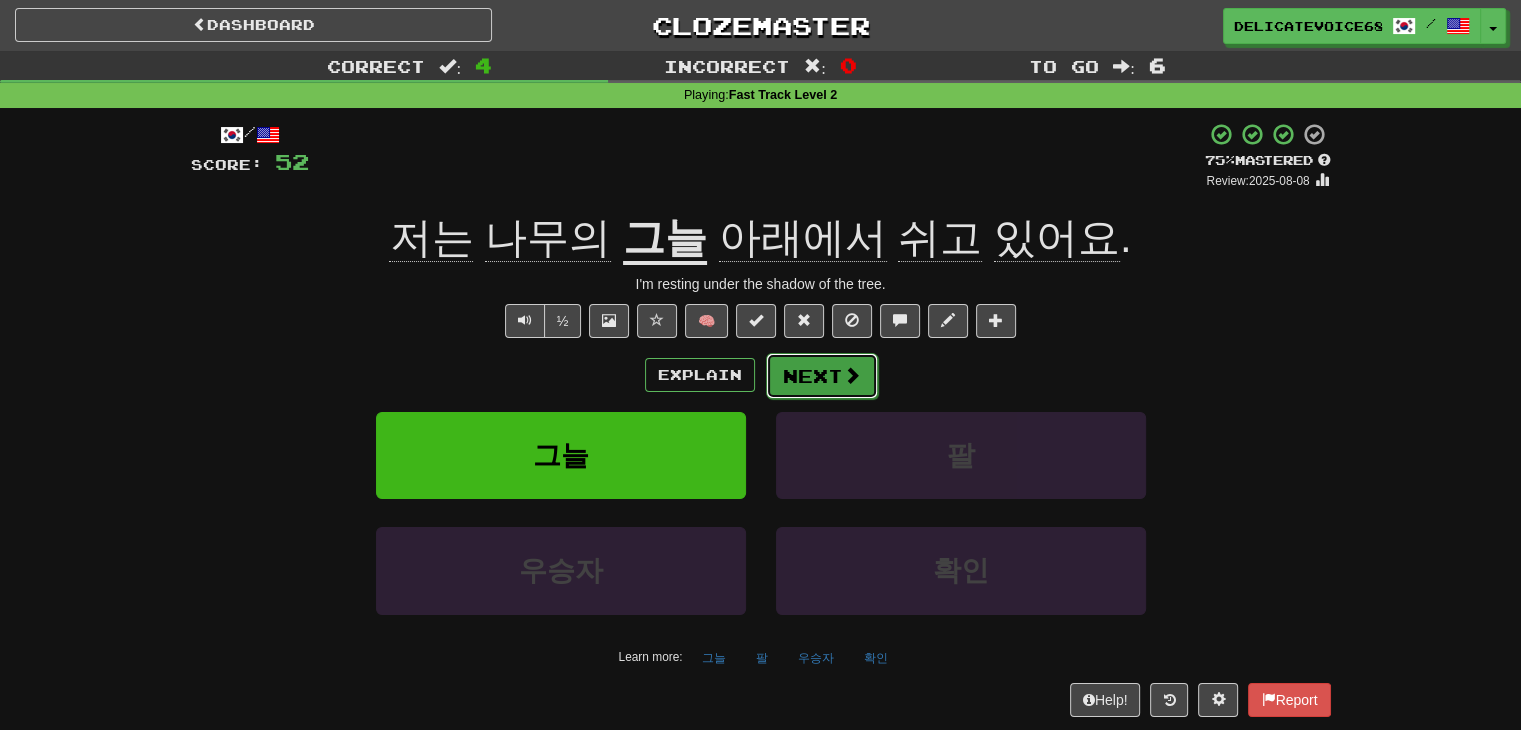 click at bounding box center [852, 375] 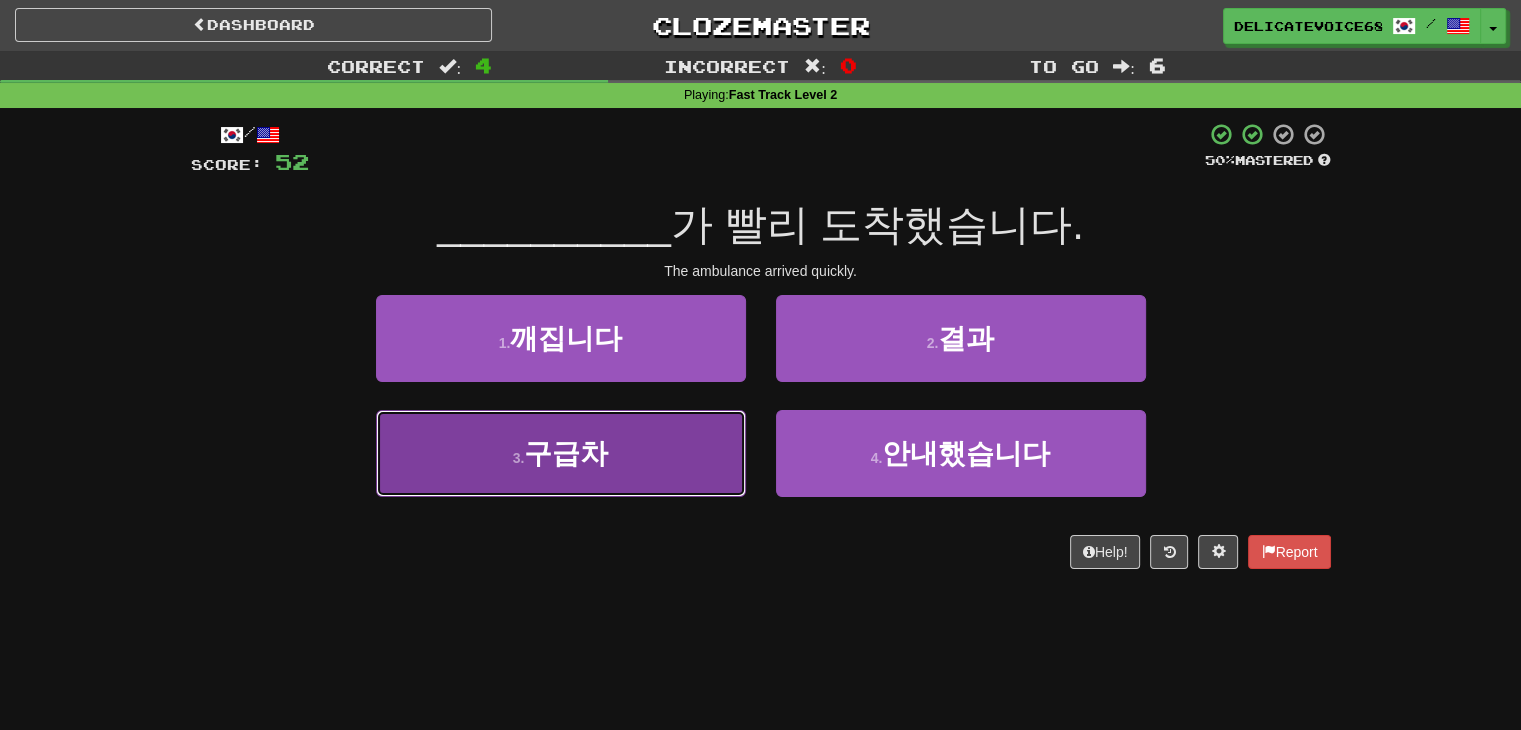 click on "3 .  구급차" at bounding box center (561, 338) 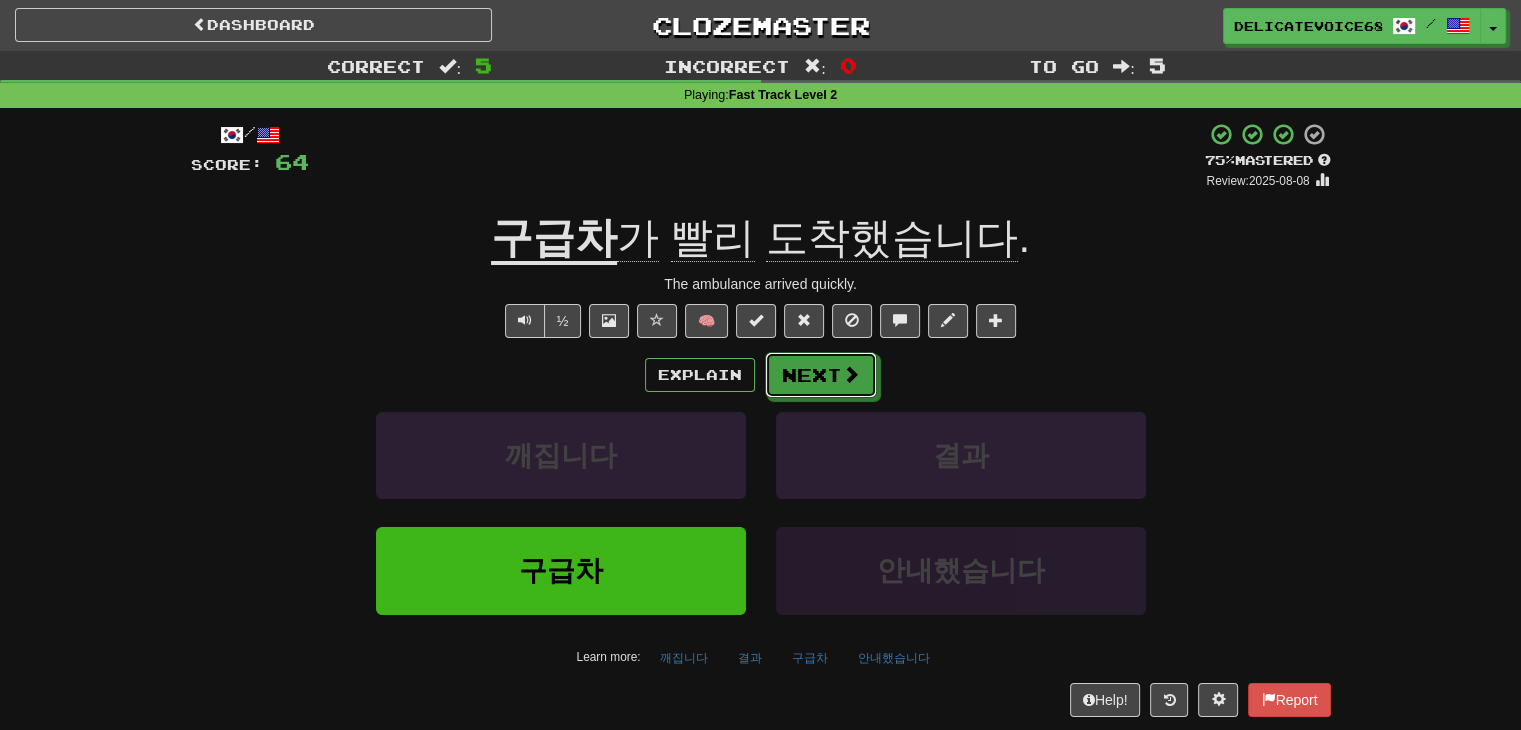 drag, startPoint x: 812, startPoint y: 369, endPoint x: 849, endPoint y: 565, distance: 199.46178 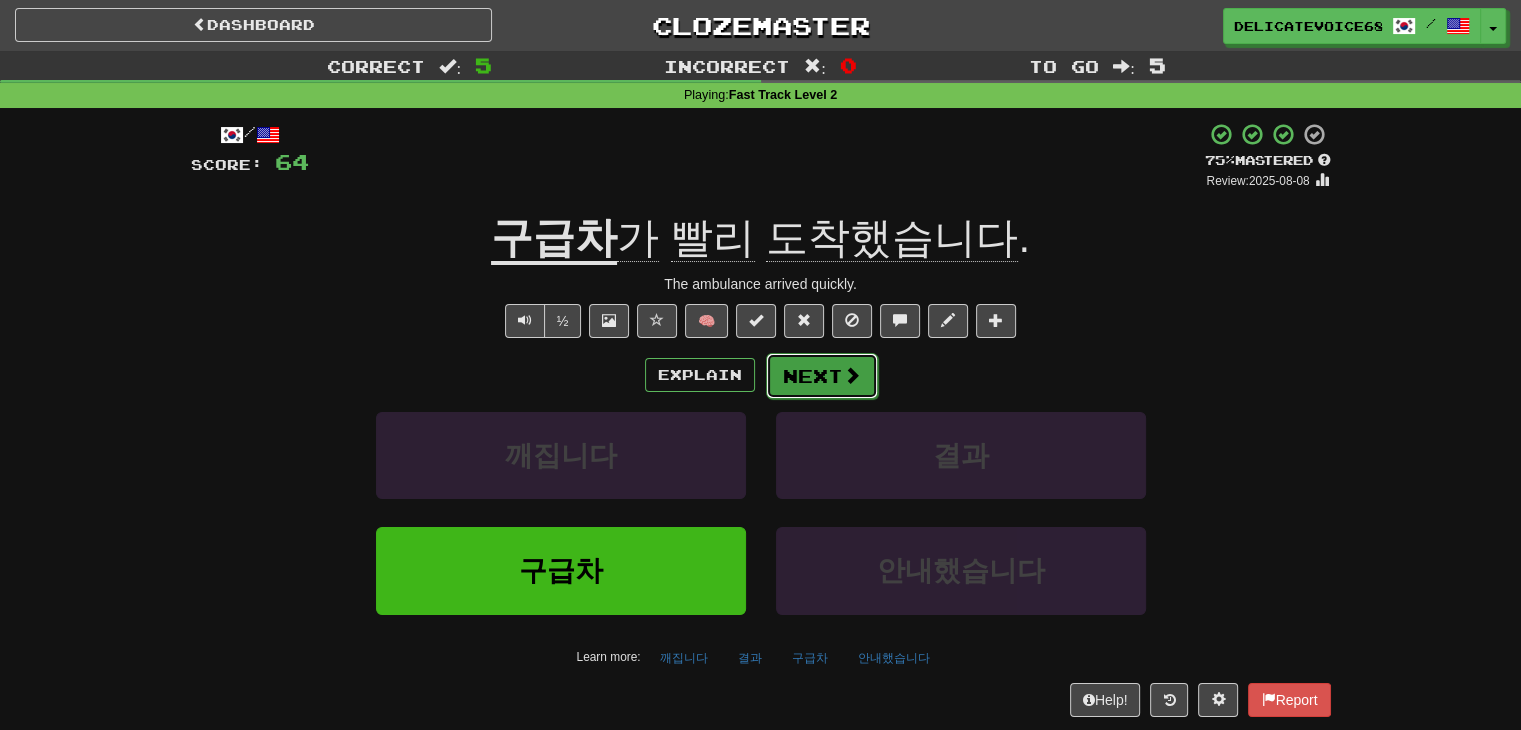 click on "Next" at bounding box center (822, 376) 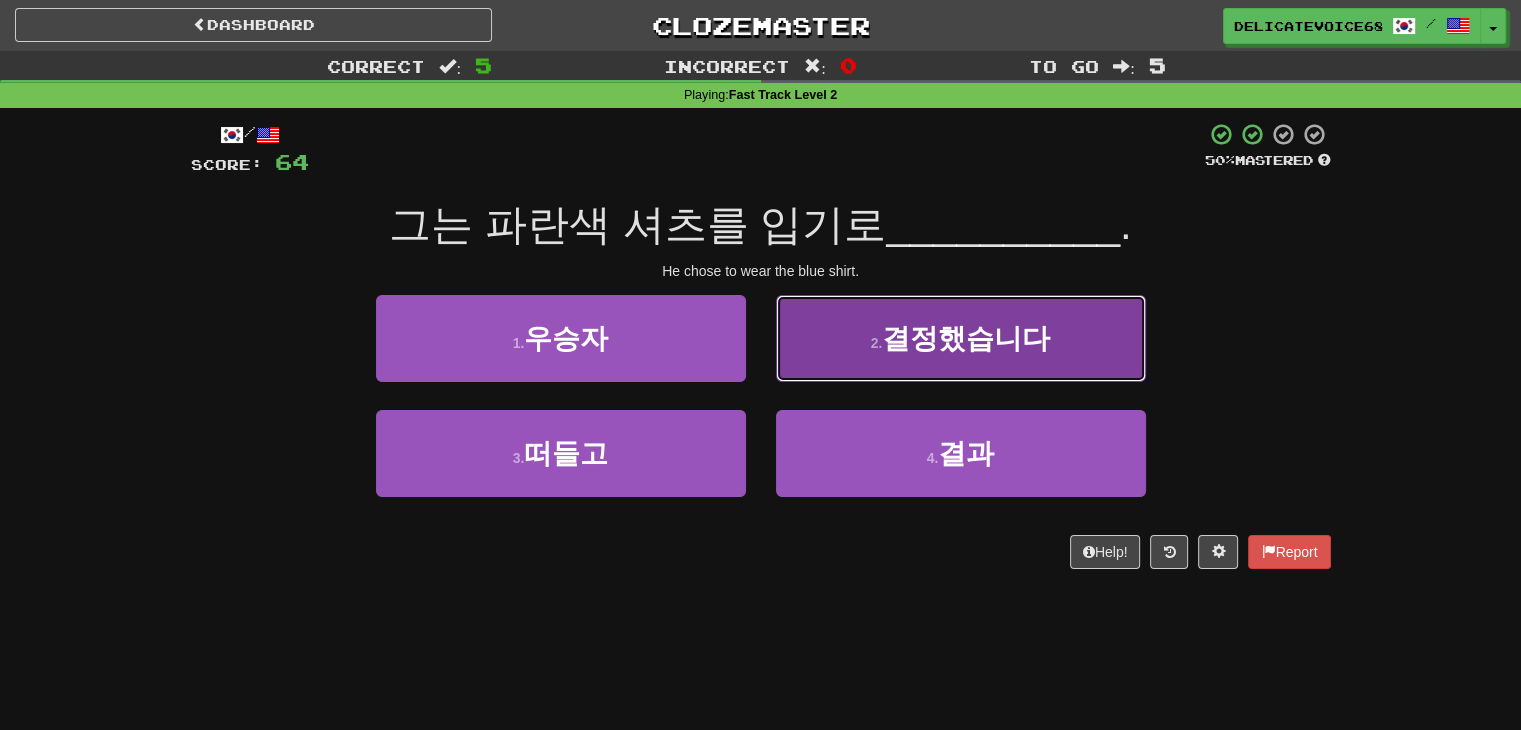 click on "2 ." at bounding box center (519, 343) 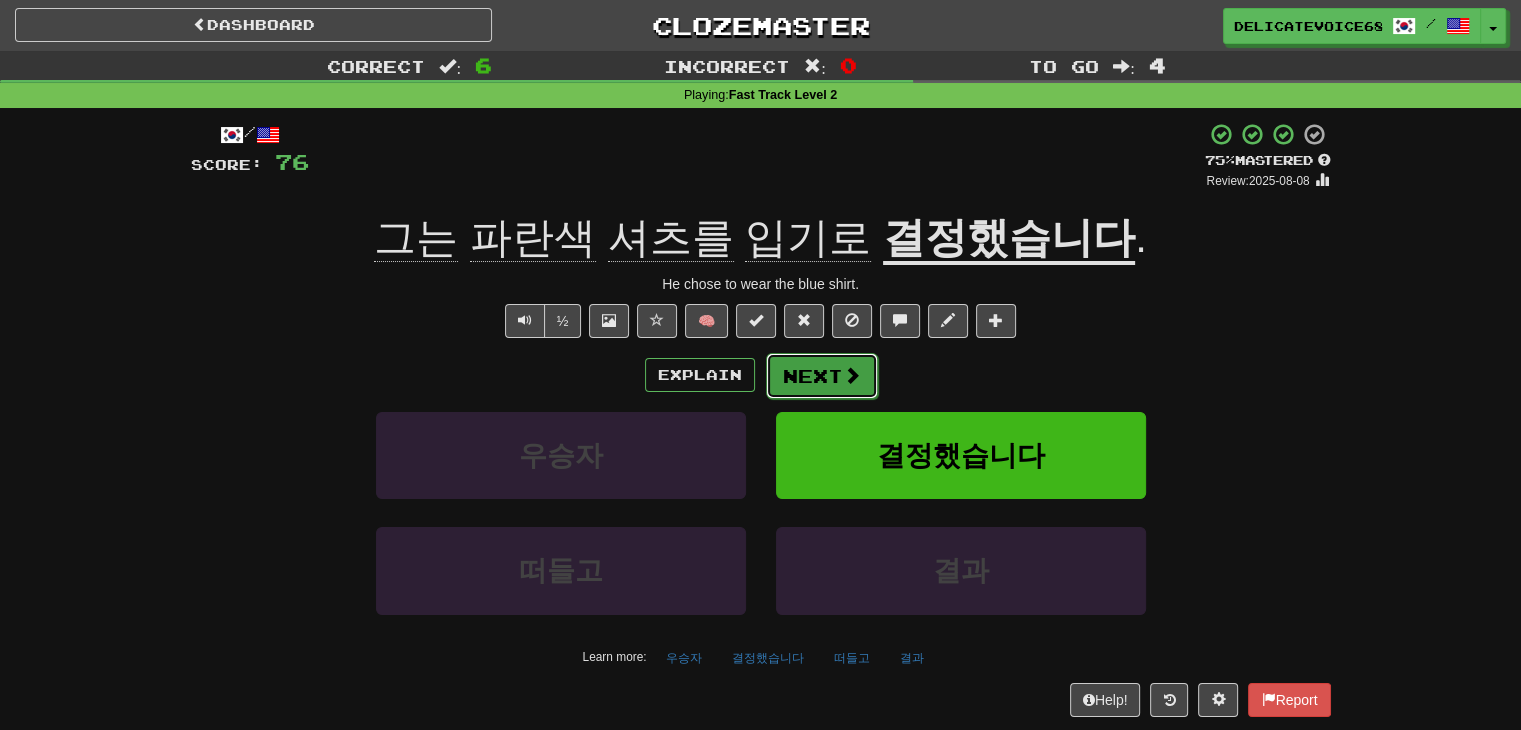 click on "Next" at bounding box center [822, 376] 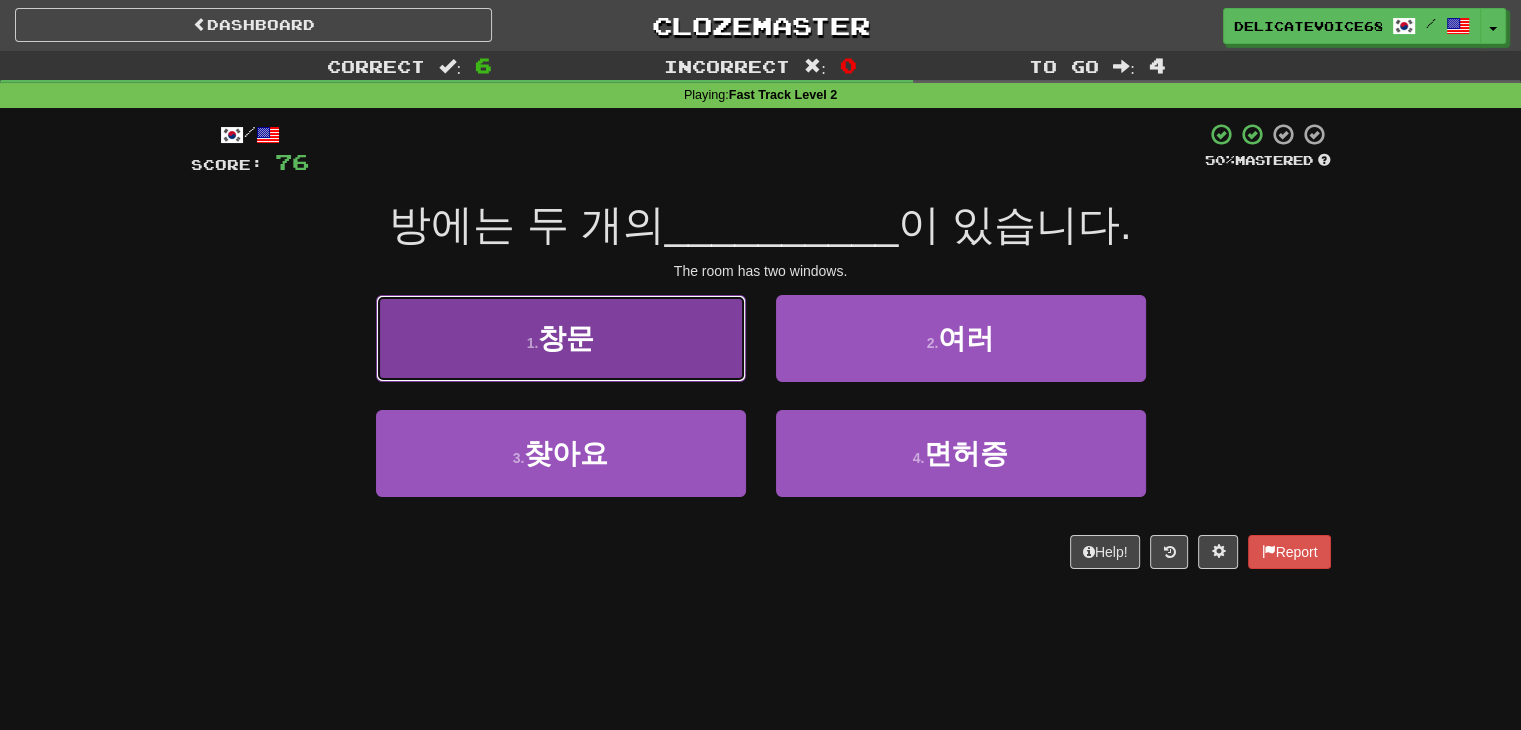 click on "1 .  창문" at bounding box center [561, 338] 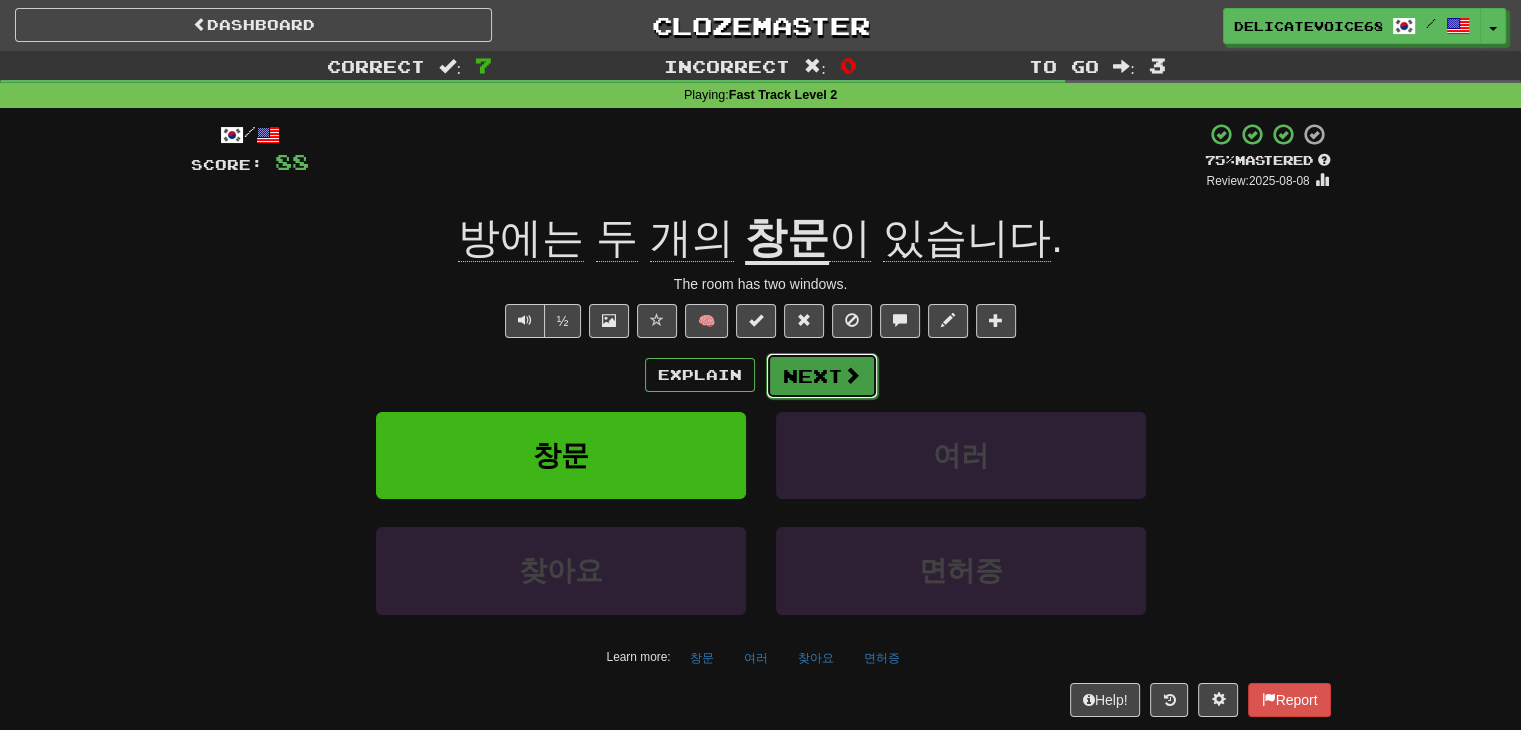 click on "Next" at bounding box center (822, 376) 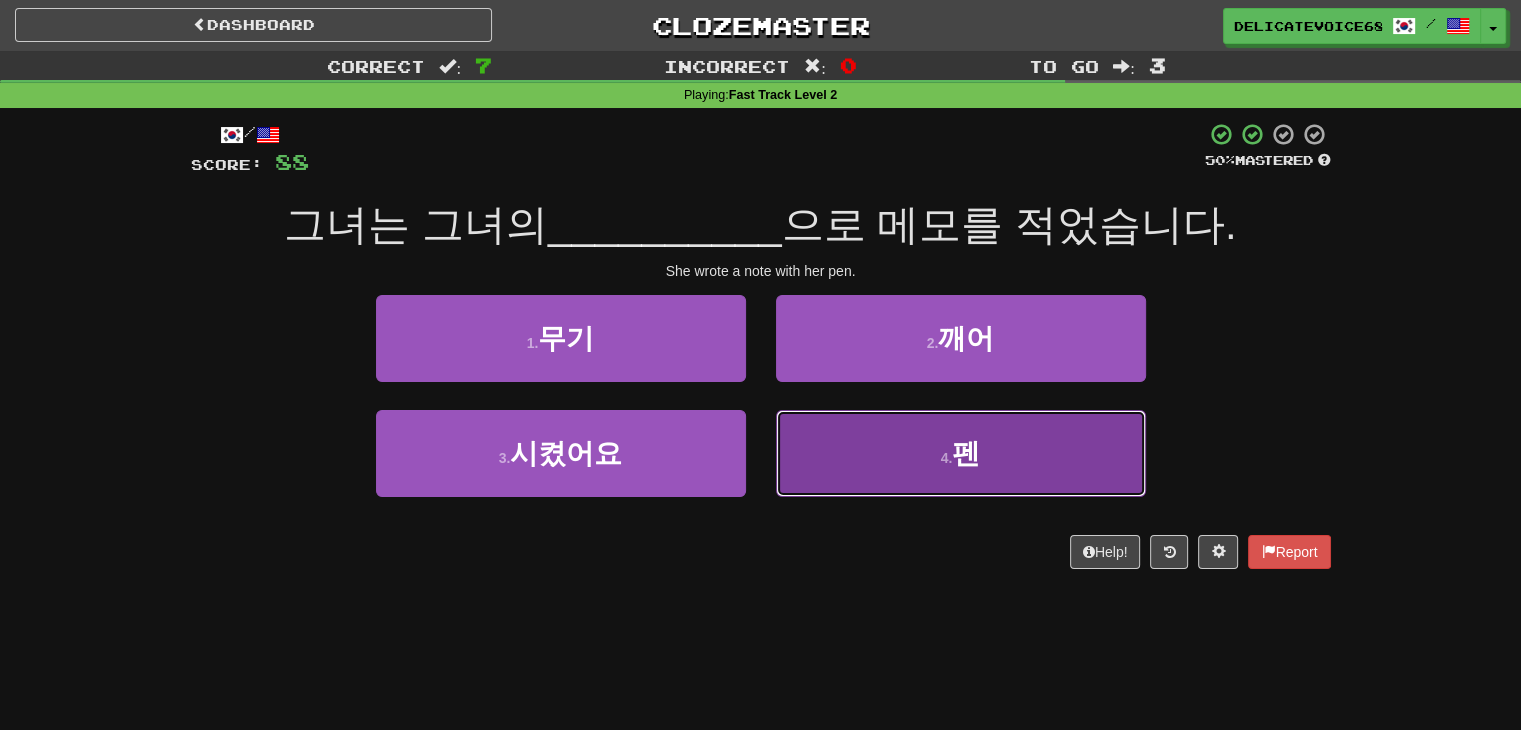 click on "4 .  펜" at bounding box center (561, 338) 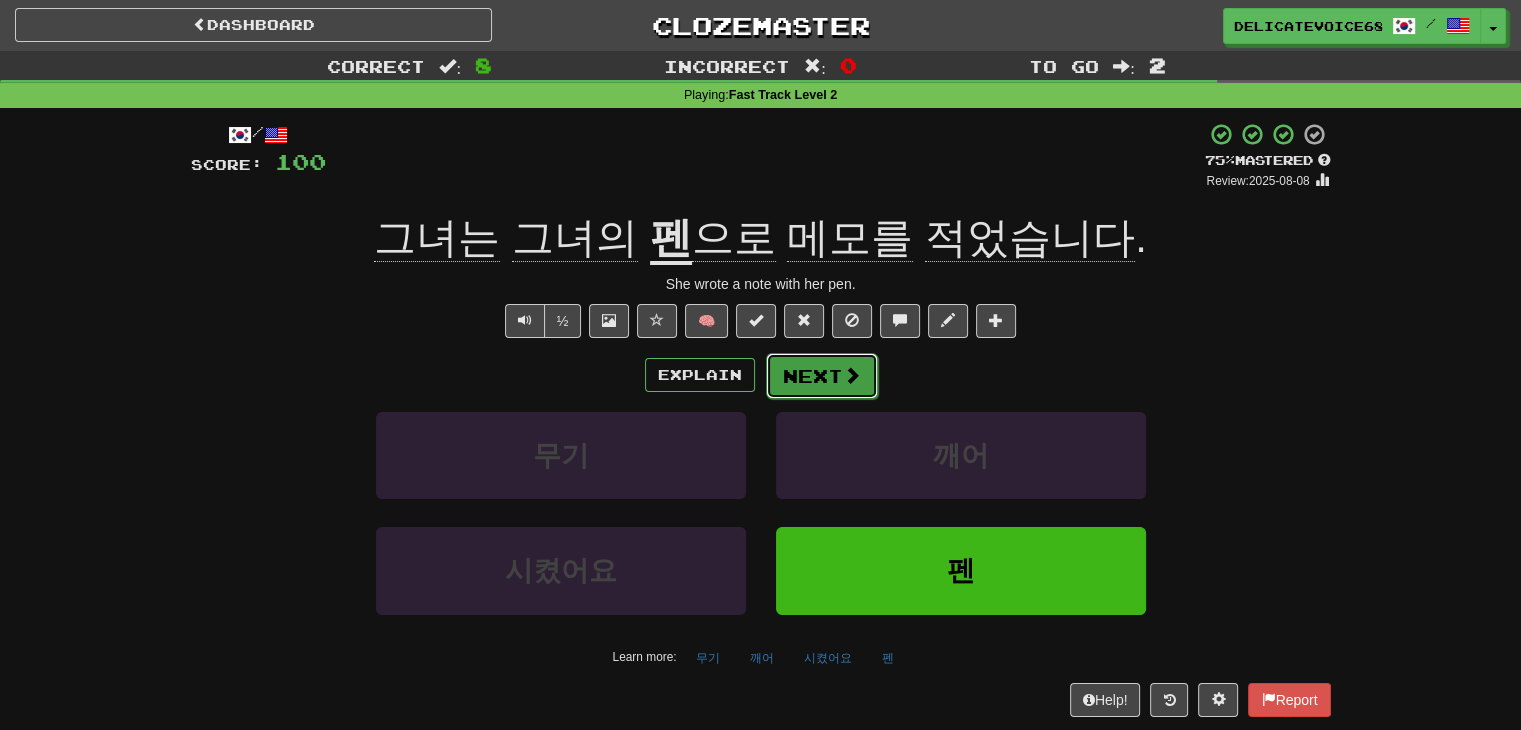 click on "Next" at bounding box center [822, 376] 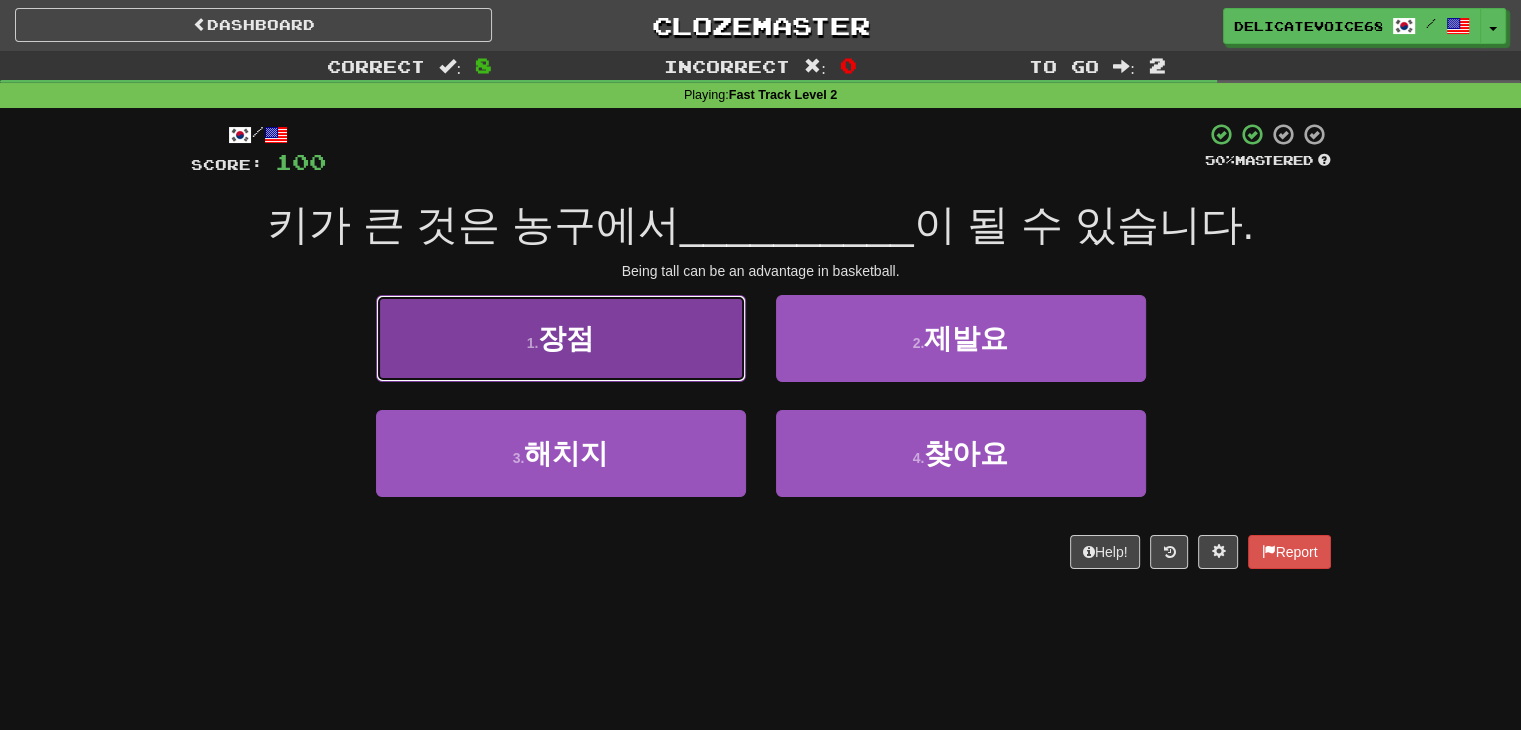 click on "1 .  장점" at bounding box center (561, 338) 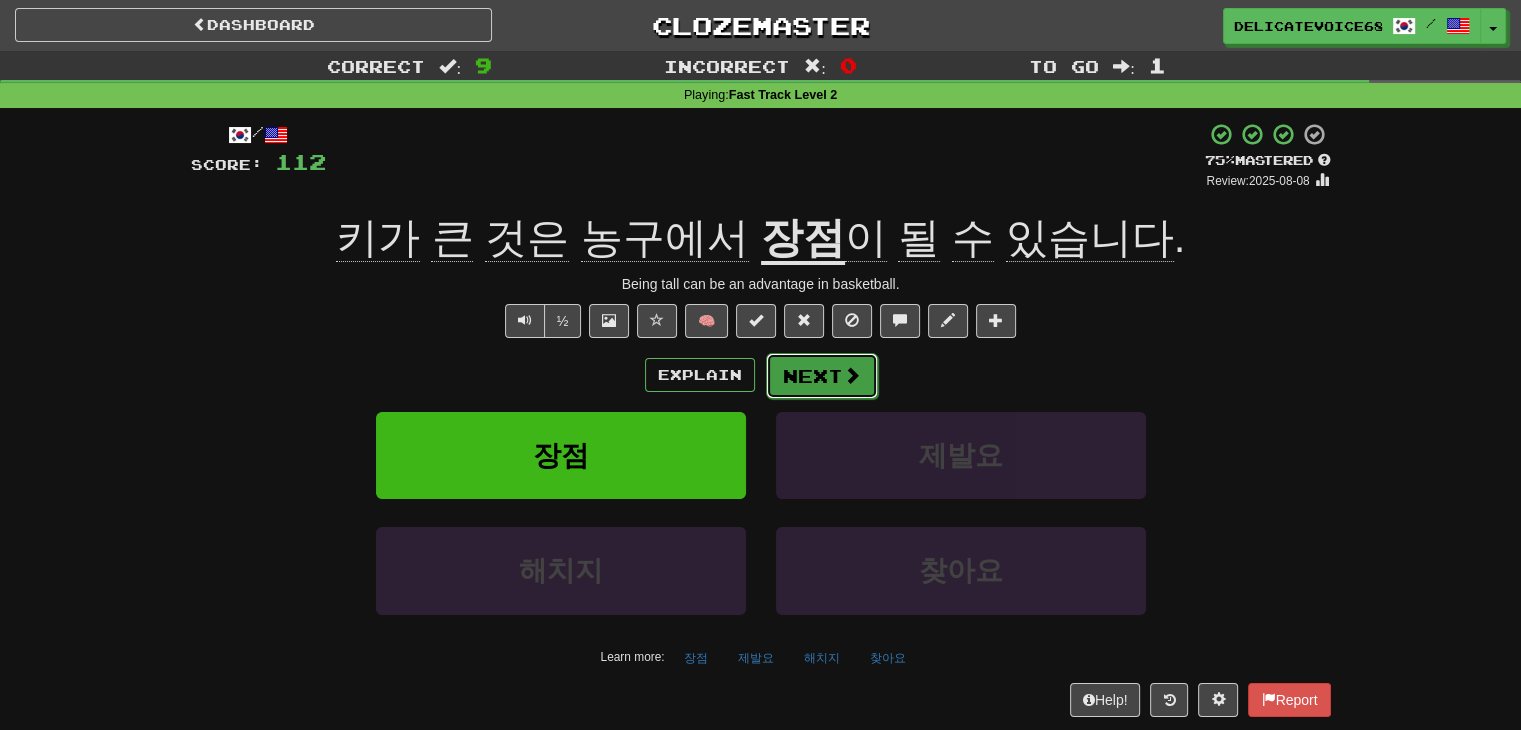 click on "Next" at bounding box center [822, 376] 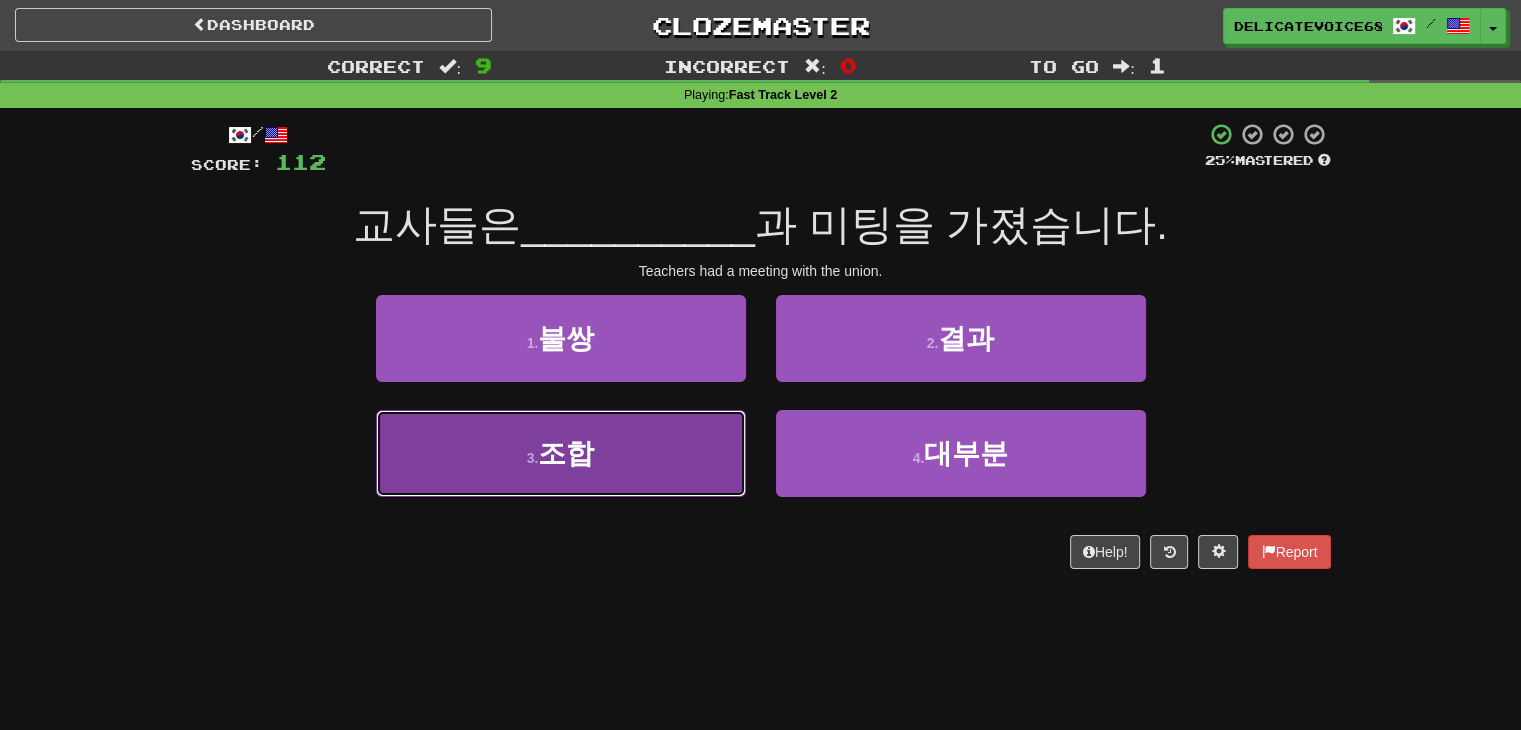 click on "3 .  조합" at bounding box center [561, 338] 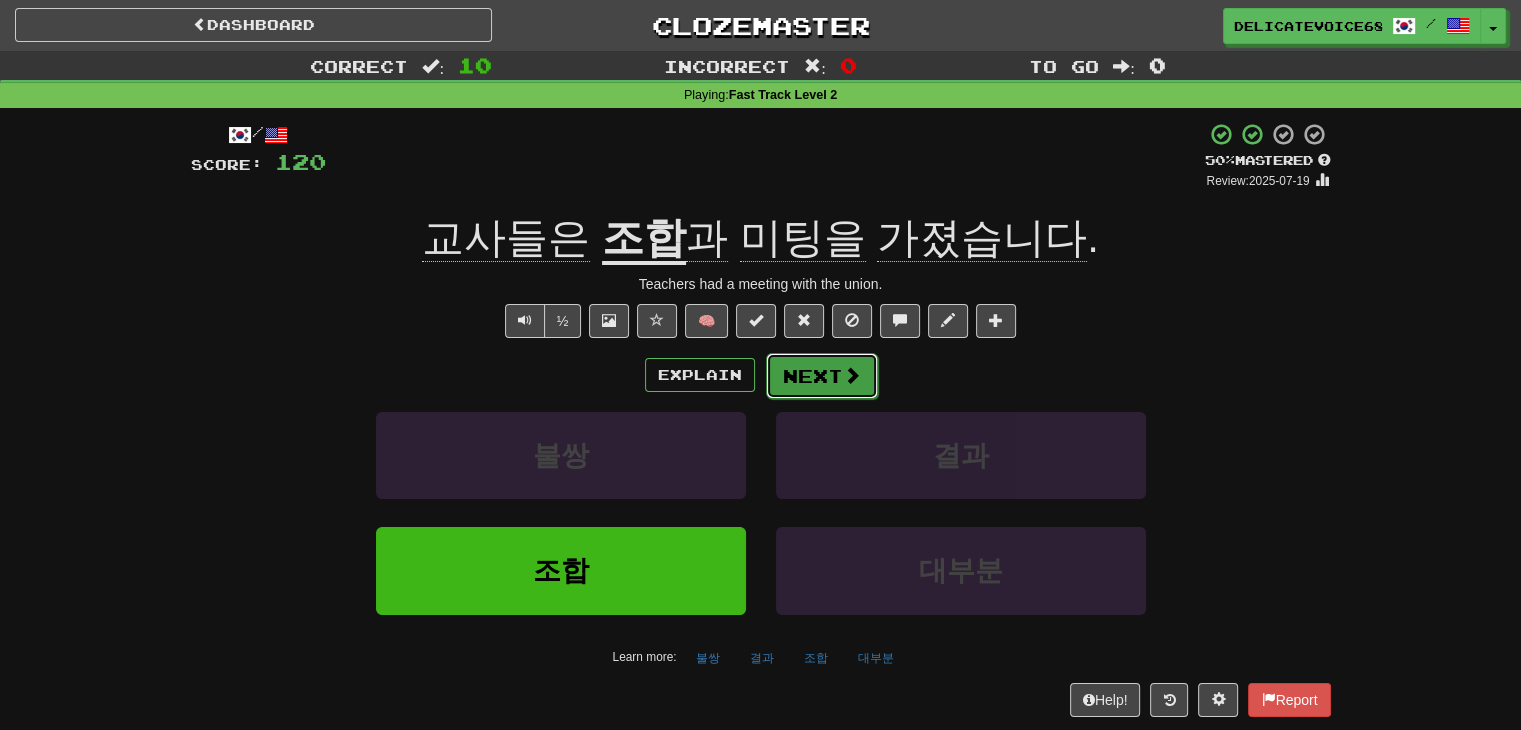 click on "Next" at bounding box center (822, 376) 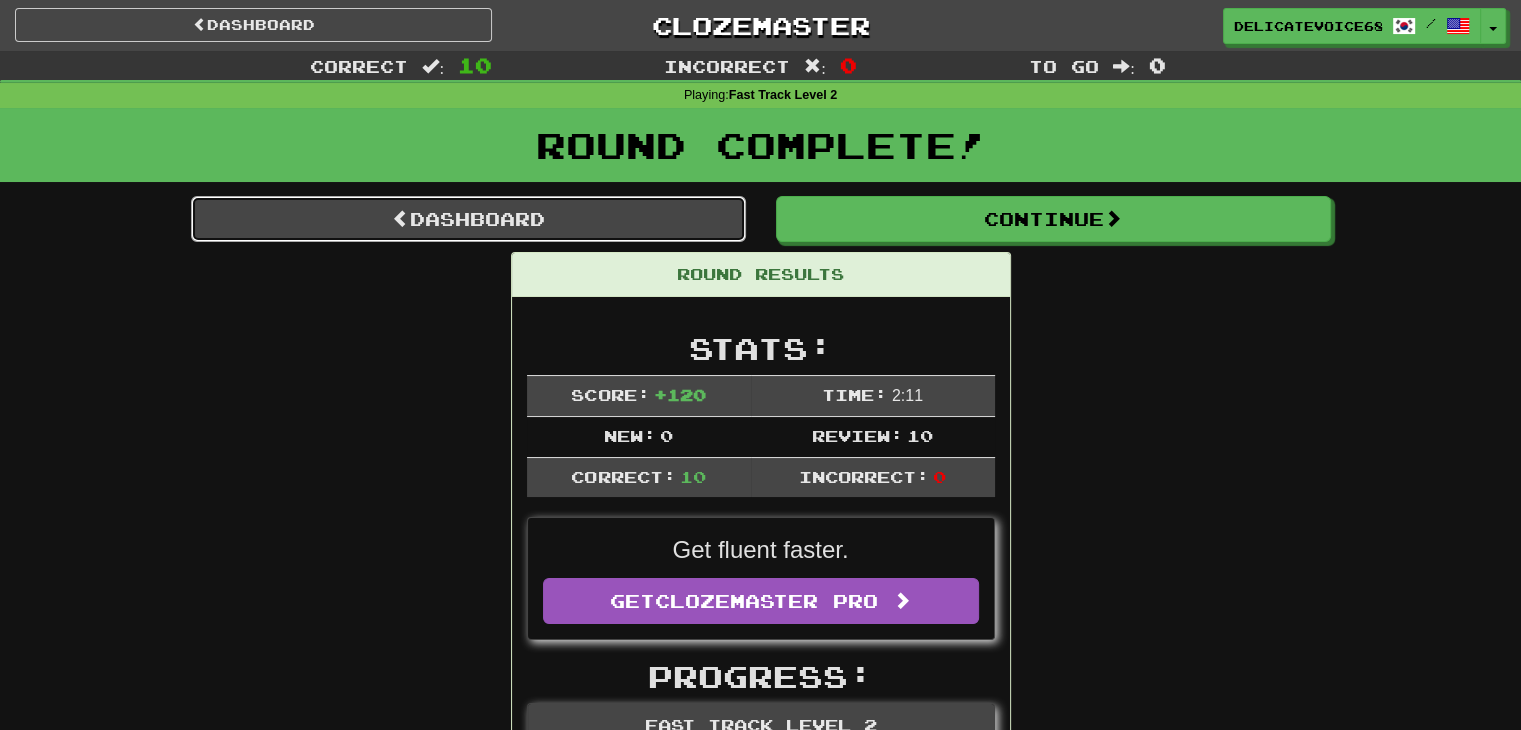 click on "Dashboard" at bounding box center (468, 219) 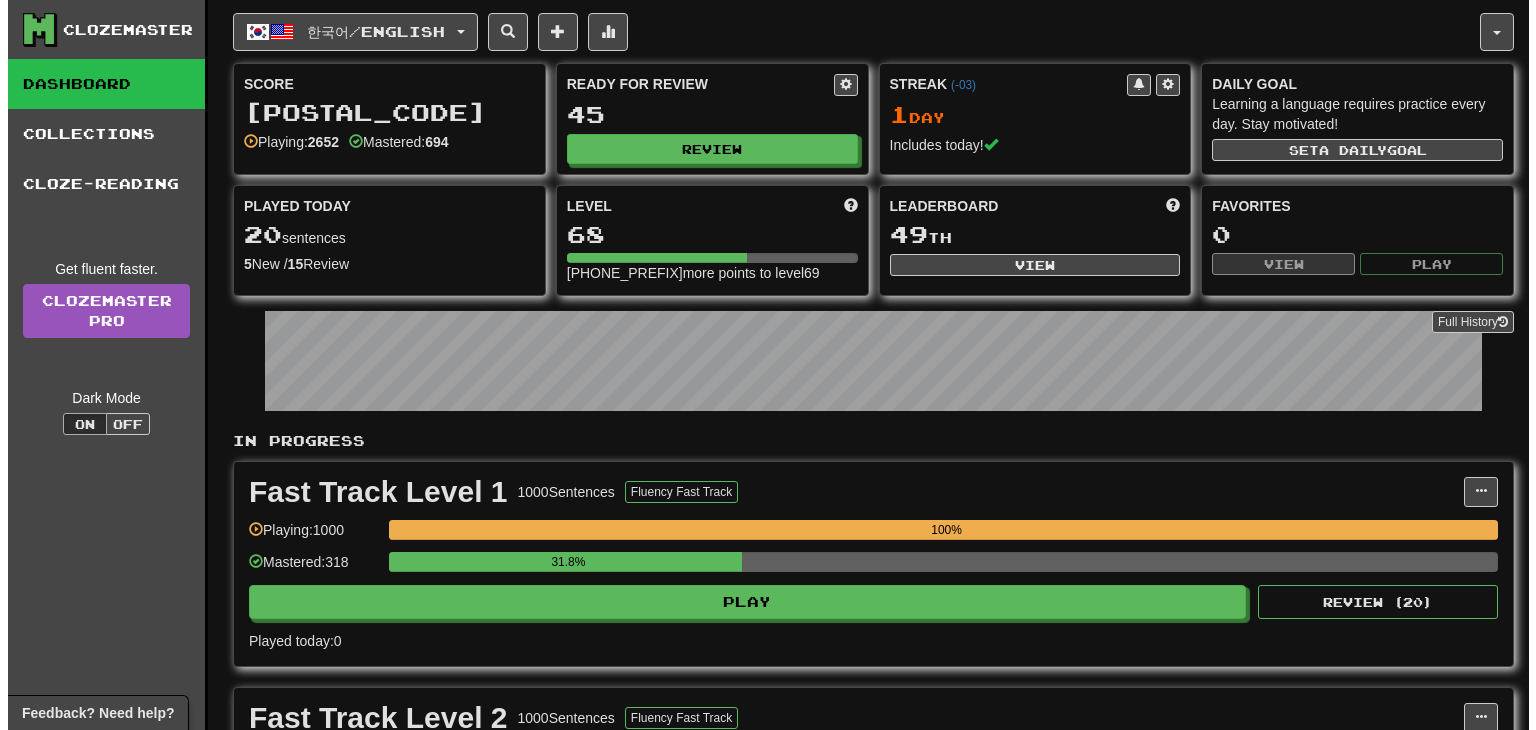 scroll, scrollTop: 0, scrollLeft: 0, axis: both 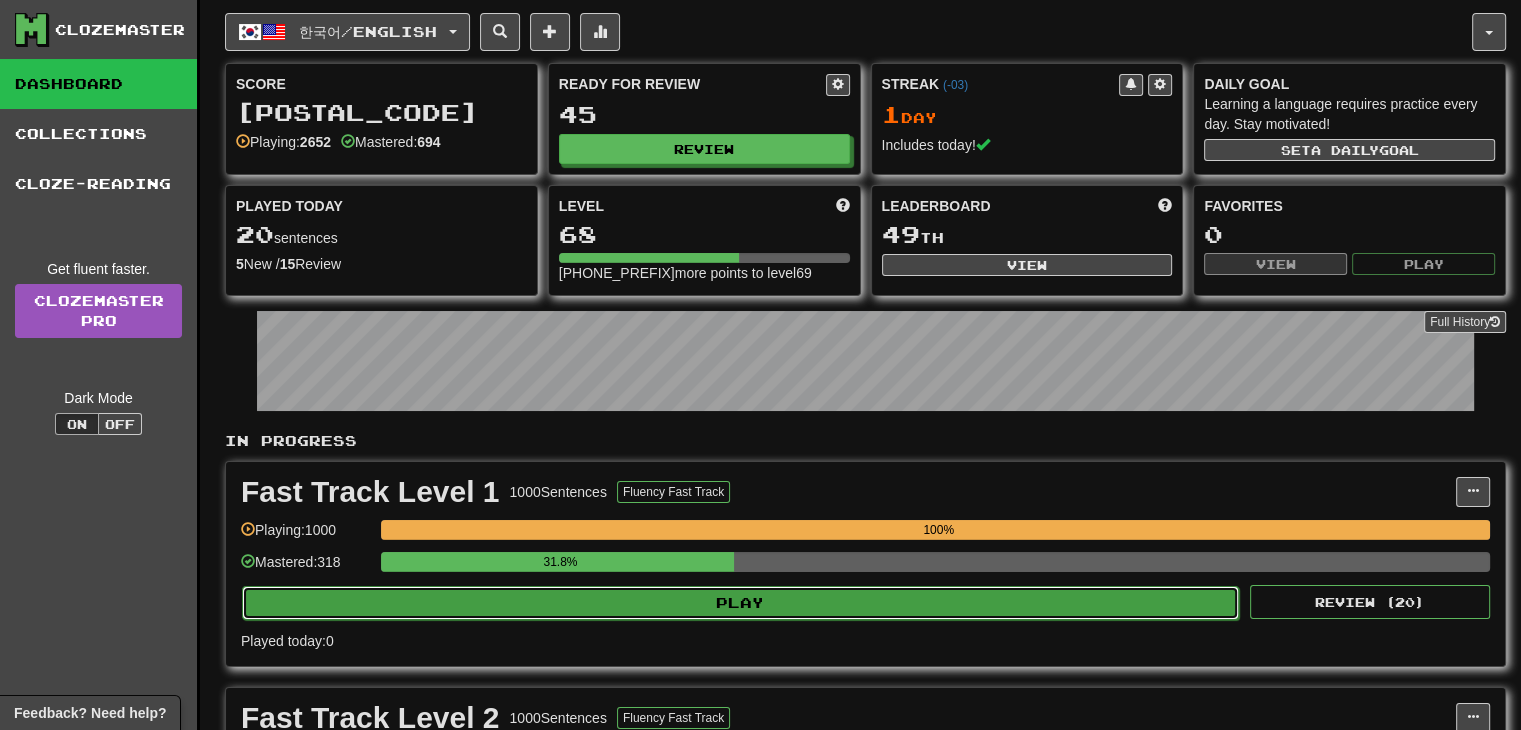 click on "Play" at bounding box center (740, 603) 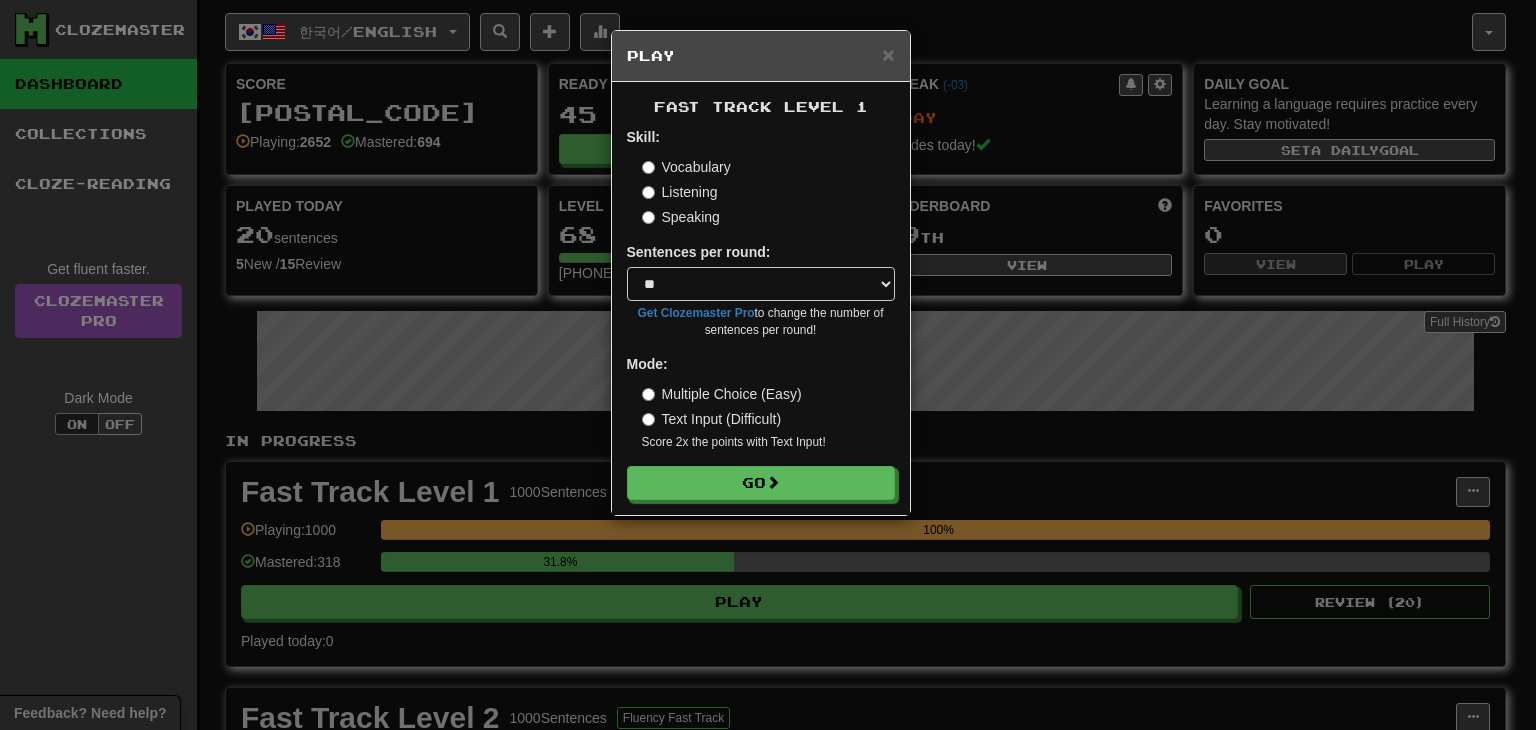click on "Listening" at bounding box center (686, 167) 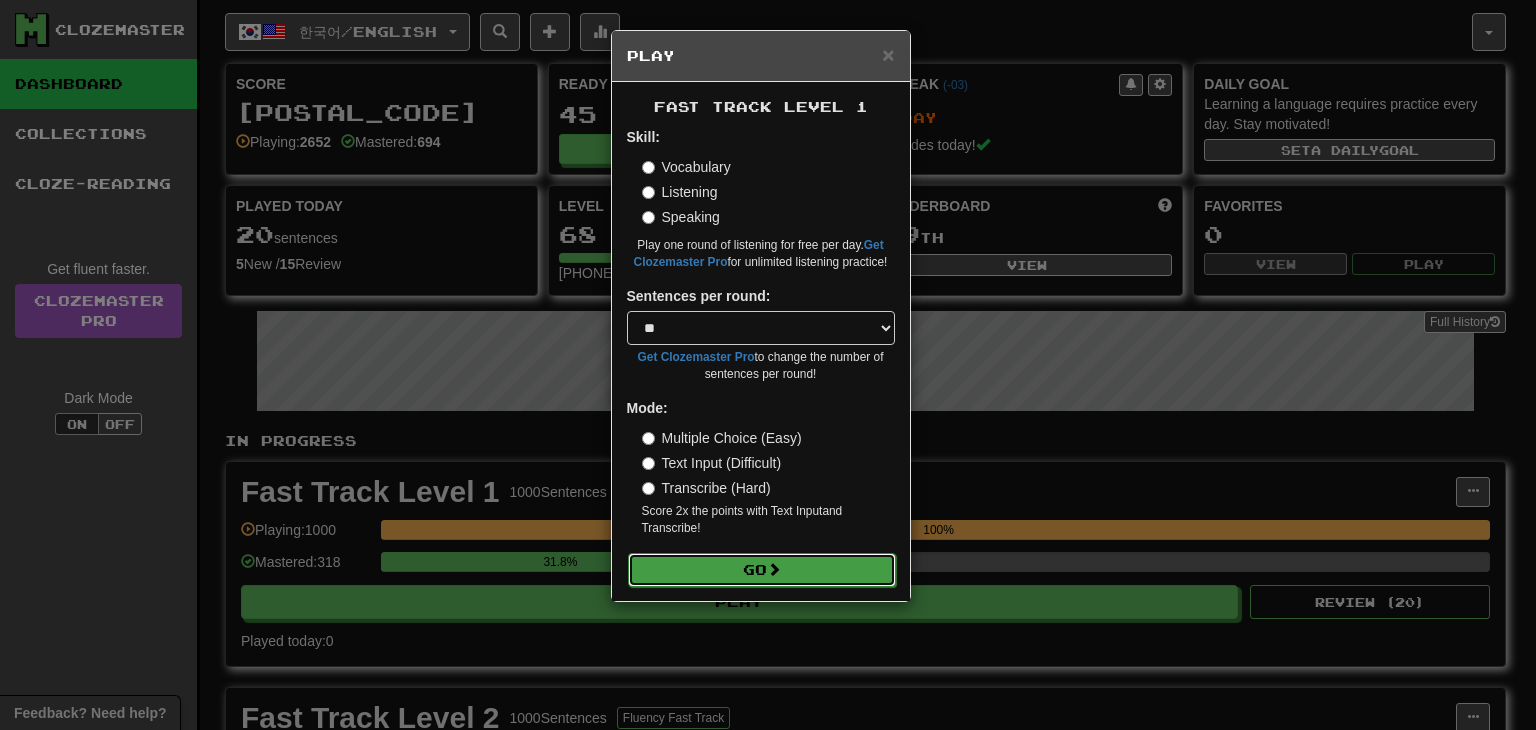 click on "Go" at bounding box center [762, 570] 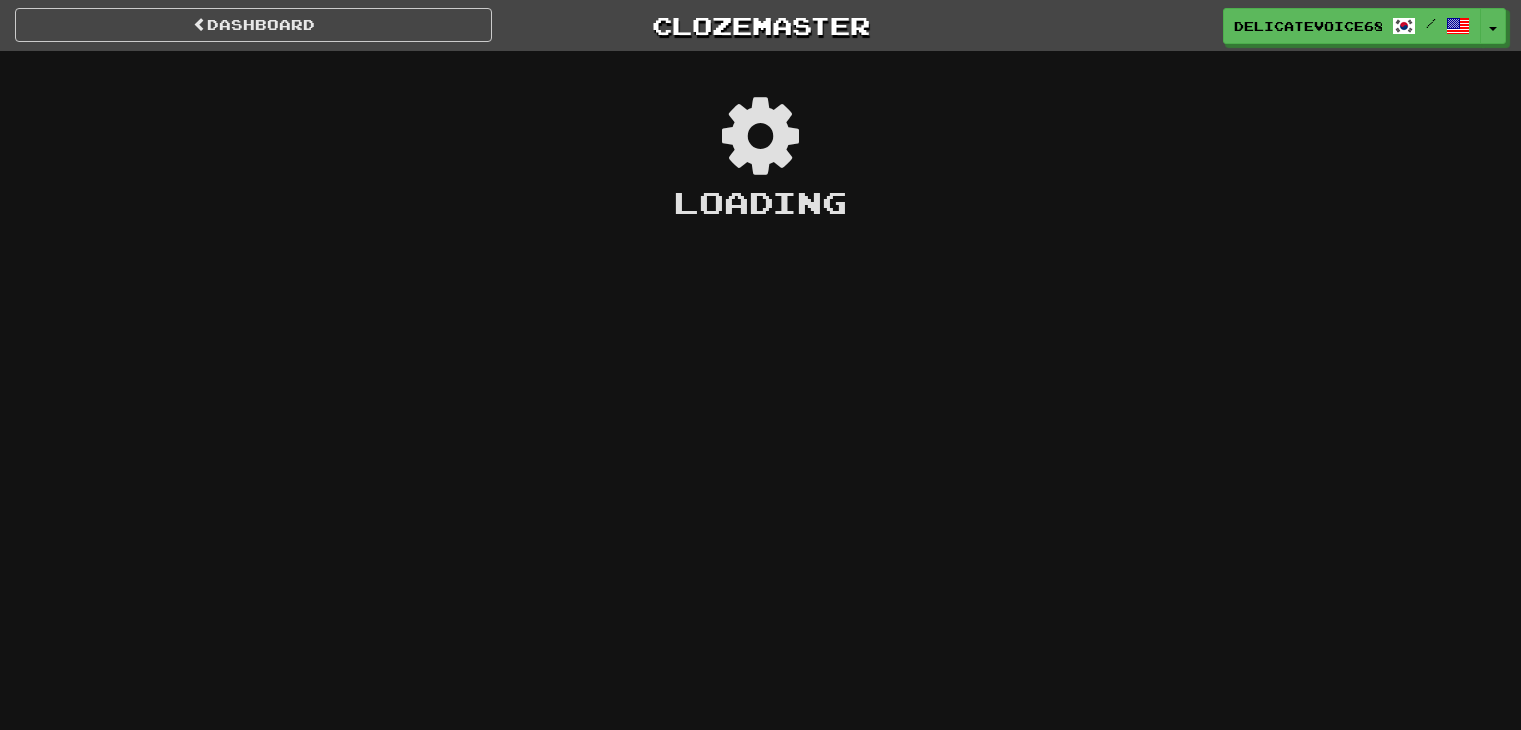 scroll, scrollTop: 0, scrollLeft: 0, axis: both 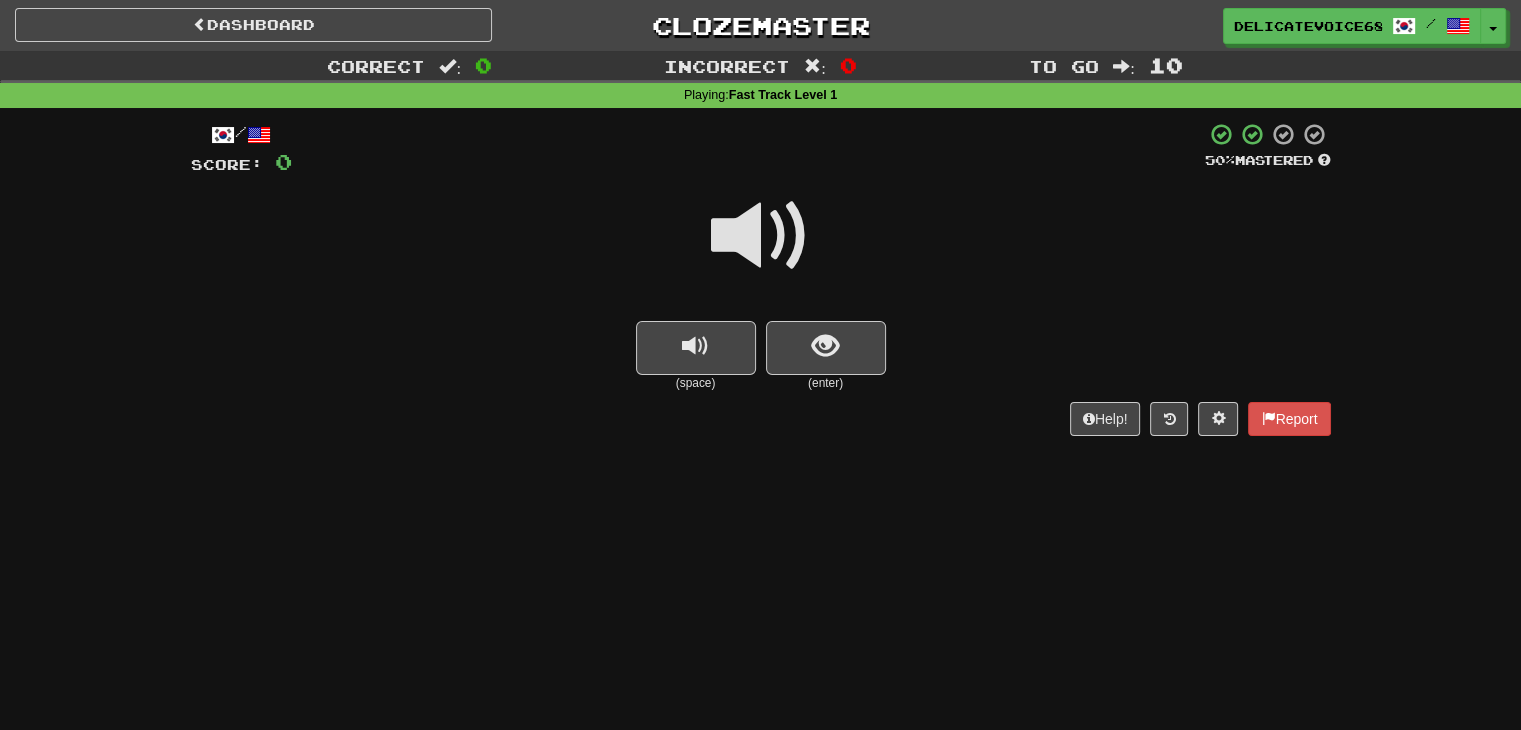 click at bounding box center [761, 236] 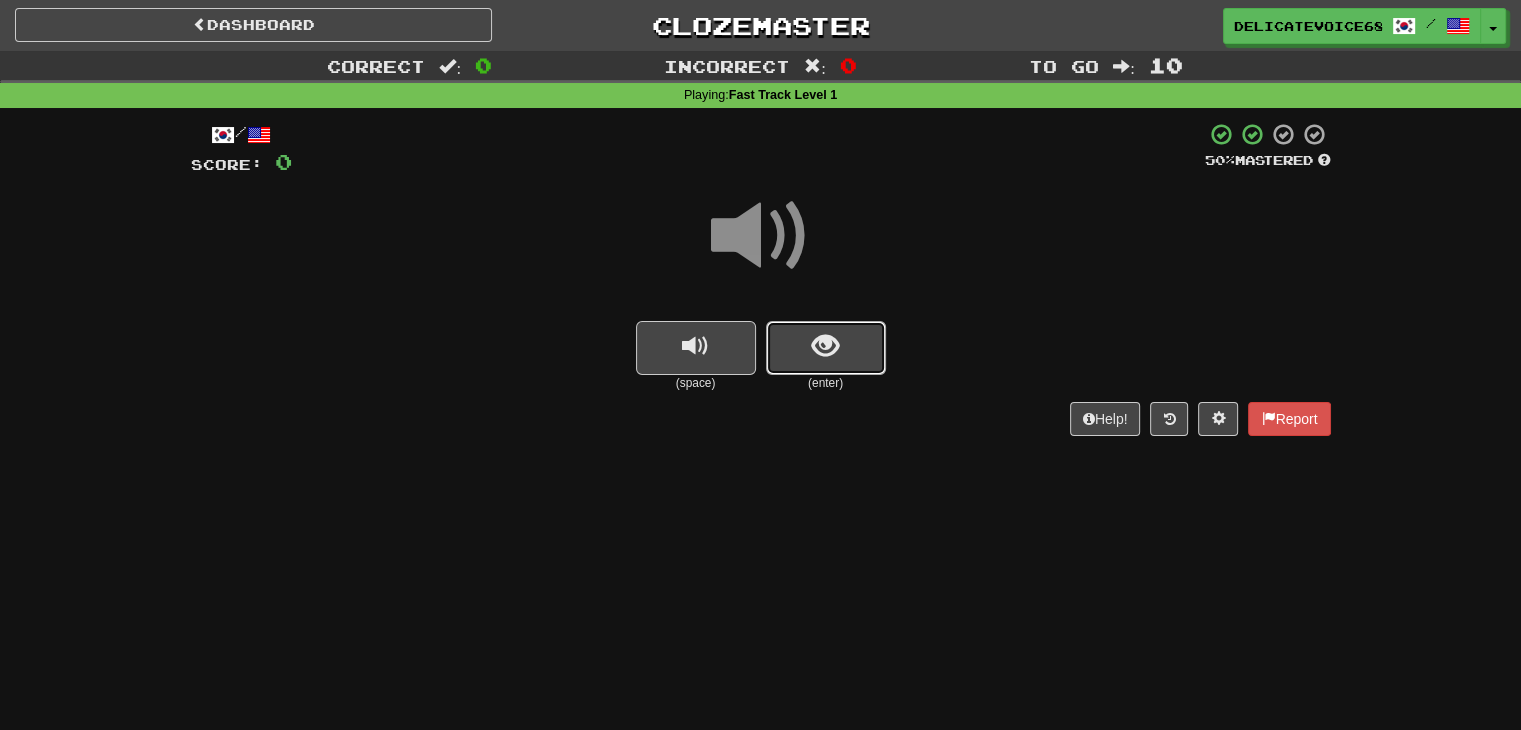 click at bounding box center [826, 348] 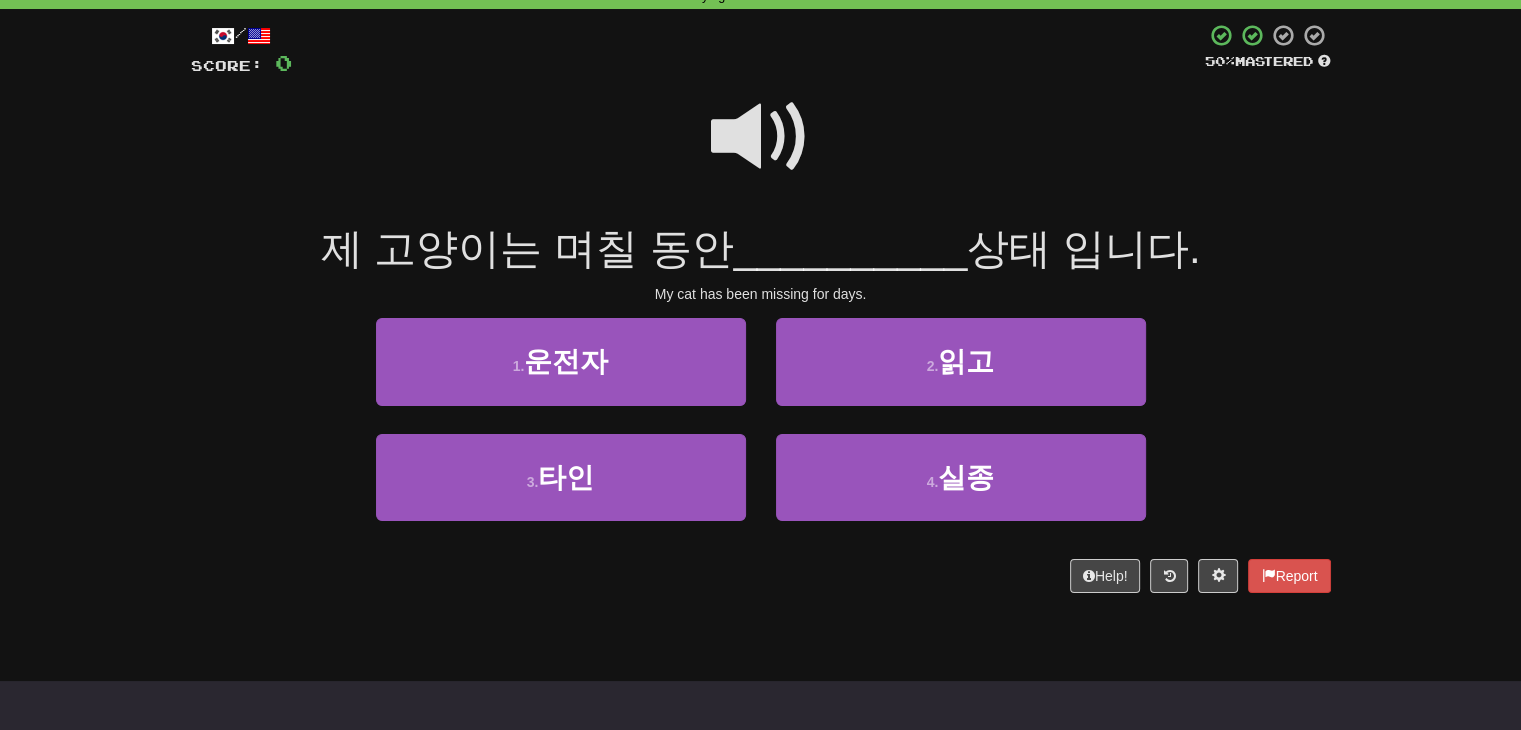 scroll, scrollTop: 100, scrollLeft: 0, axis: vertical 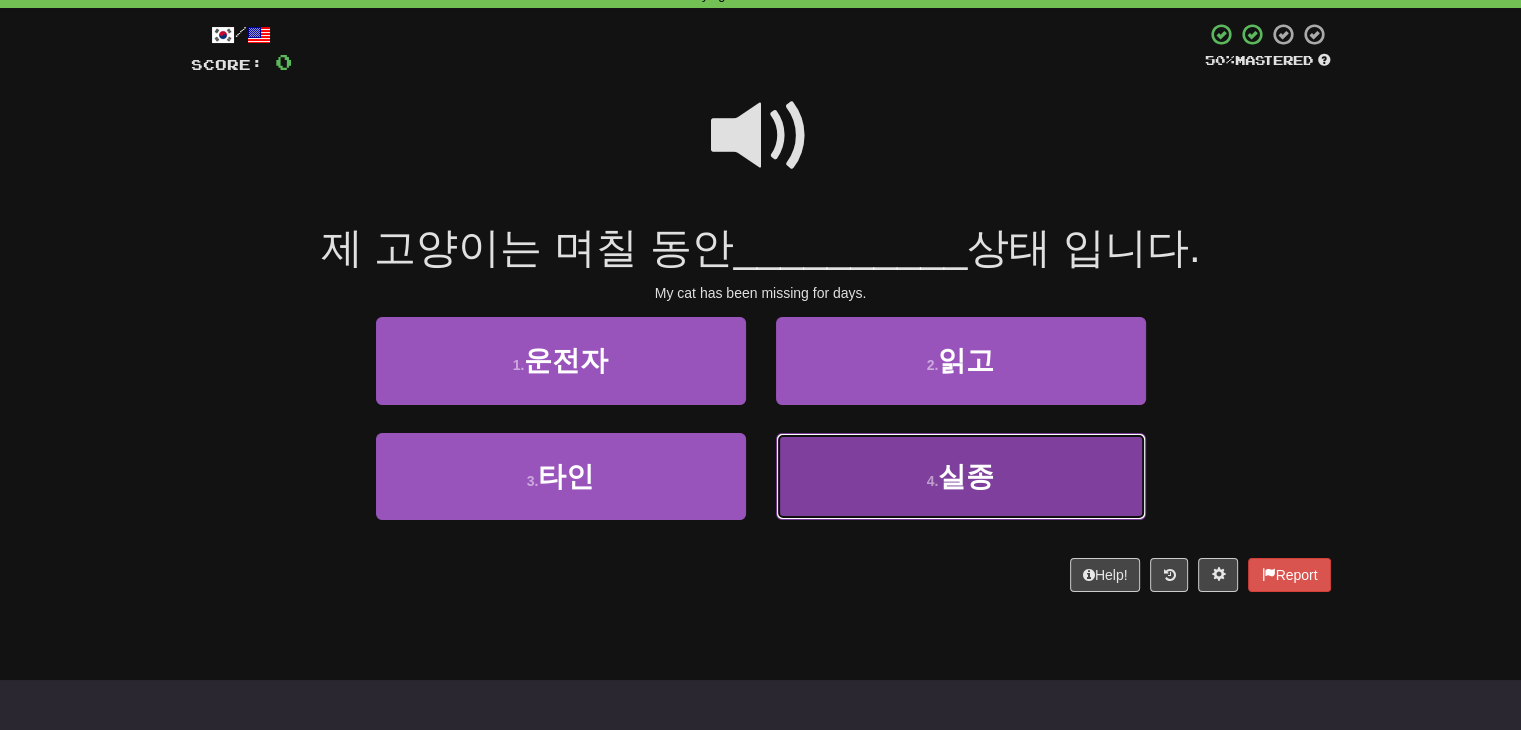 click on "4 .  실종" at bounding box center [561, 360] 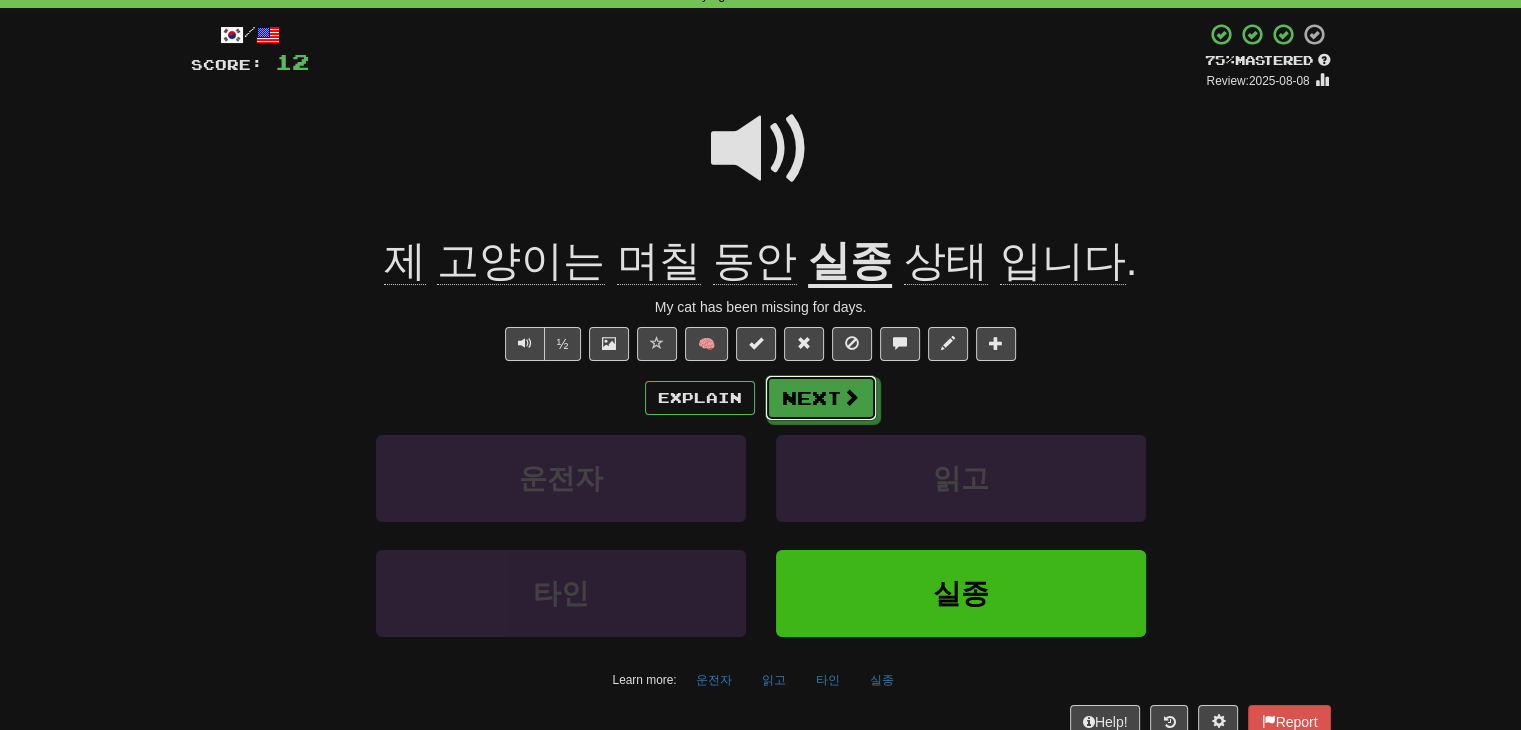 drag, startPoint x: 832, startPoint y: 401, endPoint x: 1128, endPoint y: 383, distance: 296.54678 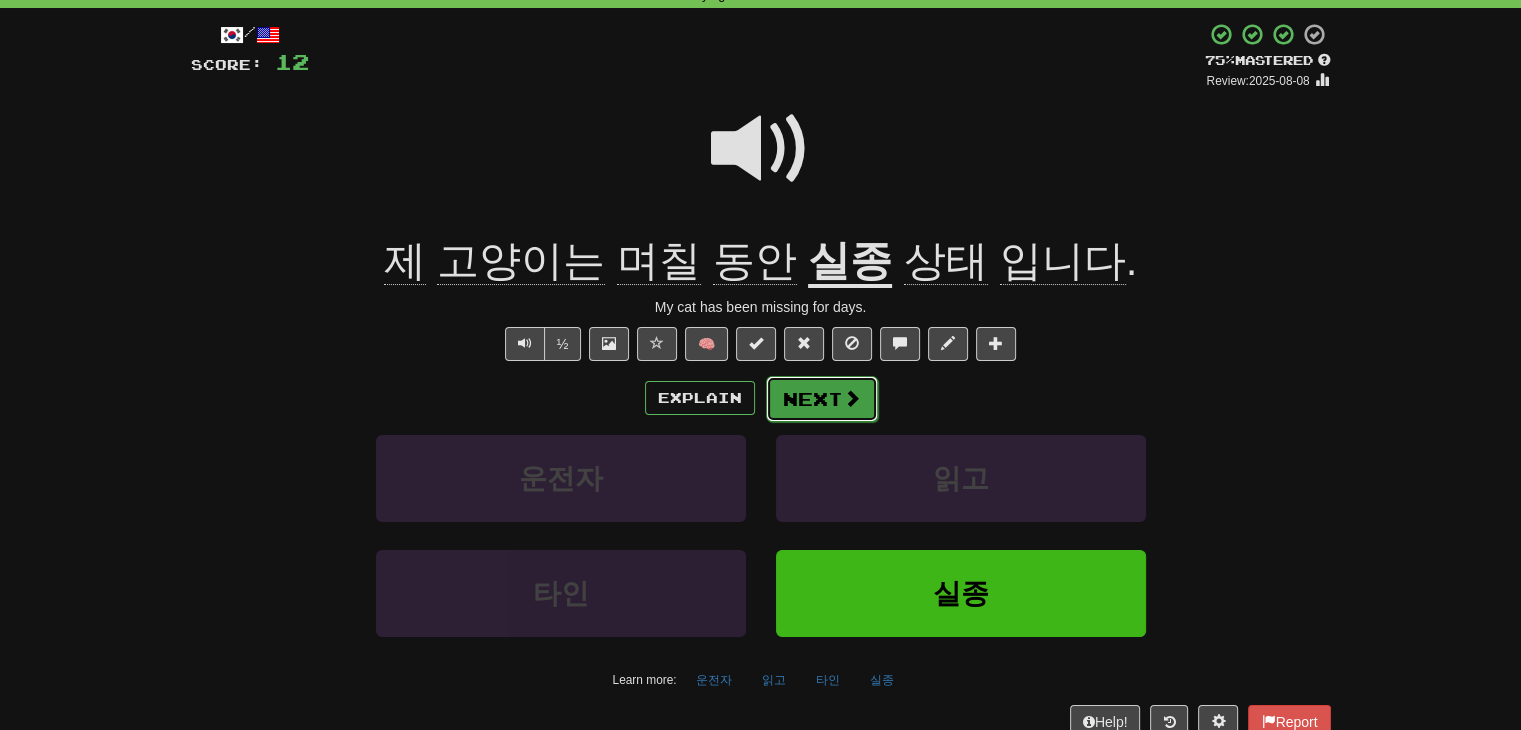 click on "Next" at bounding box center (822, 399) 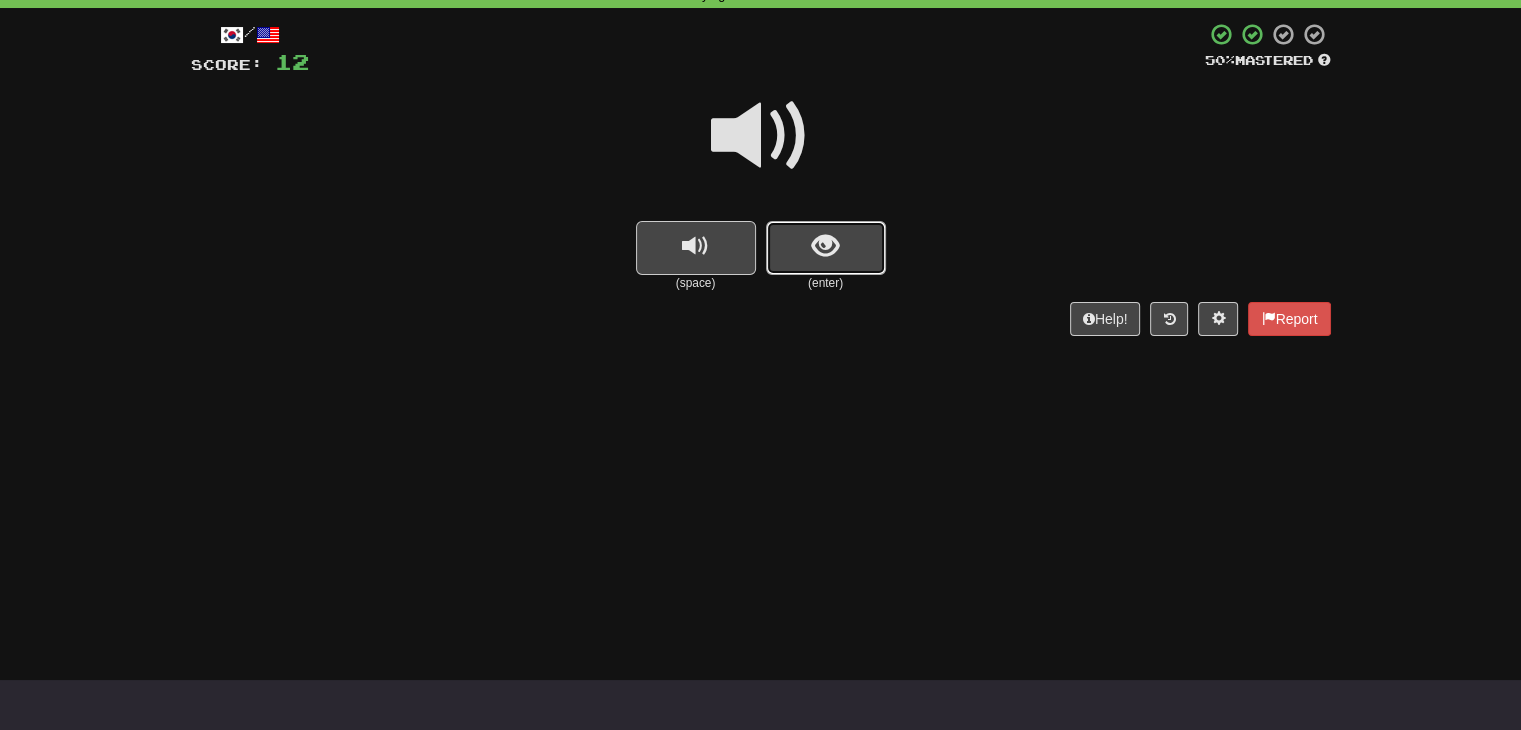 click at bounding box center (825, 246) 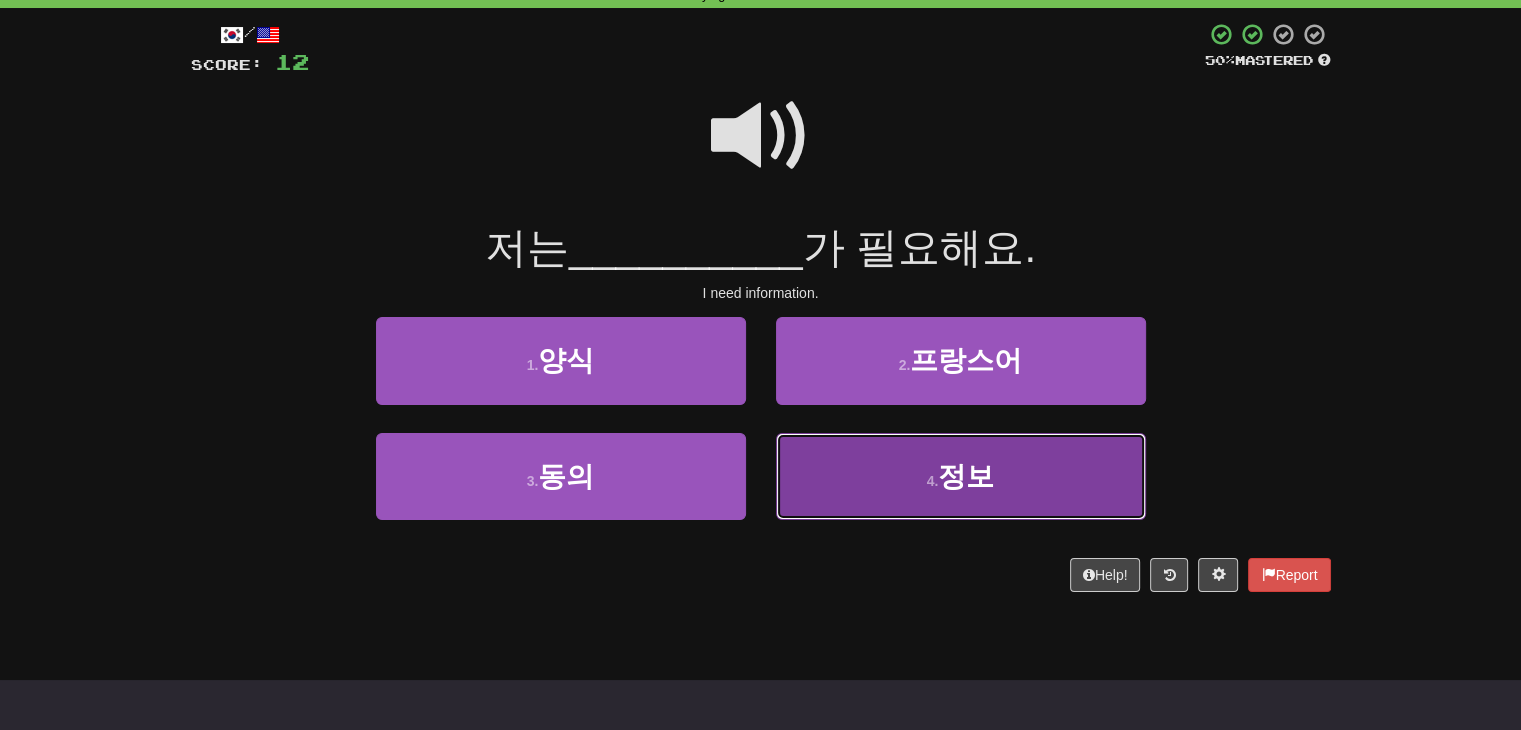click on "4 .  정보" at bounding box center (561, 360) 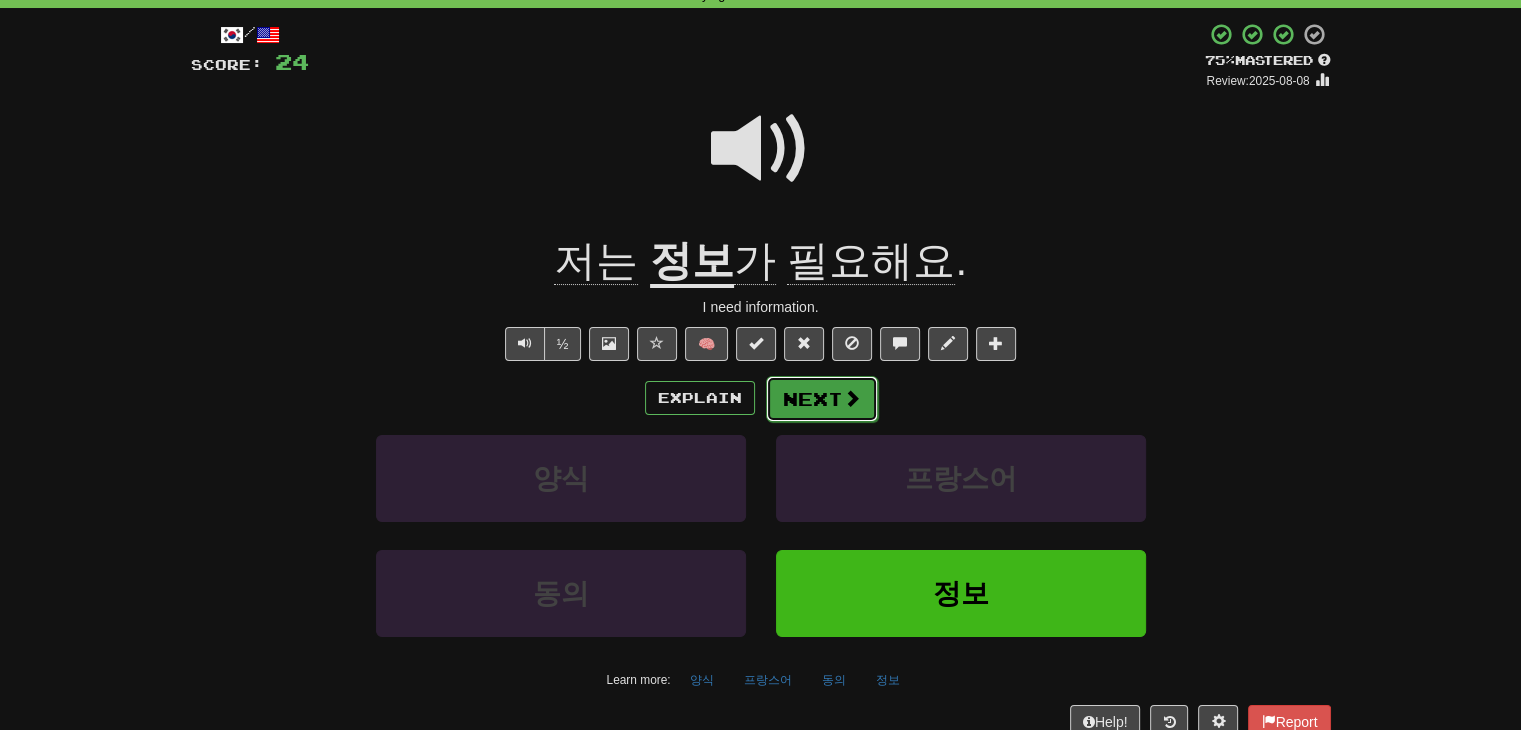 click at bounding box center (852, 398) 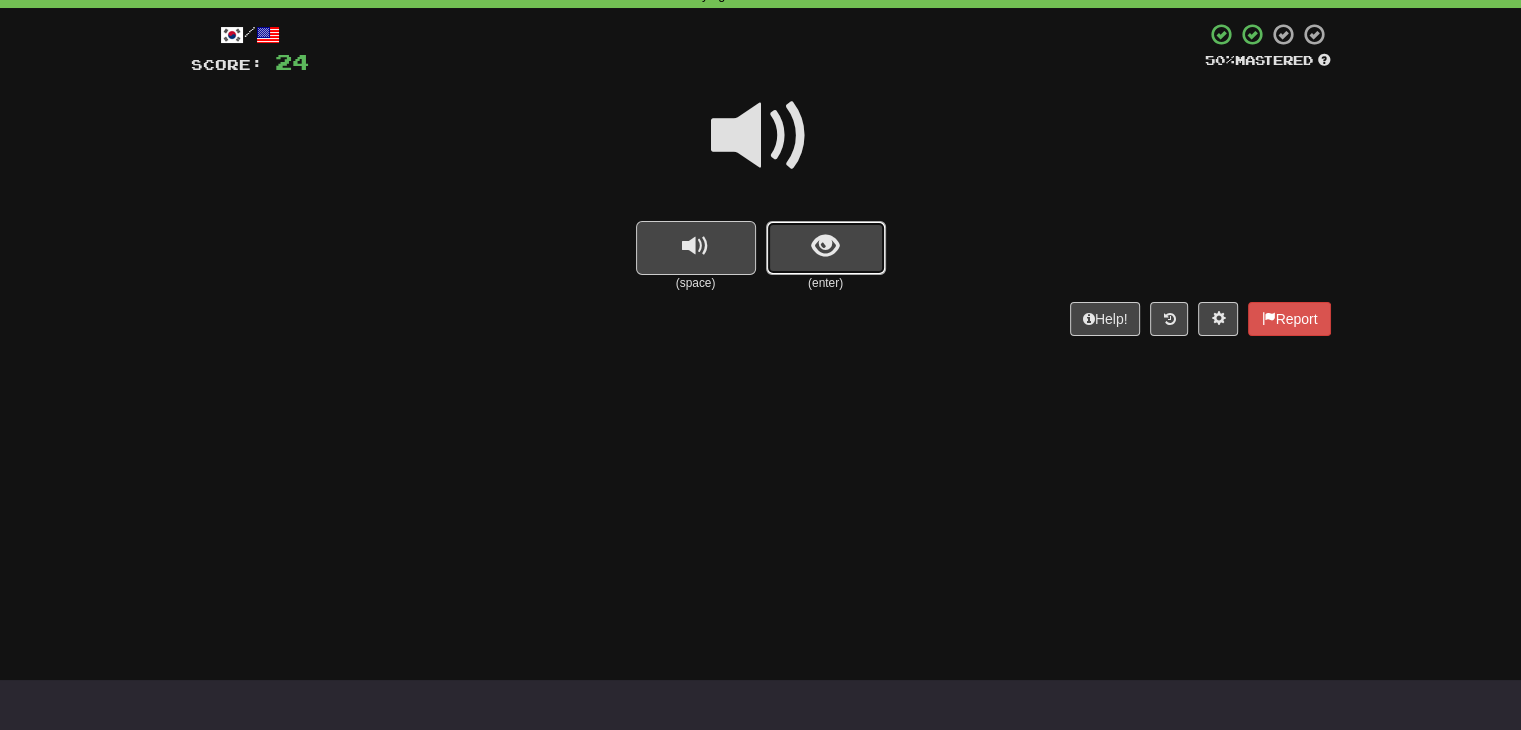 click at bounding box center [826, 248] 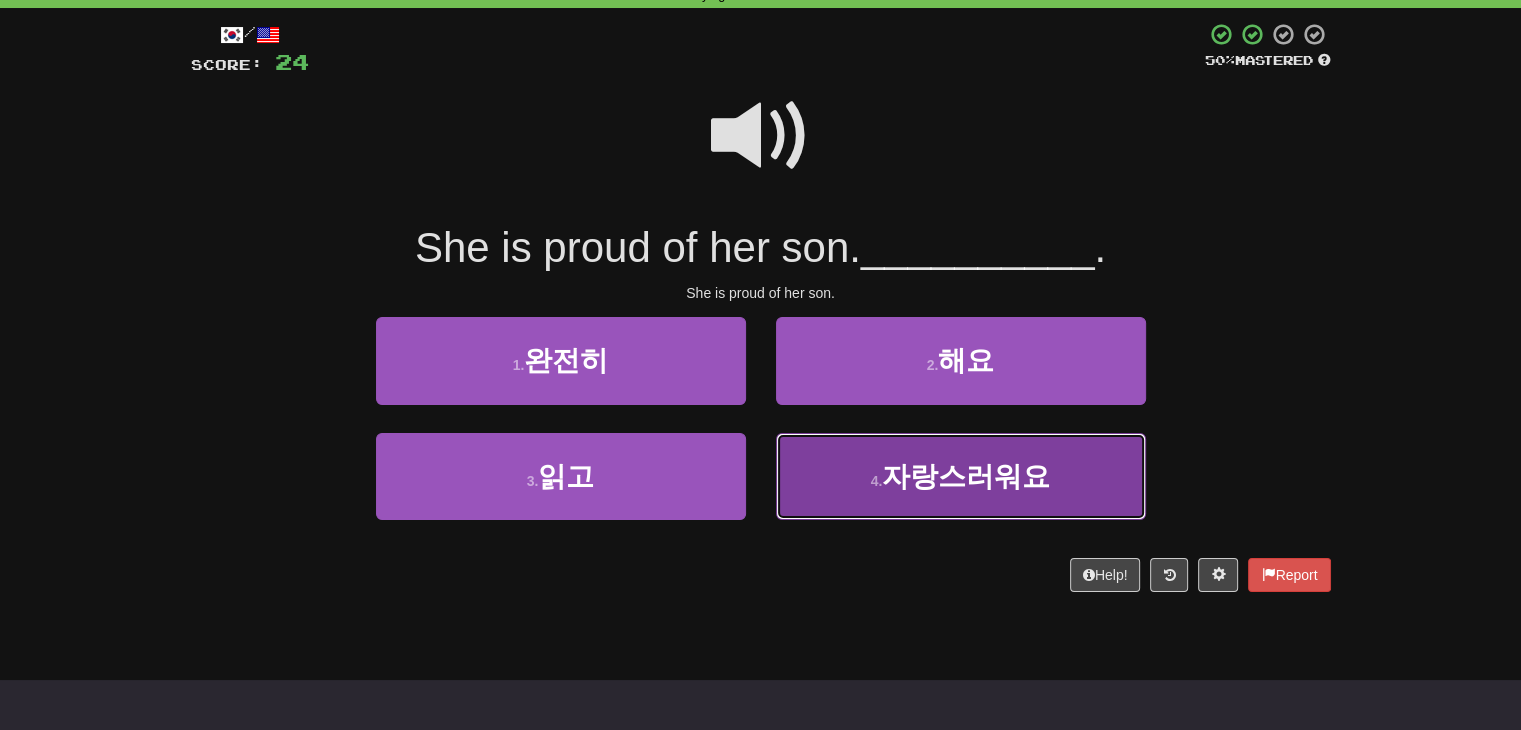 click on "자랑스러워요" at bounding box center [566, 360] 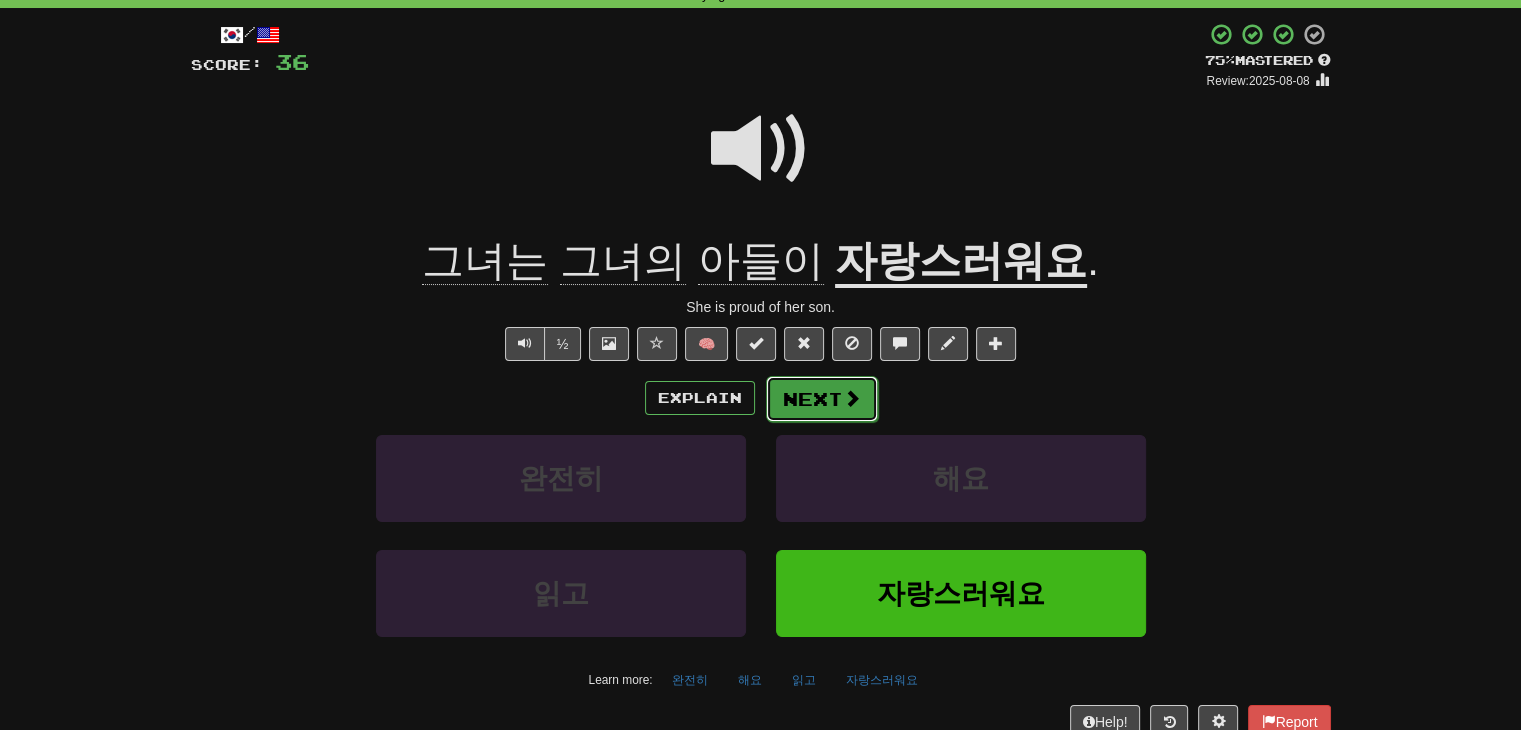 click at bounding box center (852, 398) 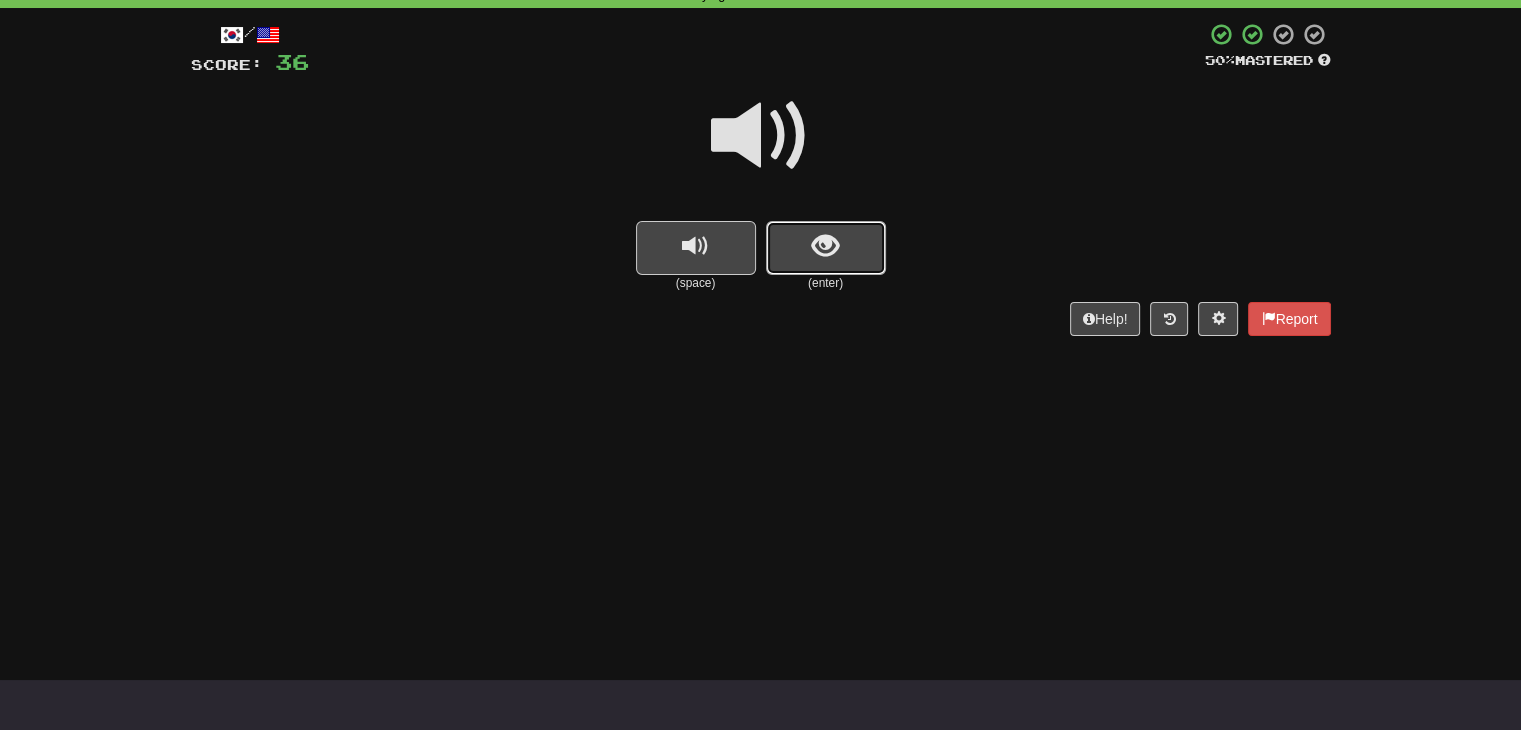 click at bounding box center [825, 246] 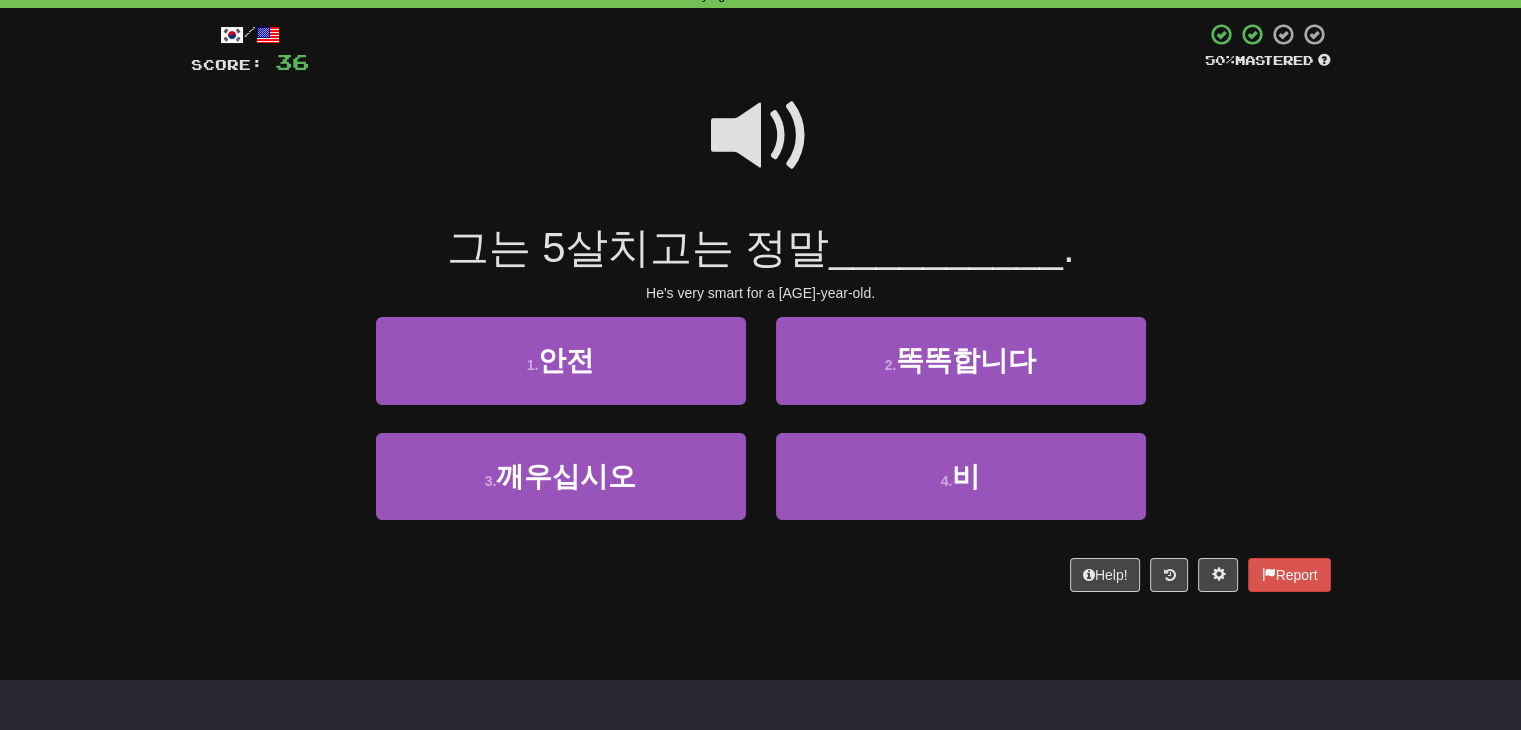 click at bounding box center [761, 136] 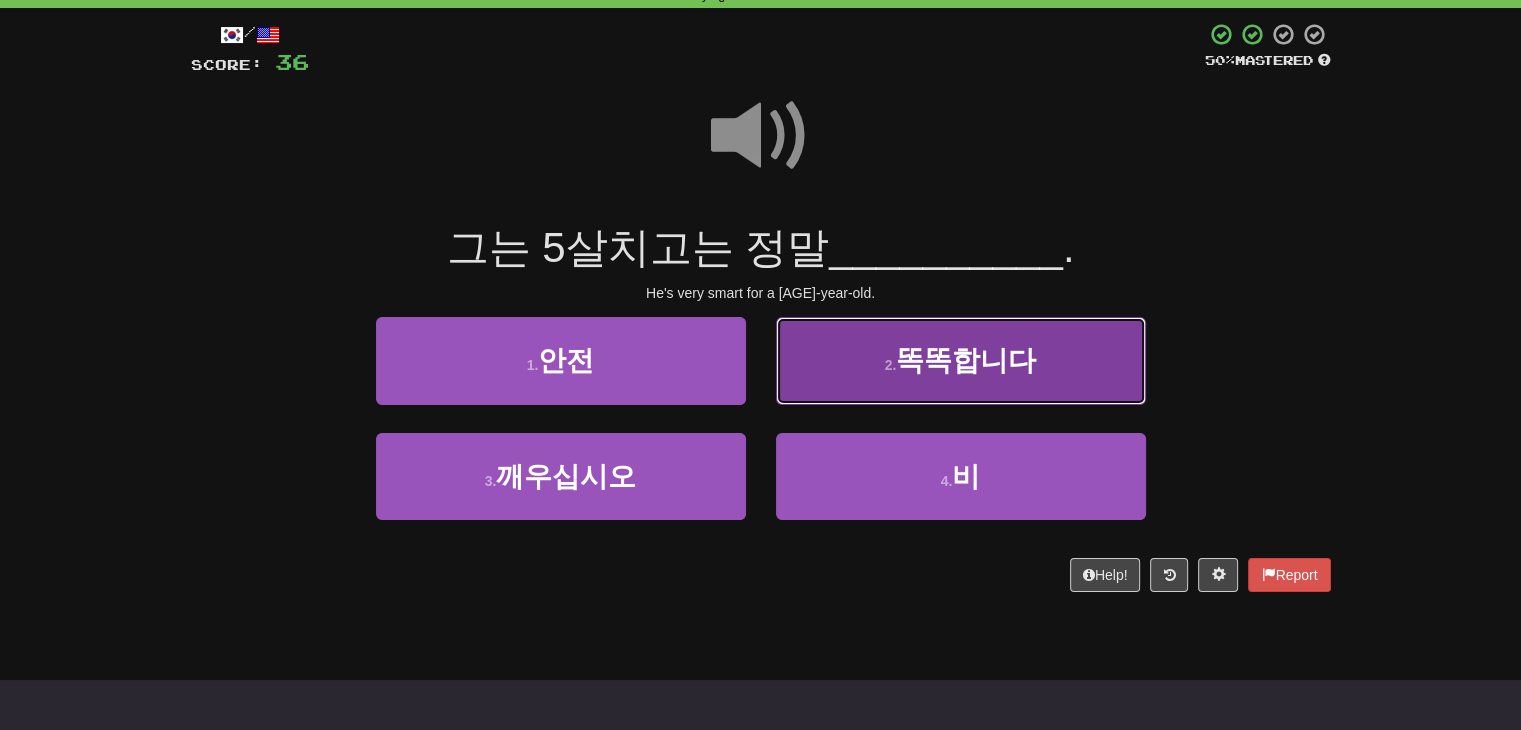 click on "2 .  똑똑합니다" at bounding box center (561, 360) 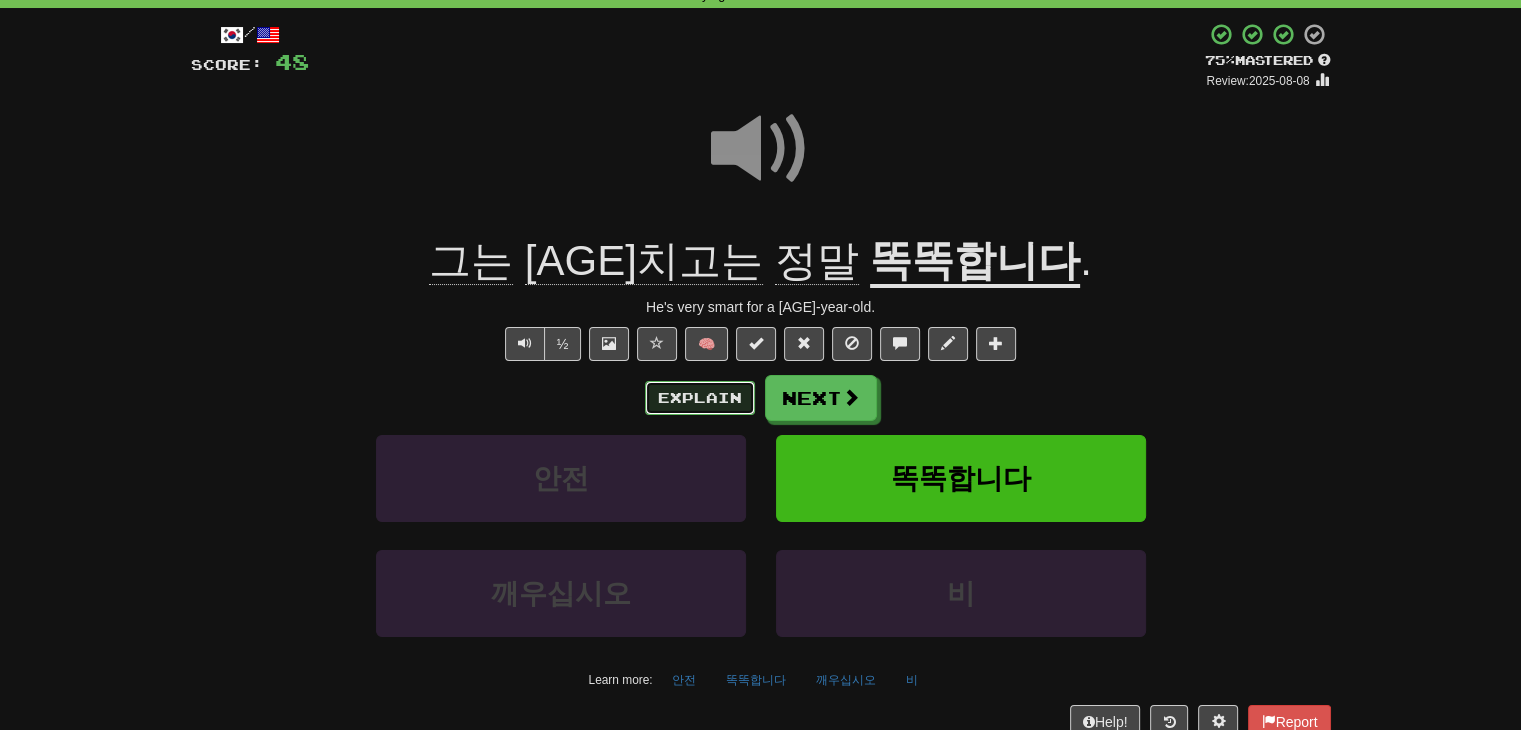 click on "Explain" at bounding box center [700, 398] 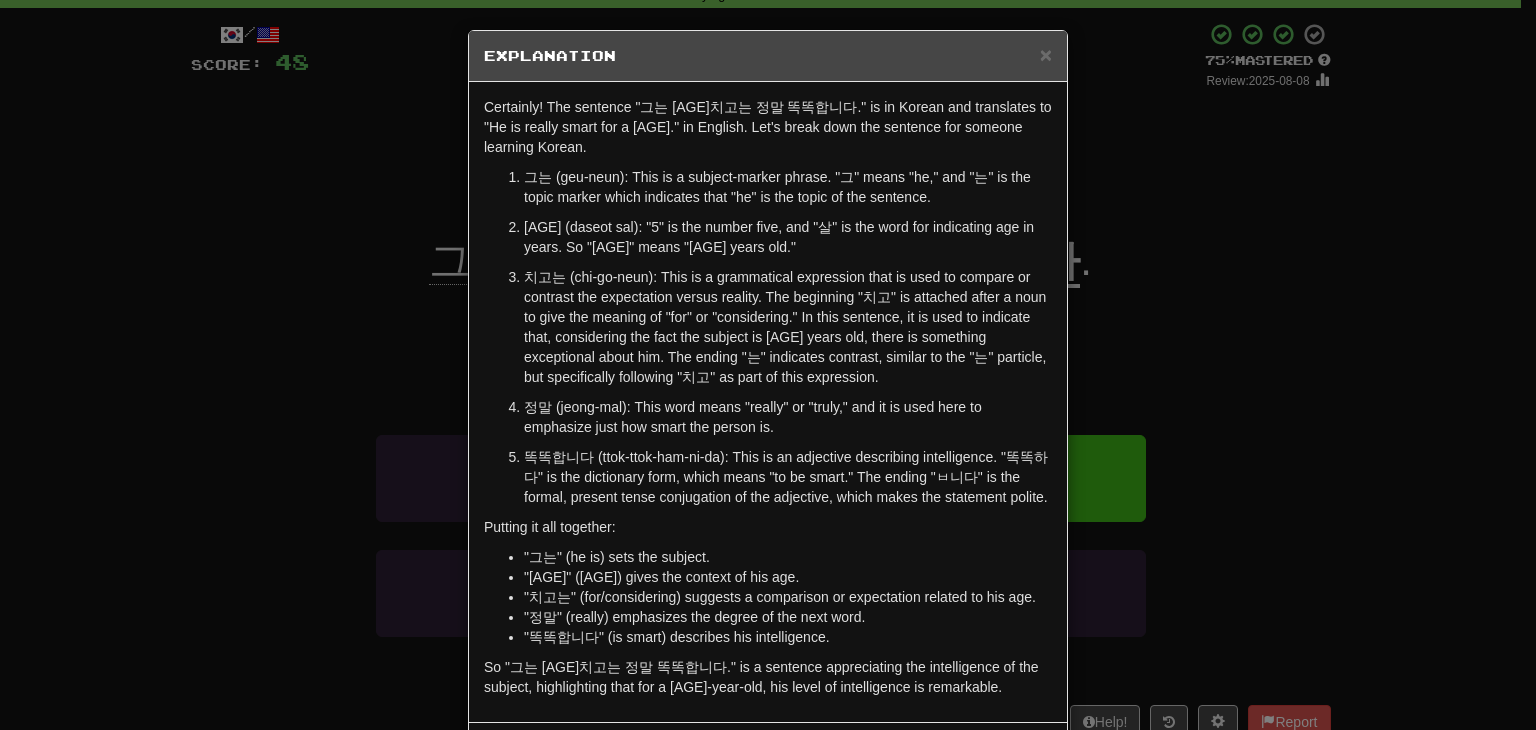 click on "Certainly! The sentence "그는 [AGE]치고는 정말 똑똑합니다." is in Korean and translates to "He is really smart for a [AGE]." in English. Let's break down the sentence for someone learning Korean.
그는 (geu-neun): This is a subject-marker phrase. "그" means "he," and "는" is the topic marker which indicates that "he" is the topic of the sentence.
[AGE] (daseot sal): "5" is the number five, and "살" is the word for indicating age in years. So "[AGE]" means "[AGE] years old."" at bounding box center (768, 365) 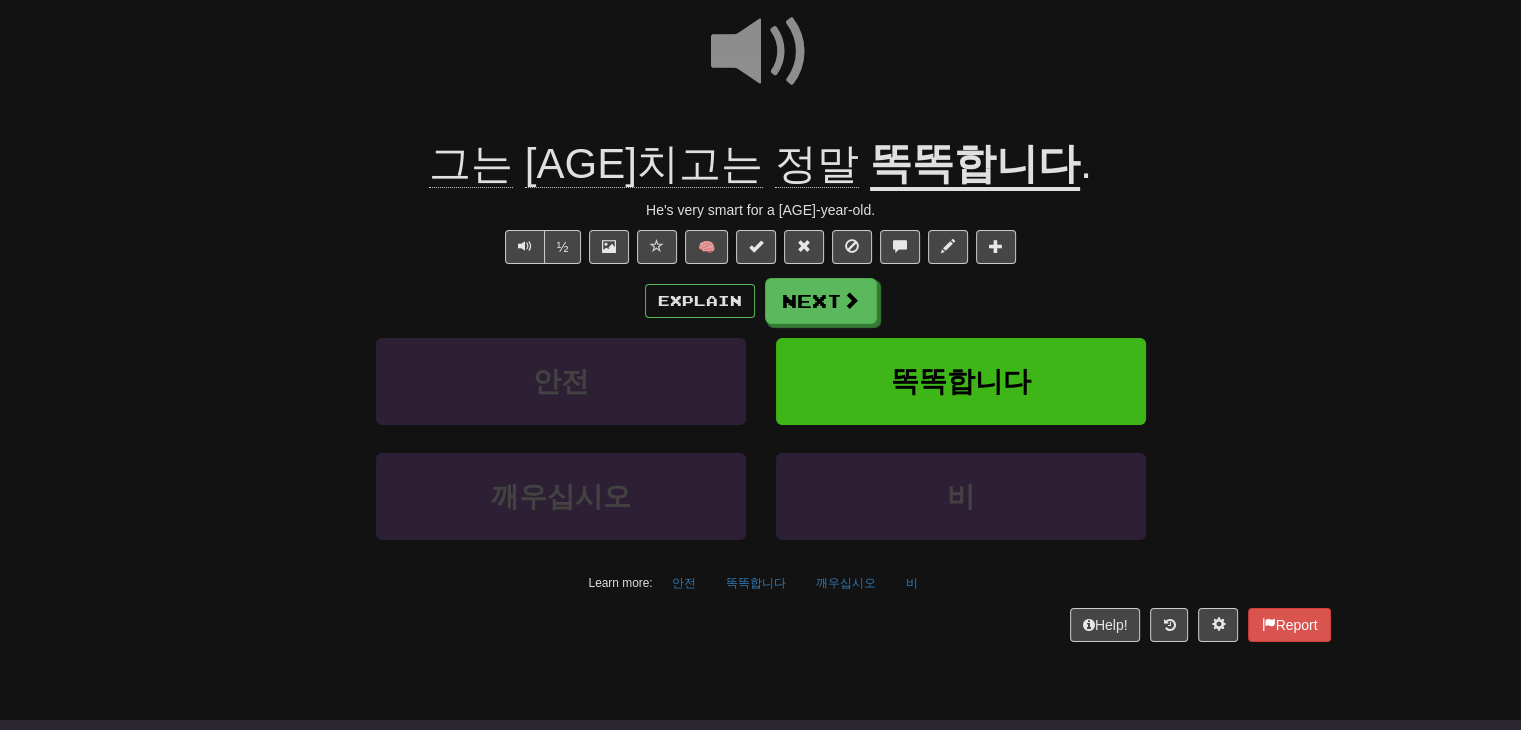 scroll, scrollTop: 200, scrollLeft: 0, axis: vertical 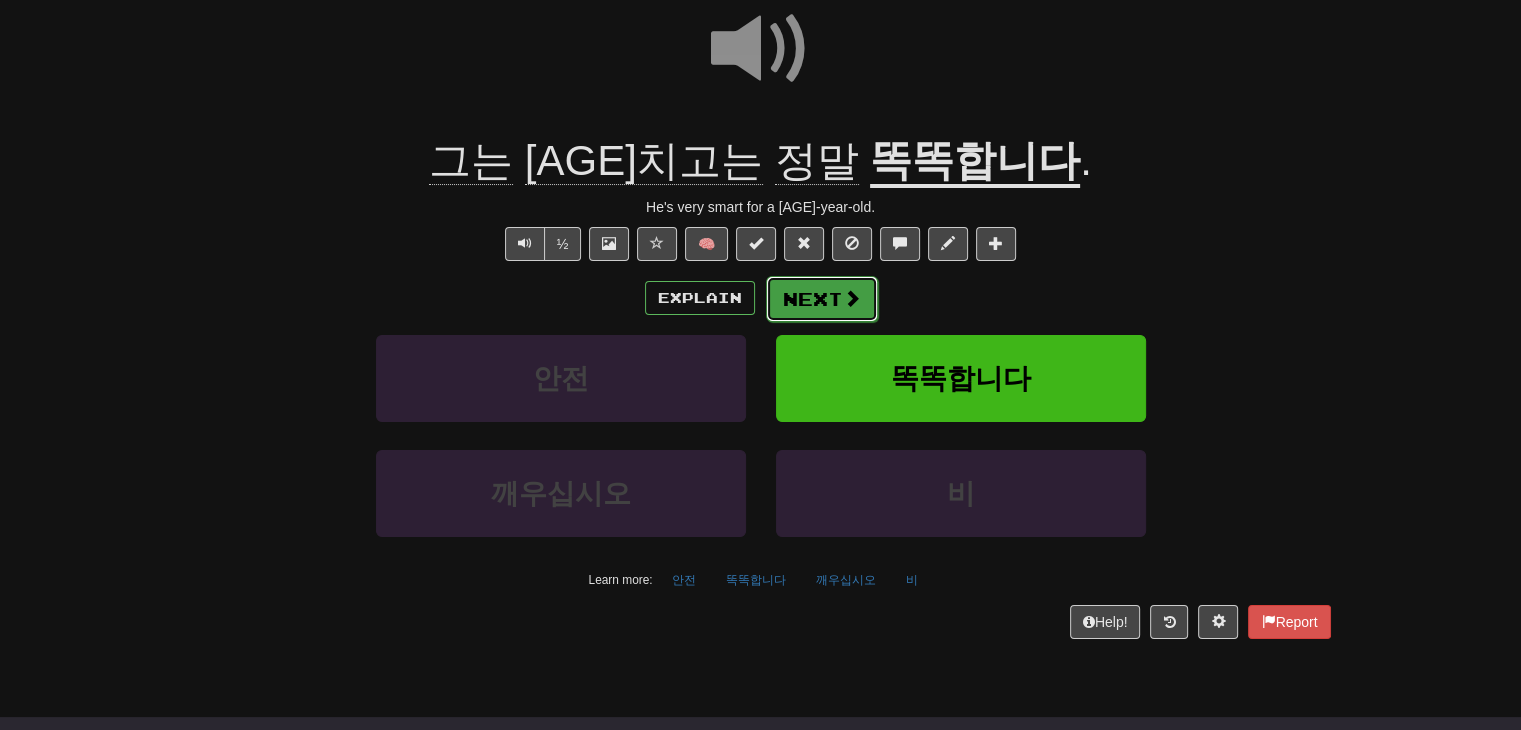 click on "Next" at bounding box center [822, 299] 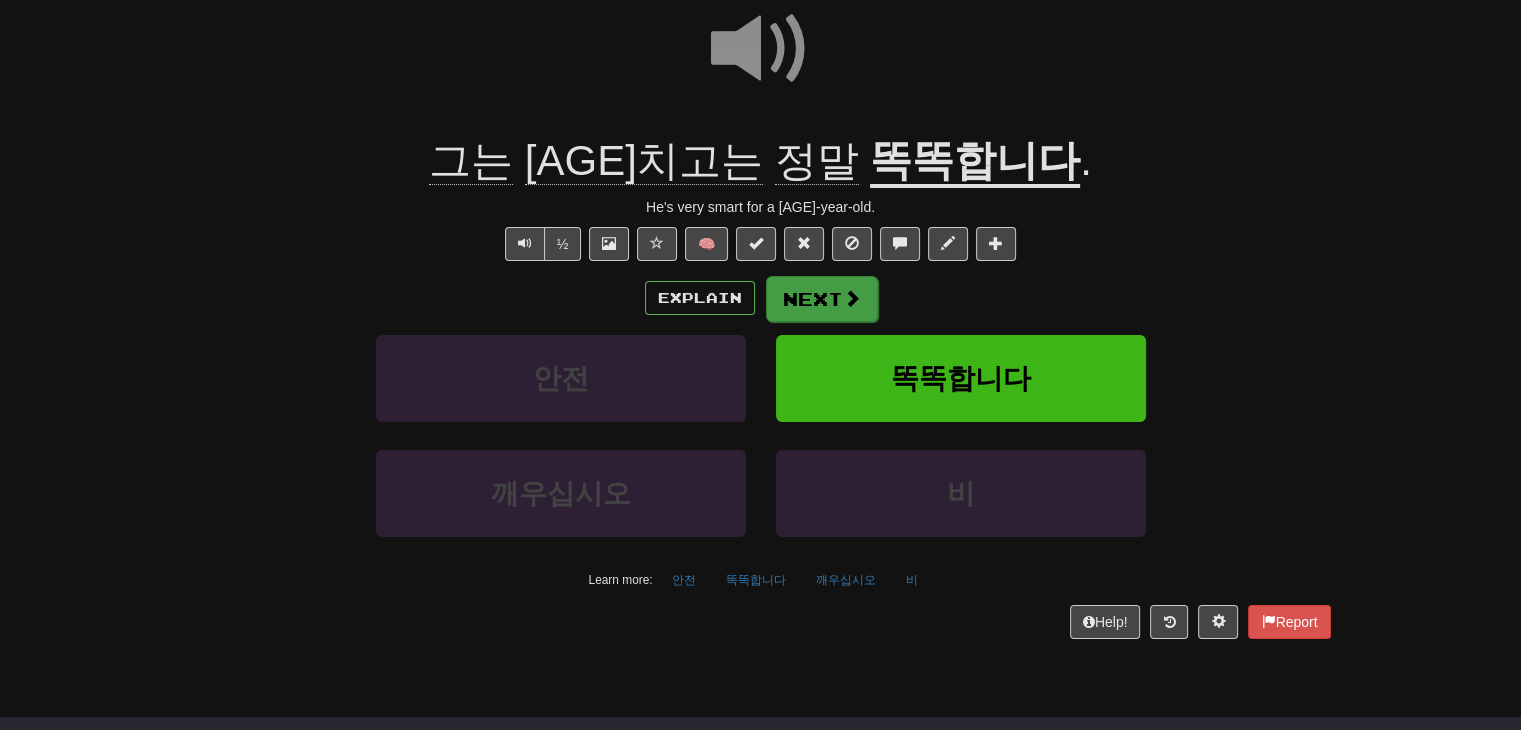 scroll, scrollTop: 0, scrollLeft: 0, axis: both 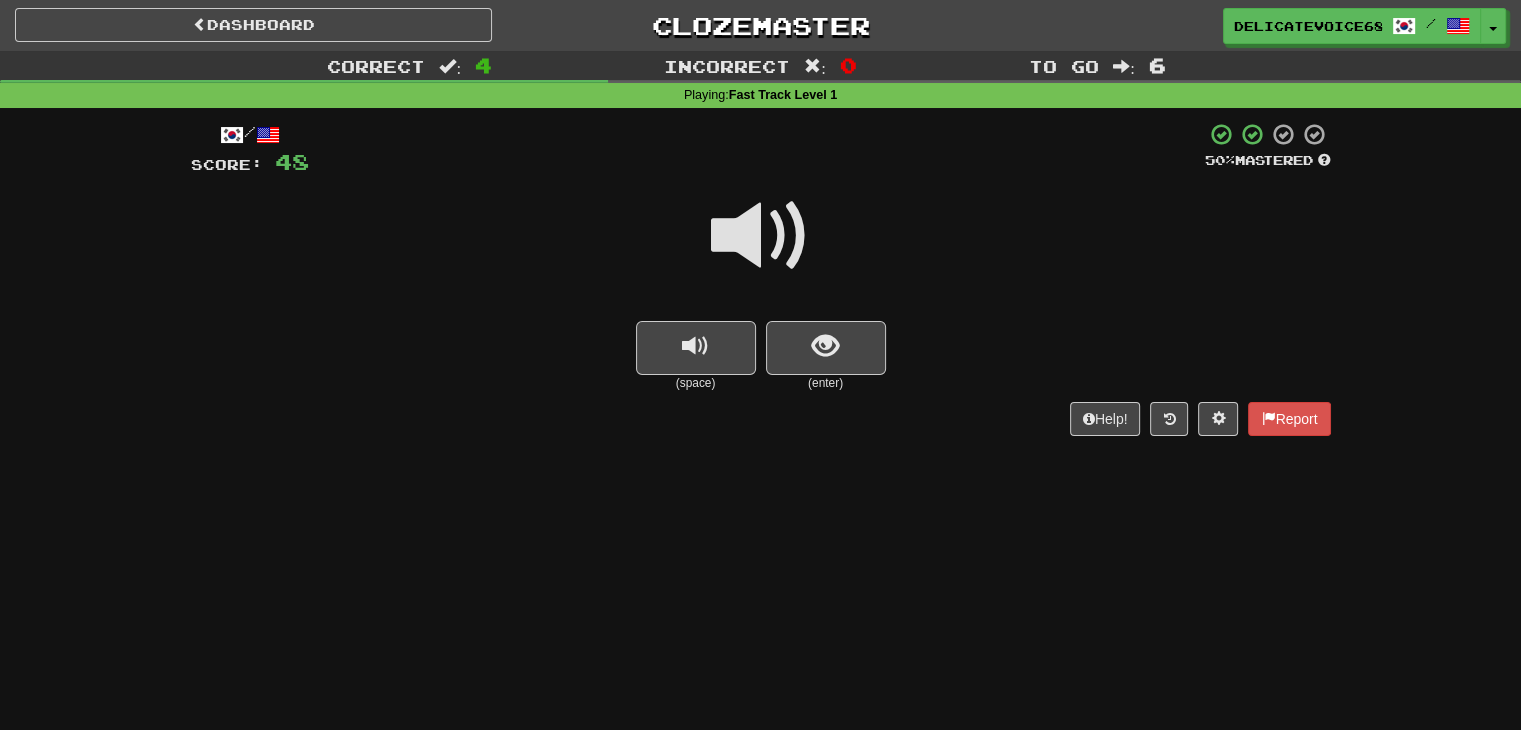 click at bounding box center (761, 249) 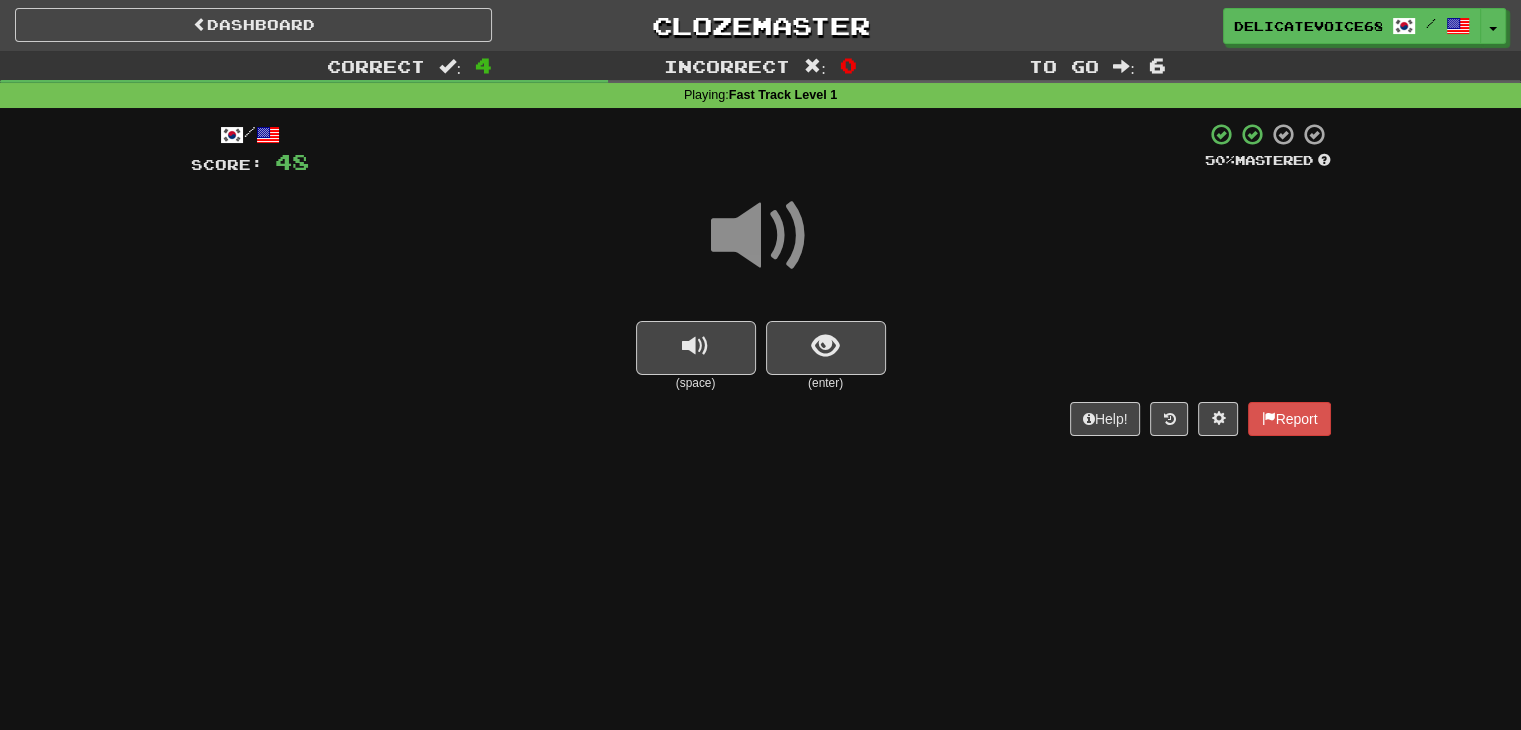 click at bounding box center (761, 236) 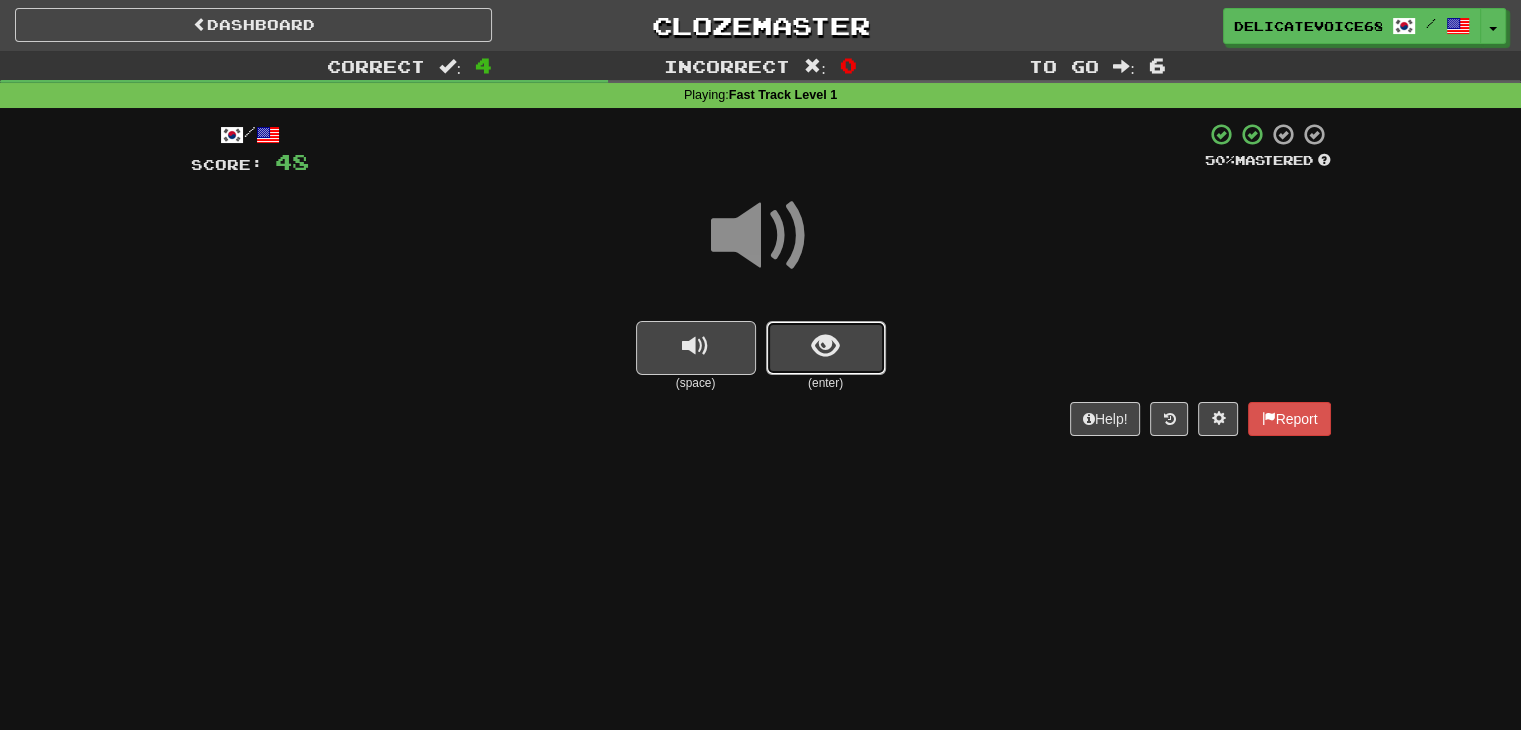 click at bounding box center (826, 348) 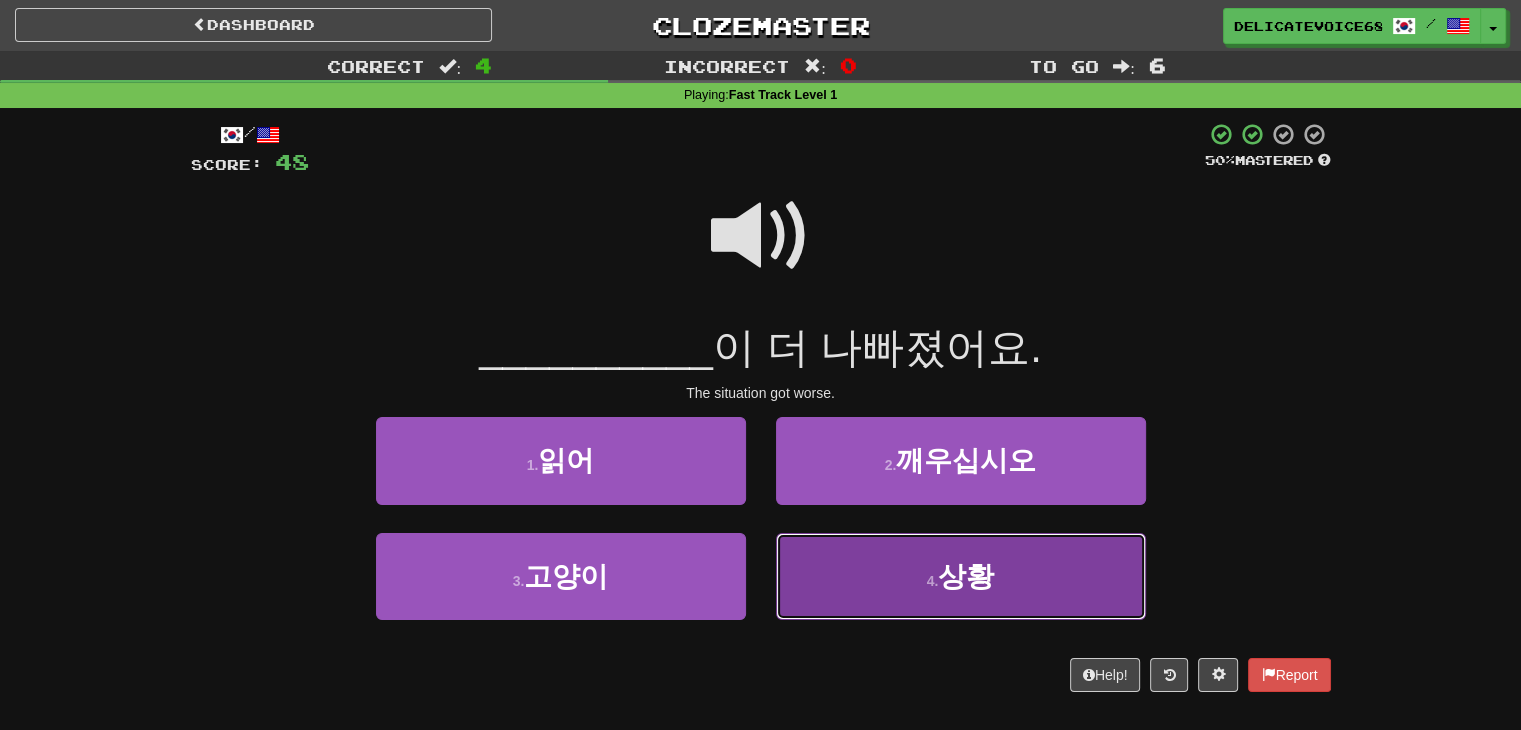 click on "4 ." at bounding box center (533, 465) 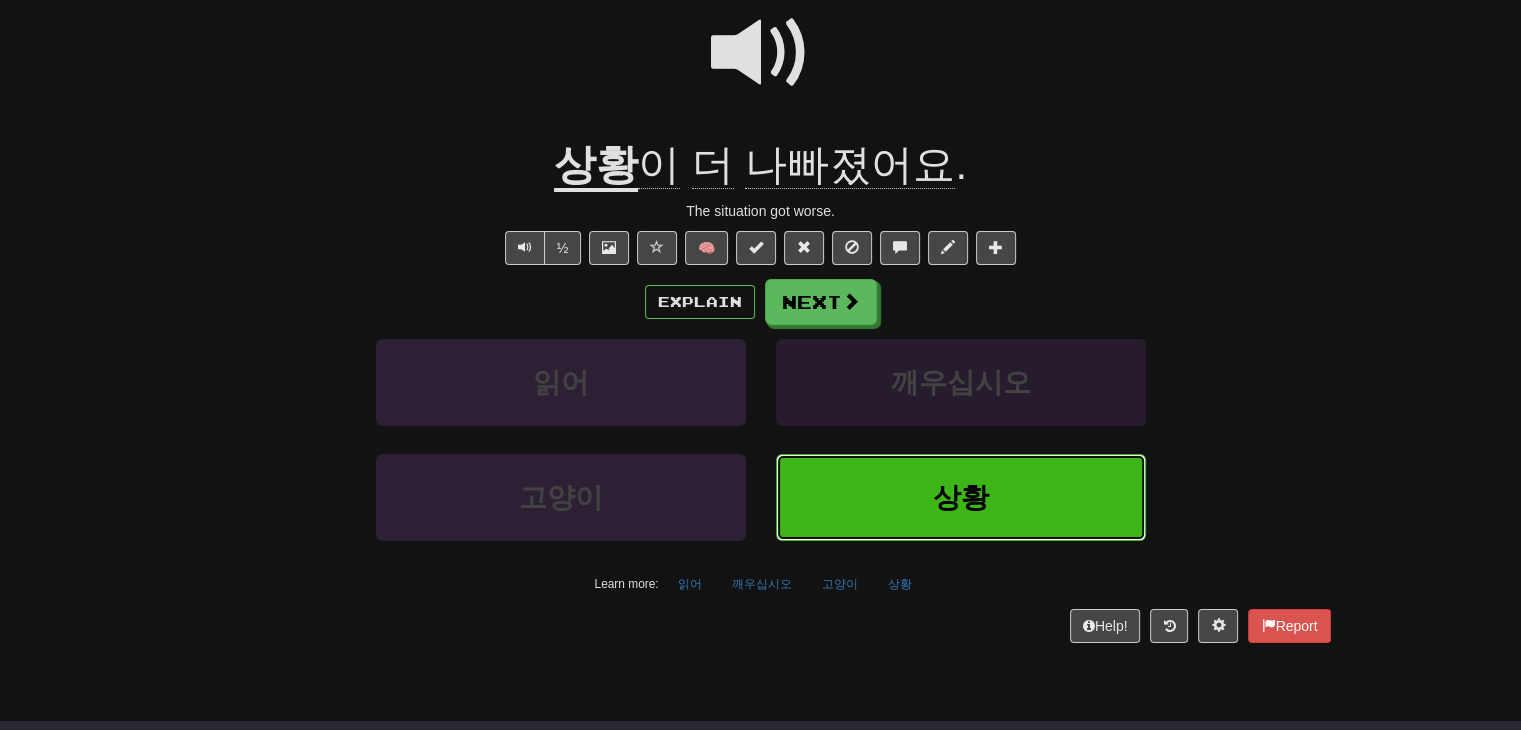 scroll, scrollTop: 200, scrollLeft: 0, axis: vertical 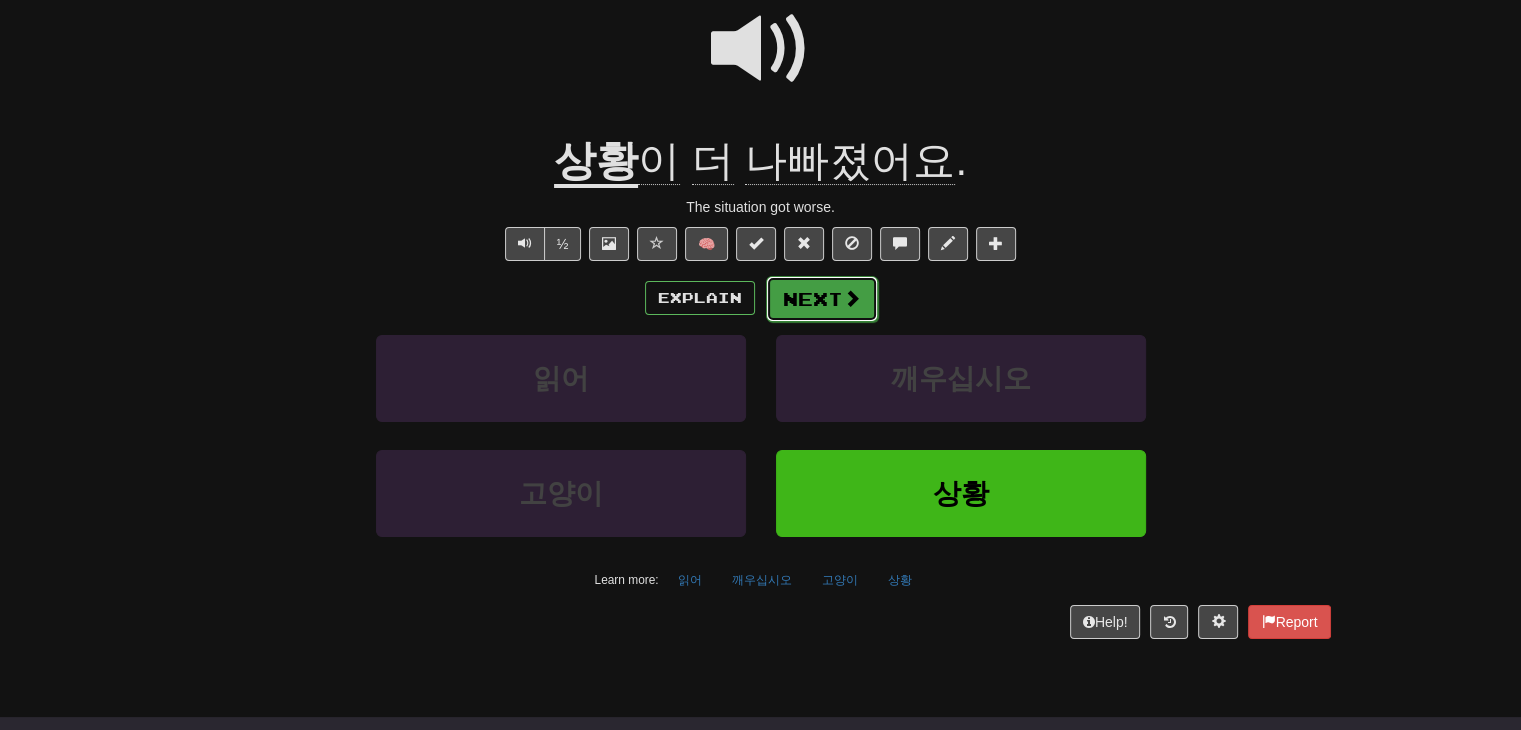 click on "Next" at bounding box center (822, 299) 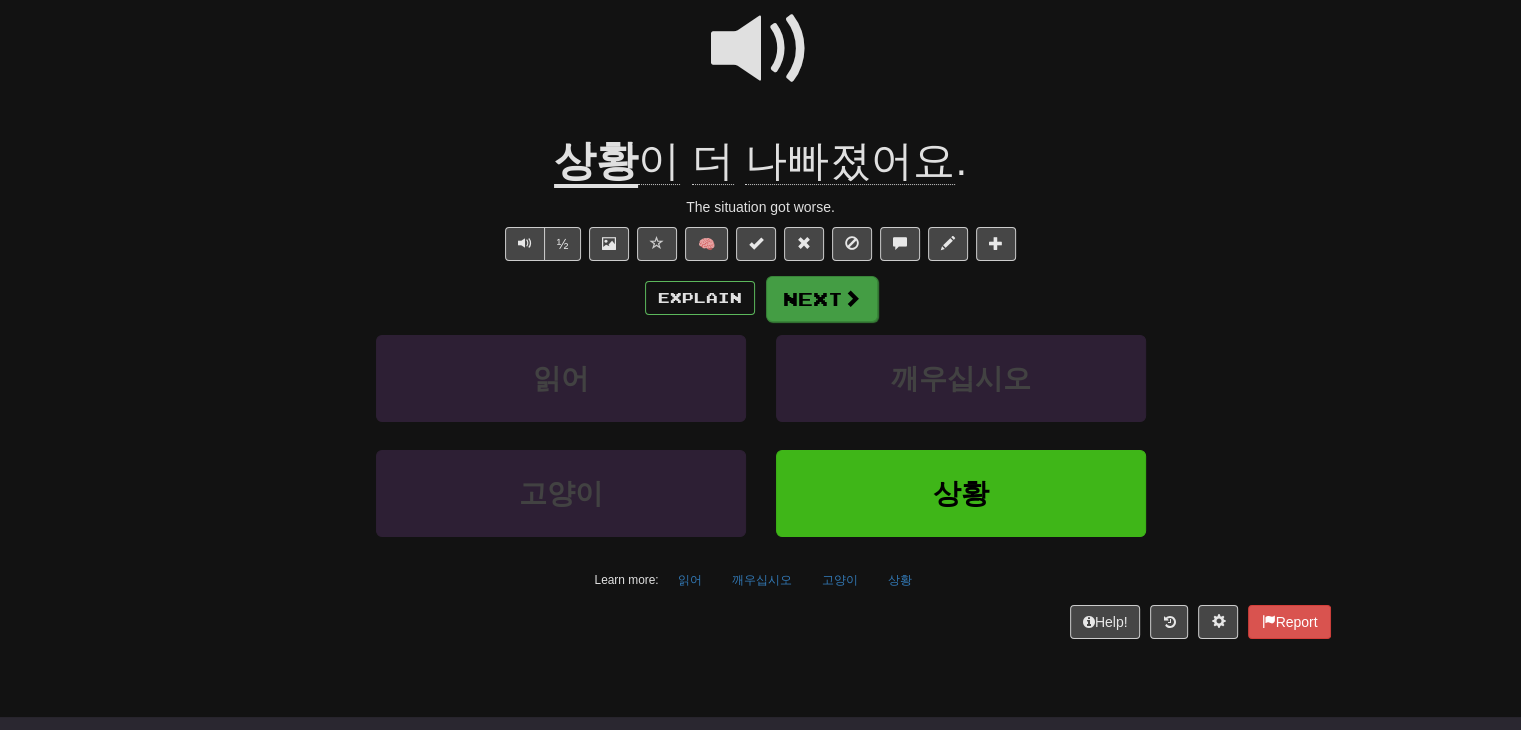 scroll, scrollTop: 0, scrollLeft: 0, axis: both 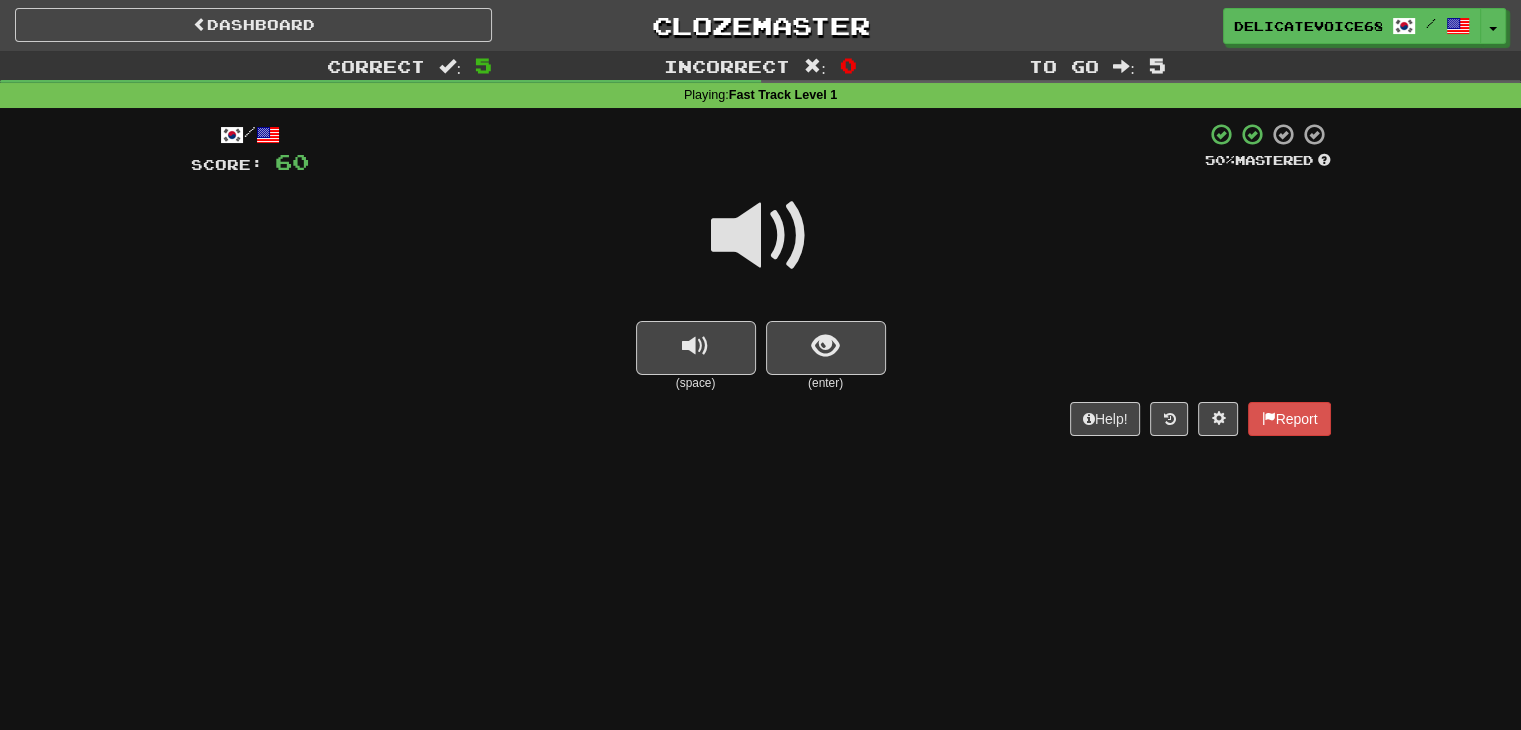 drag, startPoint x: 781, startPoint y: 245, endPoint x: 925, endPoint y: 365, distance: 187.446 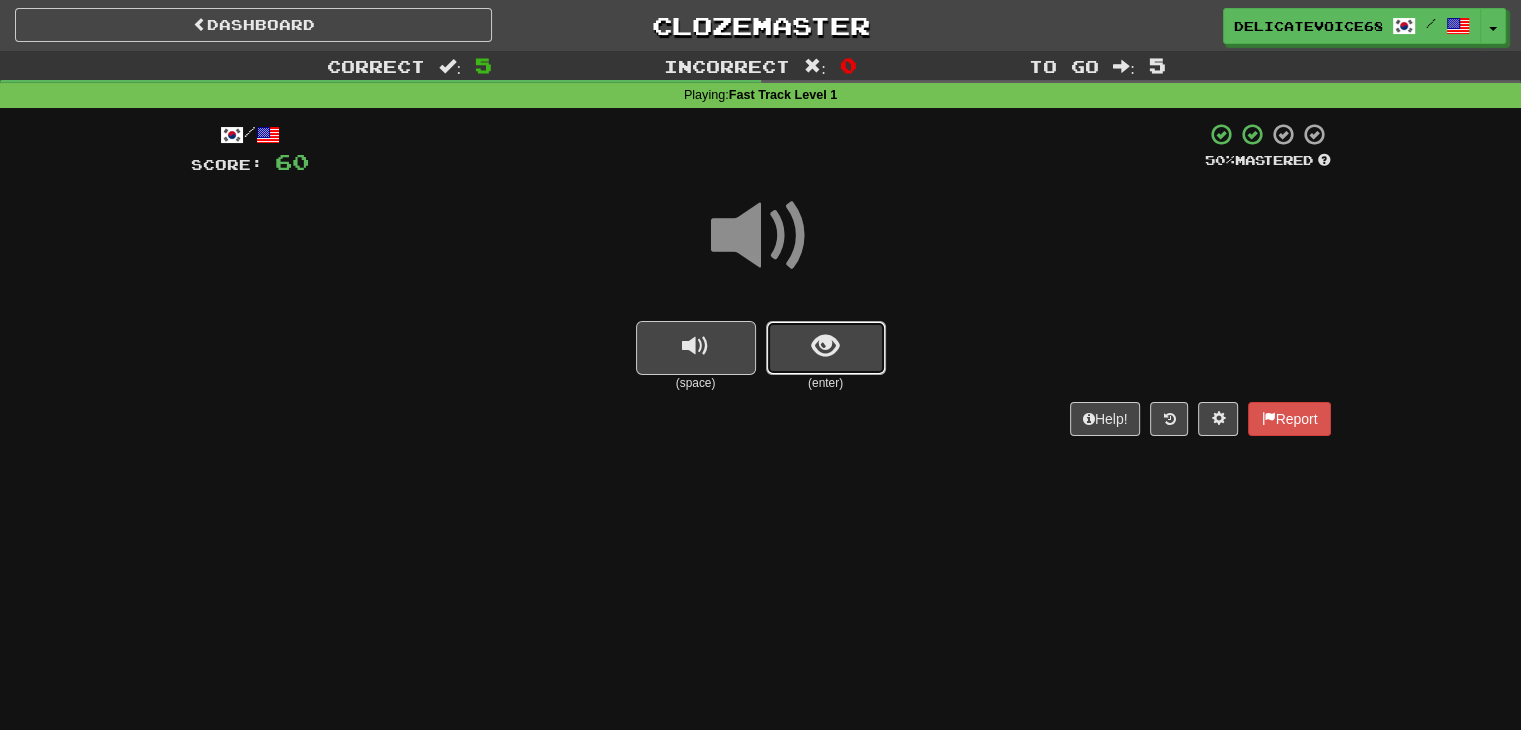 click at bounding box center (826, 348) 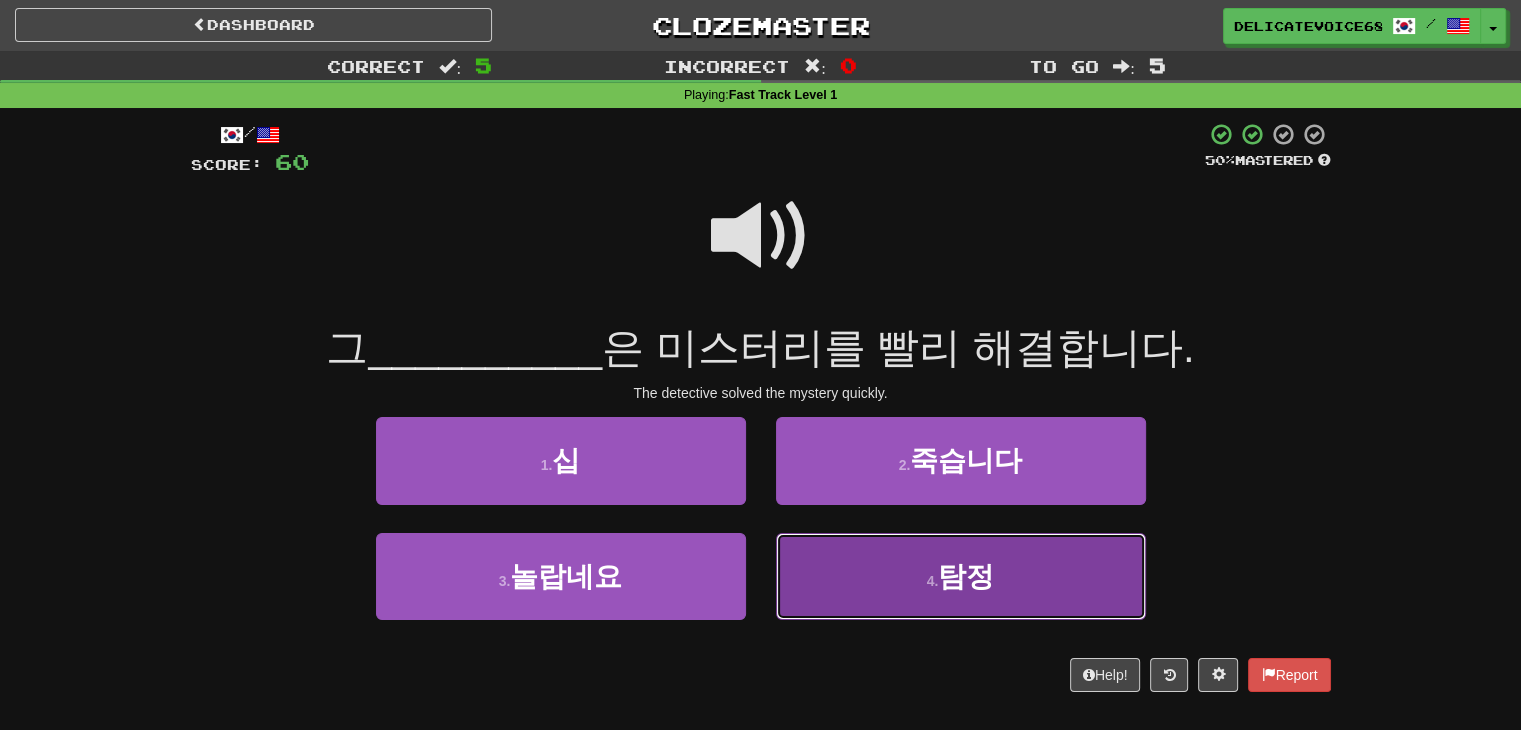 click on "4 .  탐정" at bounding box center (561, 460) 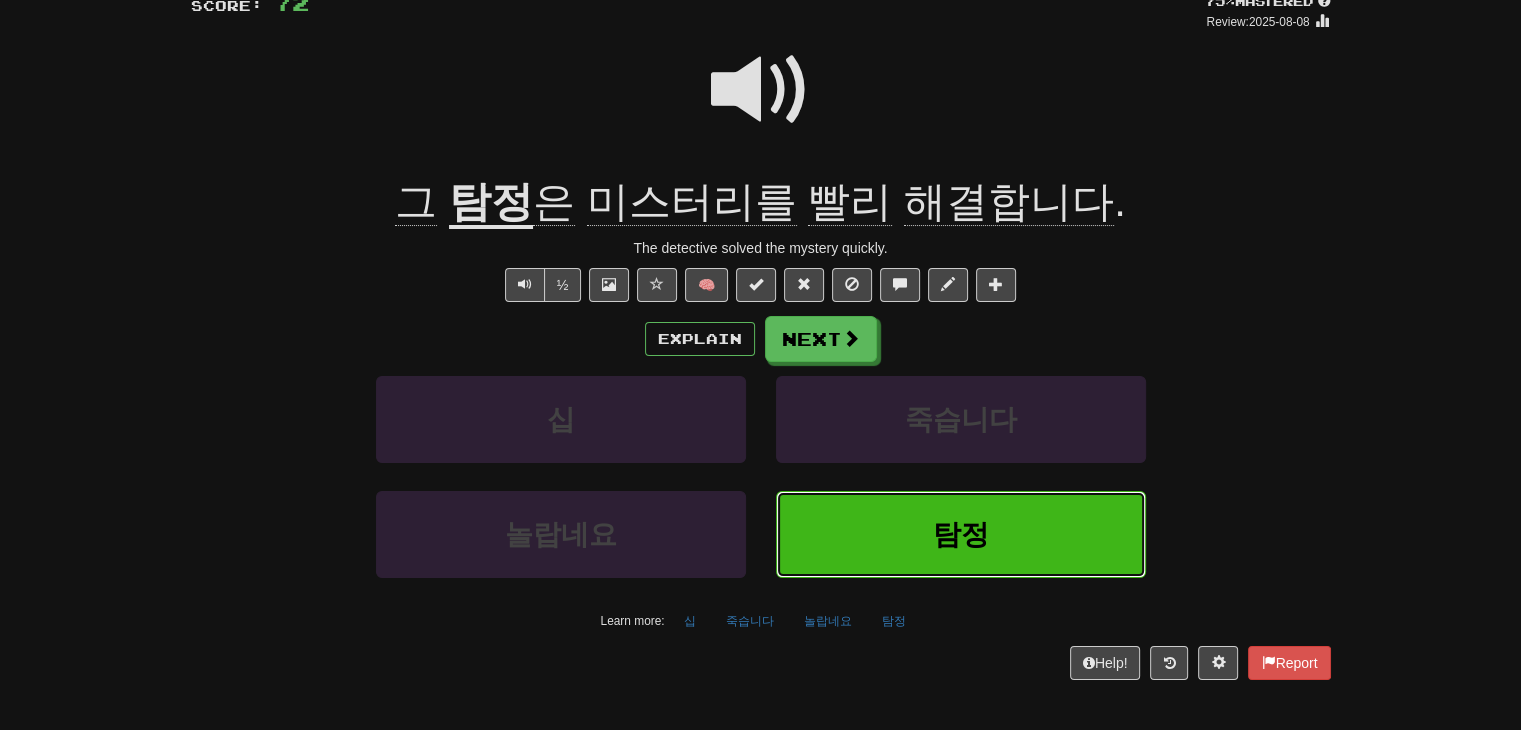 scroll, scrollTop: 200, scrollLeft: 0, axis: vertical 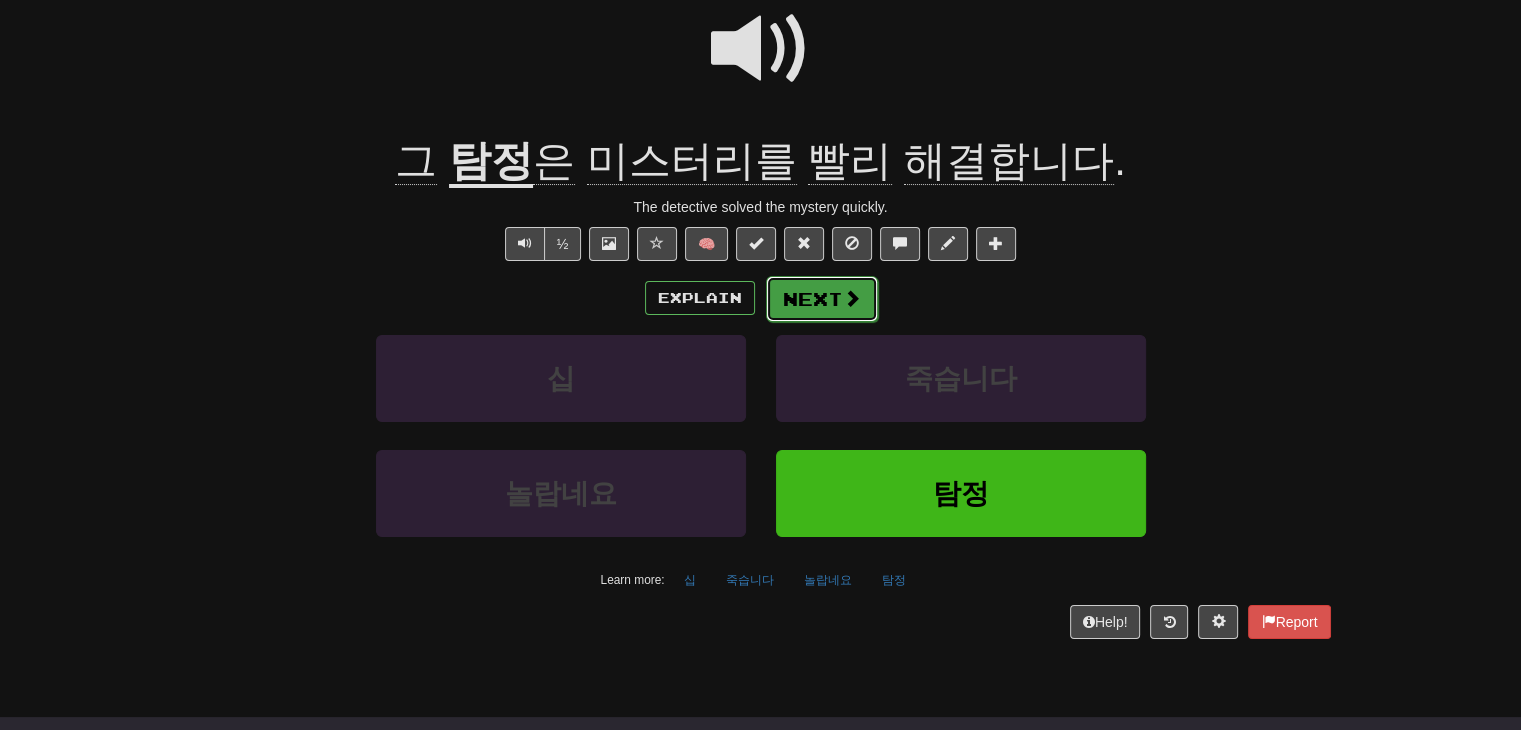 click on "Next" at bounding box center (822, 299) 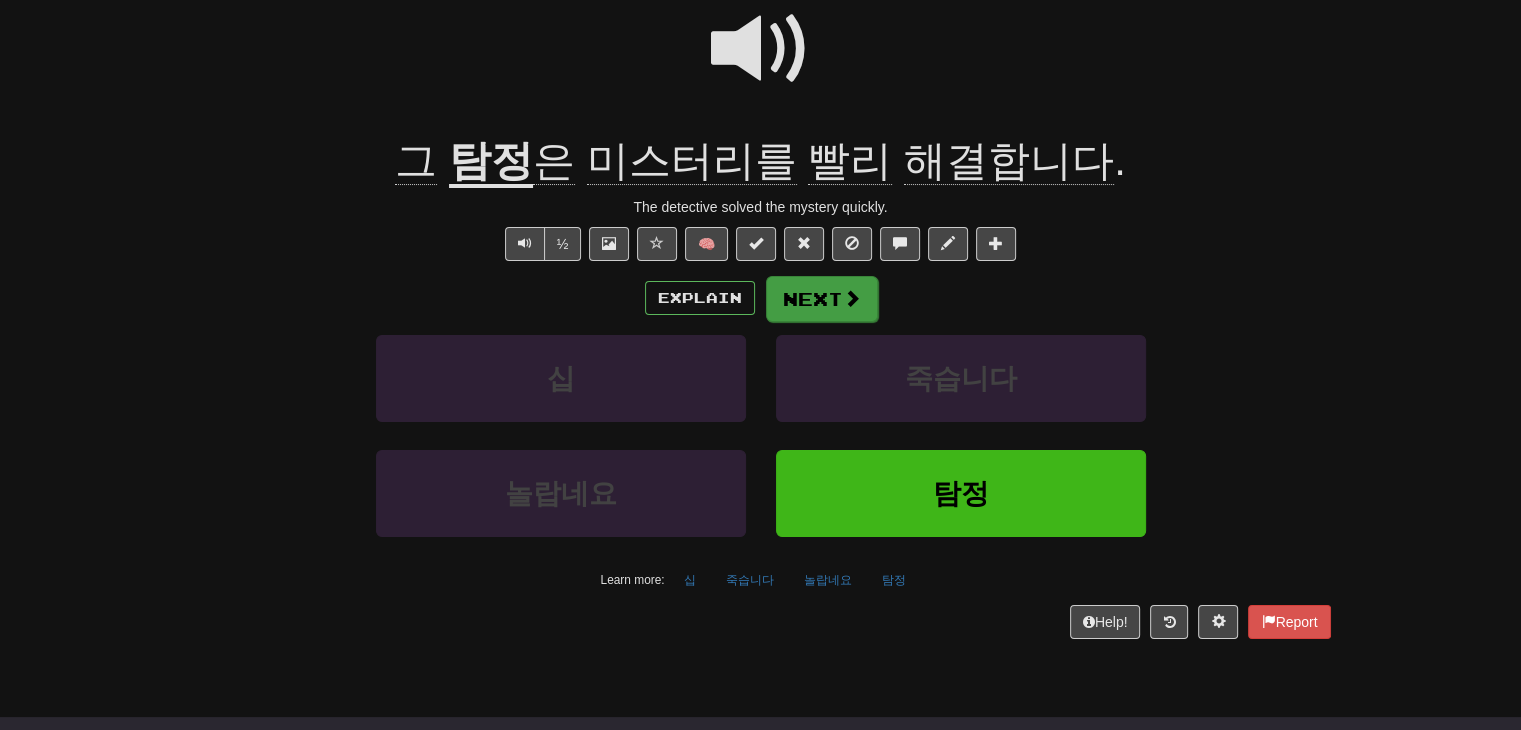 scroll, scrollTop: 0, scrollLeft: 0, axis: both 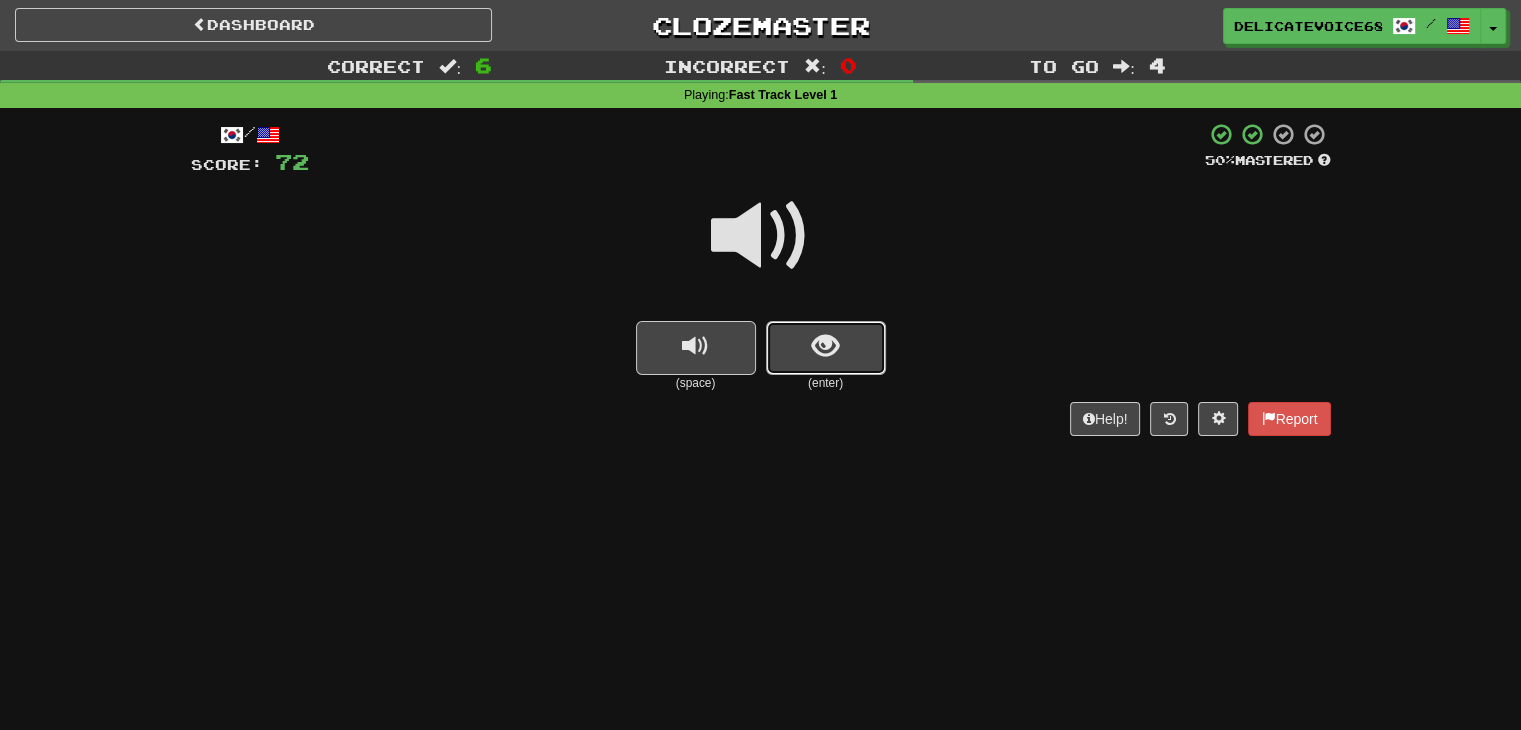 click at bounding box center [826, 348] 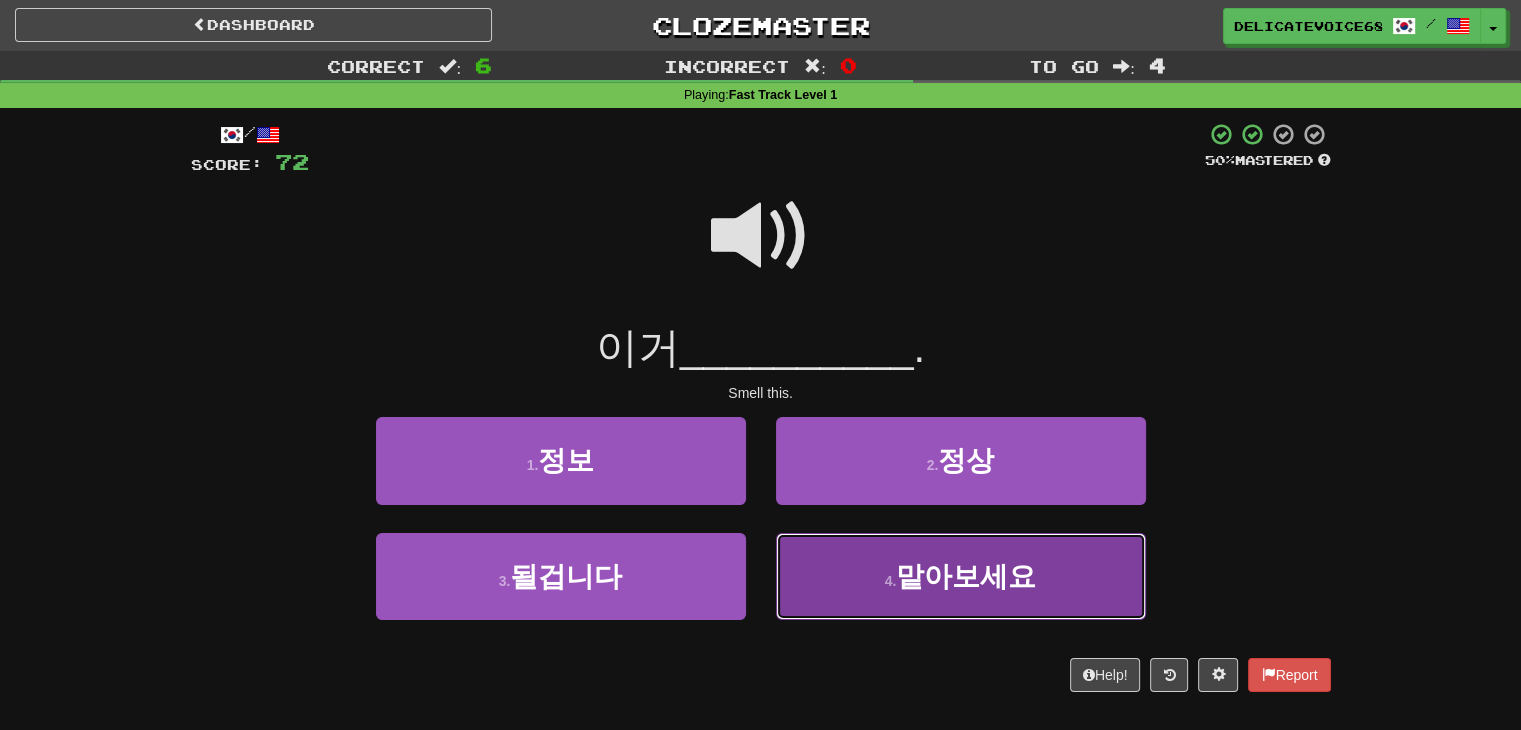 click on "4 .  맡아보세요" at bounding box center [561, 460] 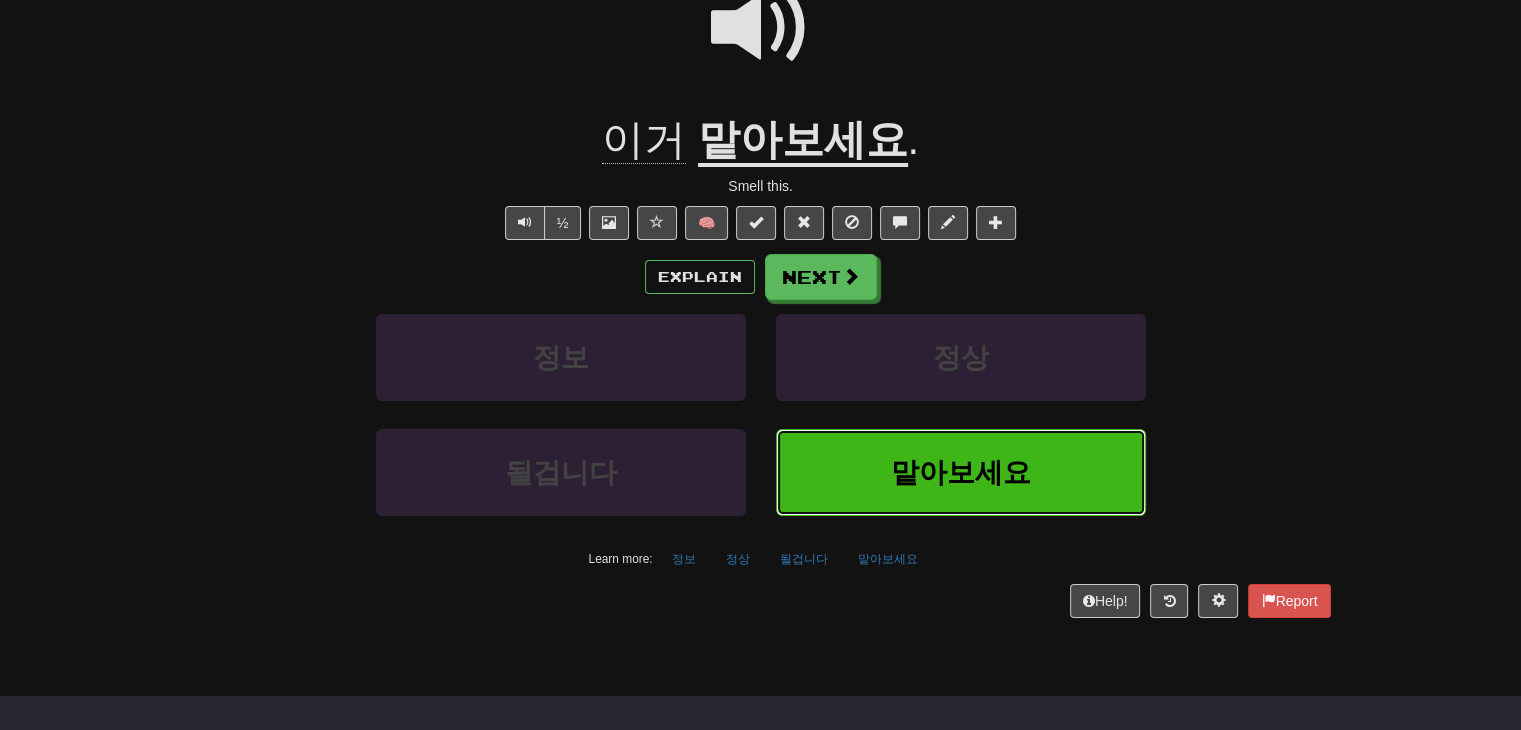 scroll, scrollTop: 100, scrollLeft: 0, axis: vertical 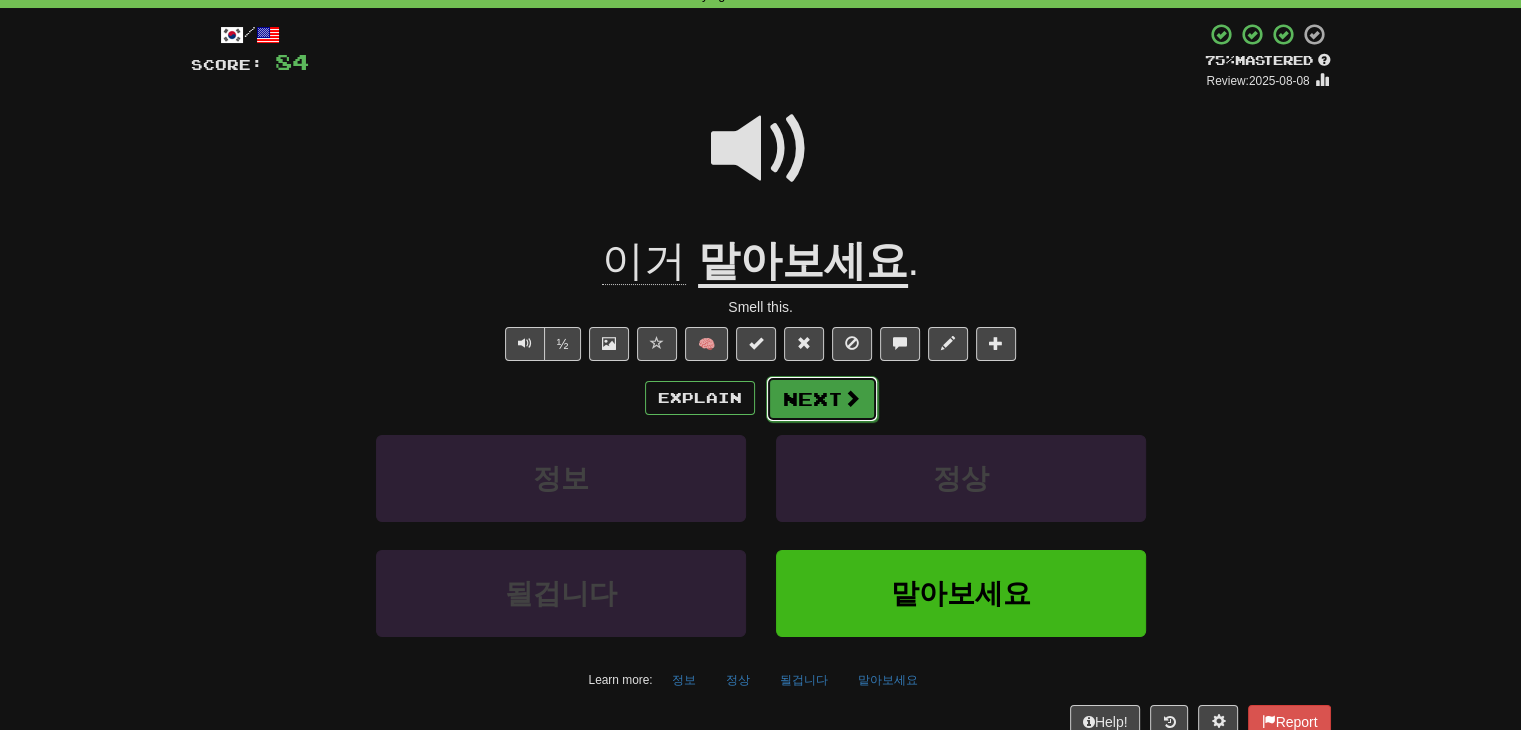 click on "Next" at bounding box center (822, 399) 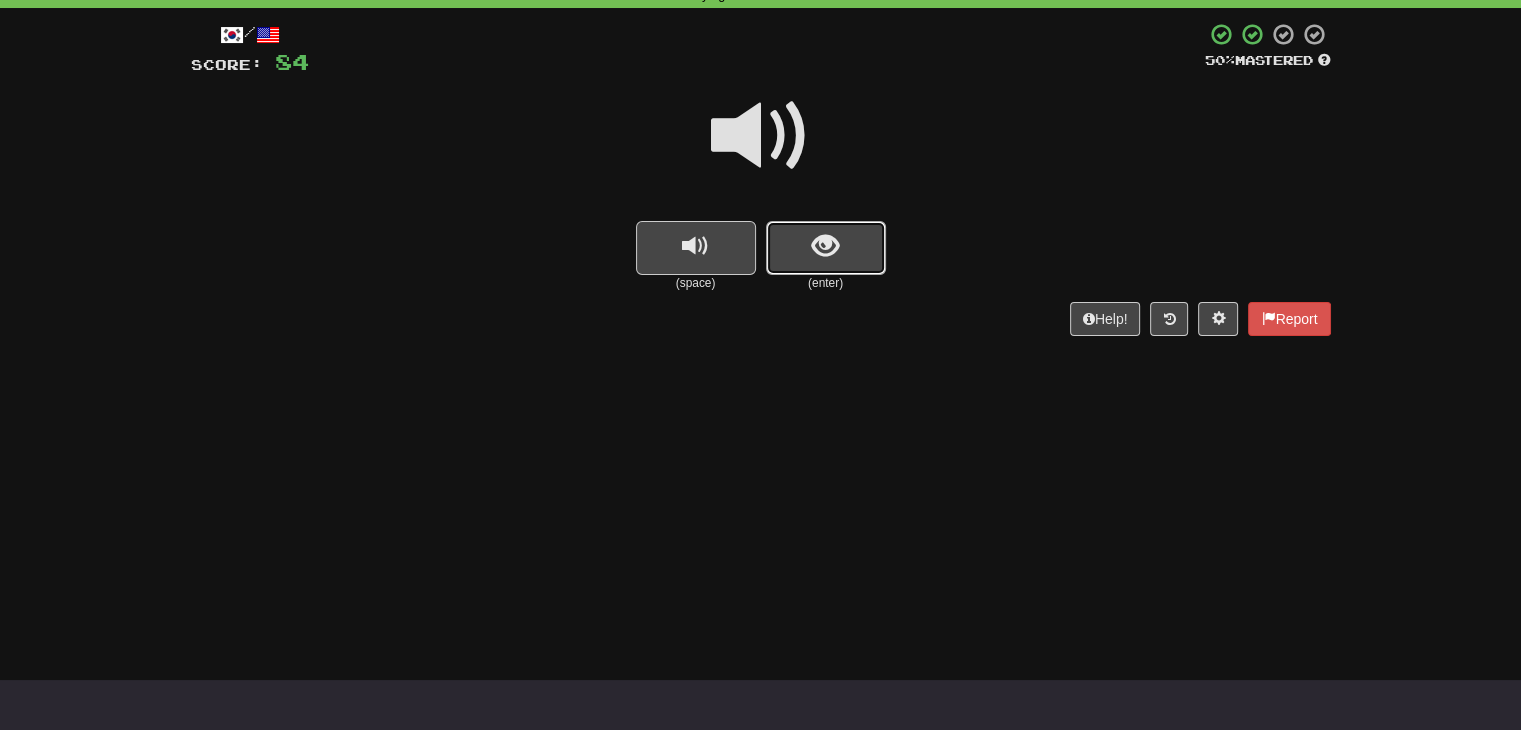 click at bounding box center [826, 248] 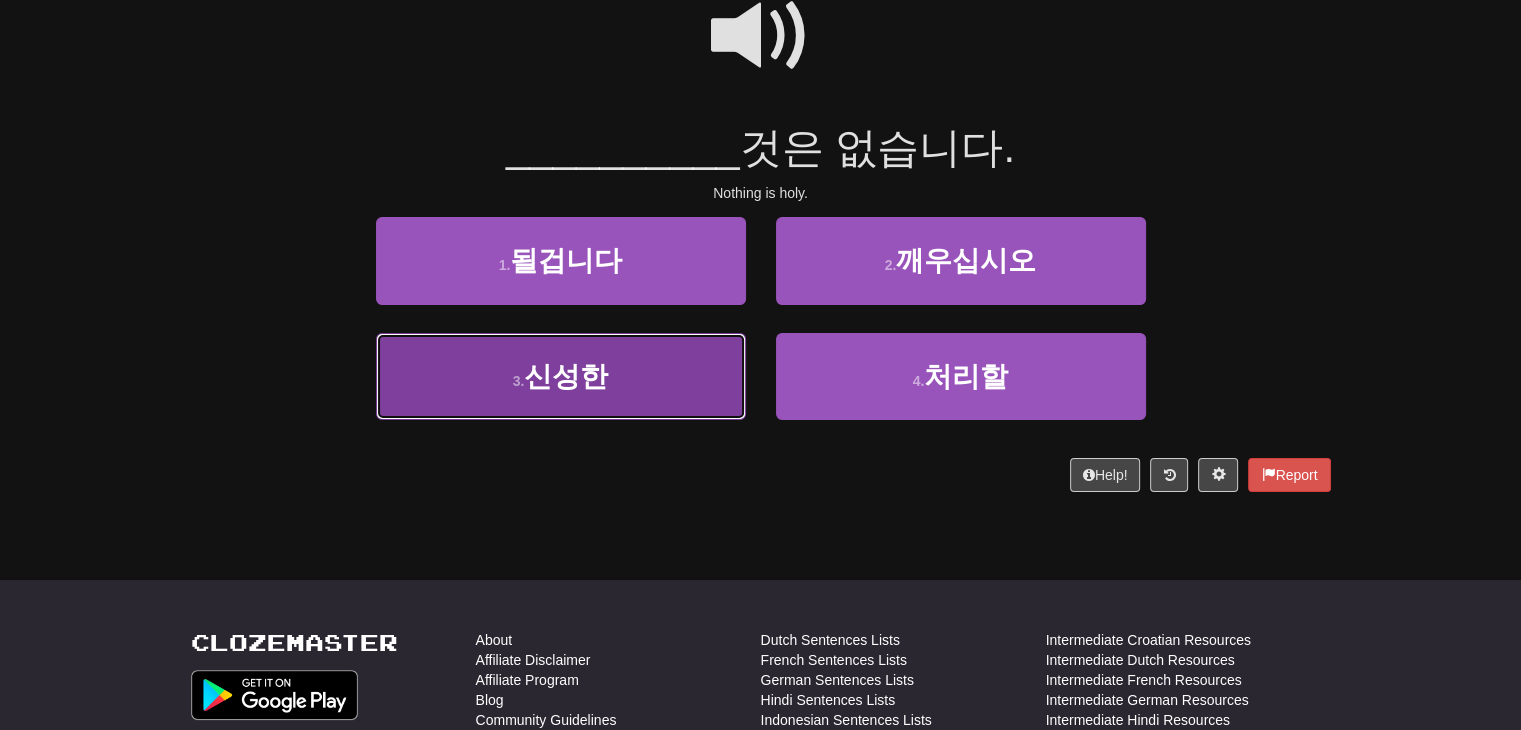 click on "3 .  신성한" at bounding box center (561, 260) 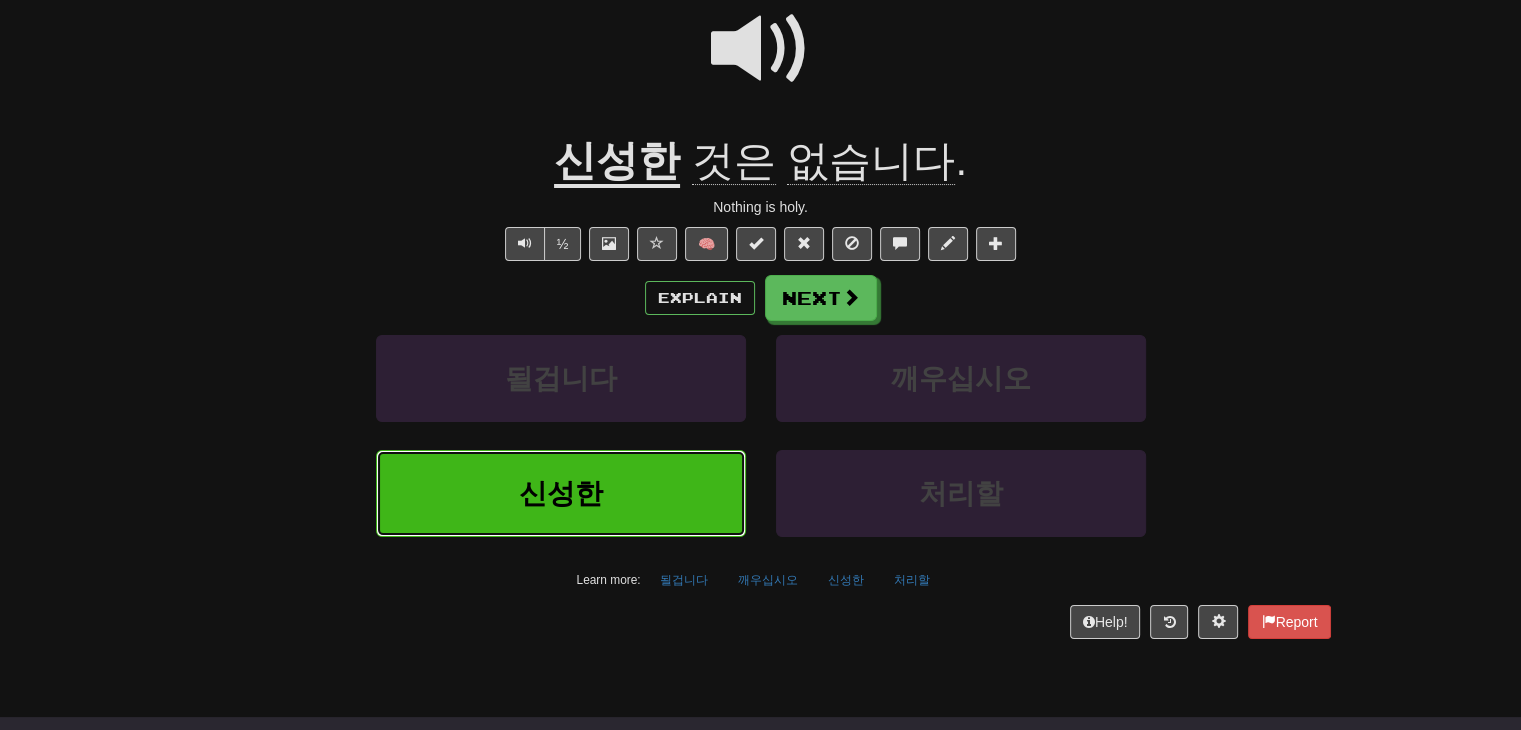 scroll, scrollTop: 213, scrollLeft: 0, axis: vertical 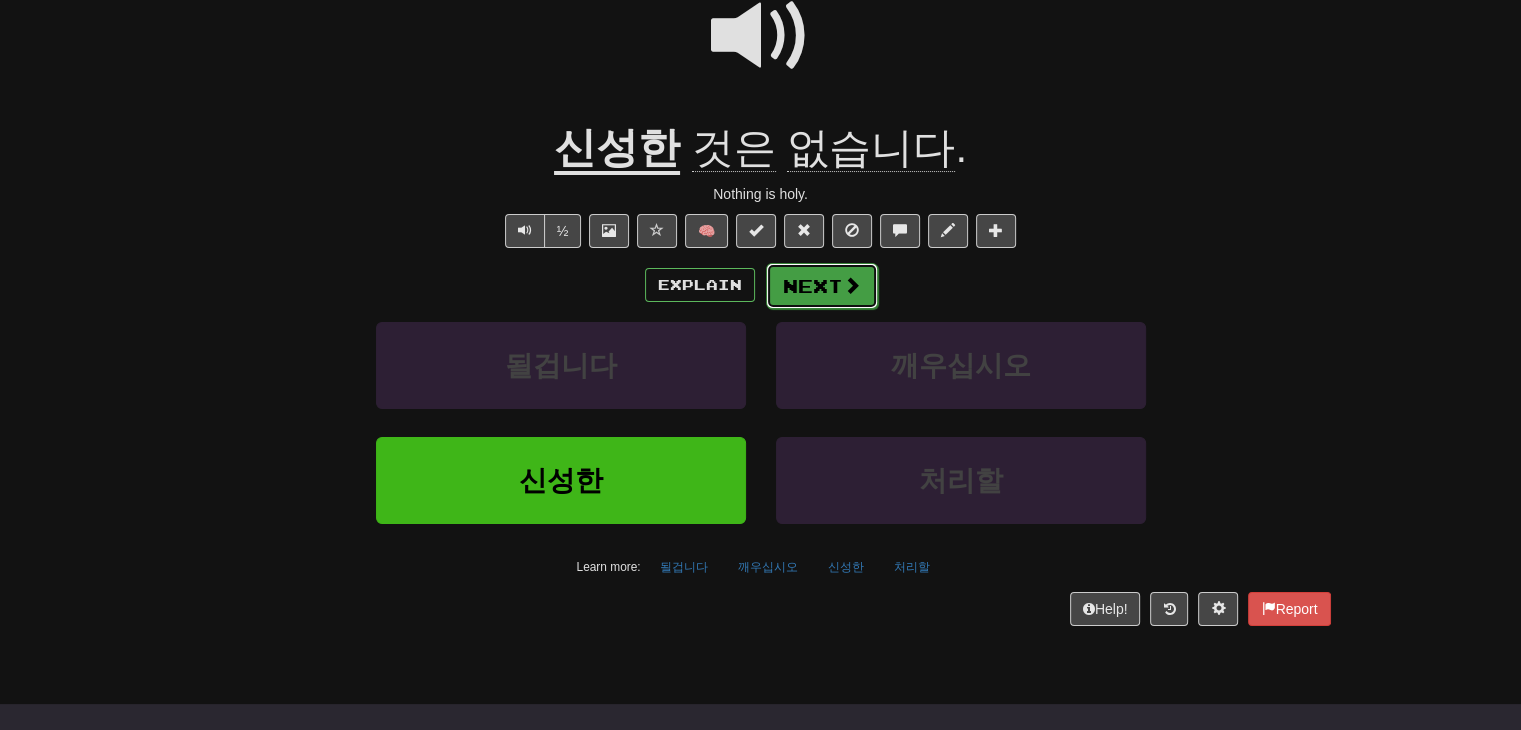 click on "Next" at bounding box center [822, 286] 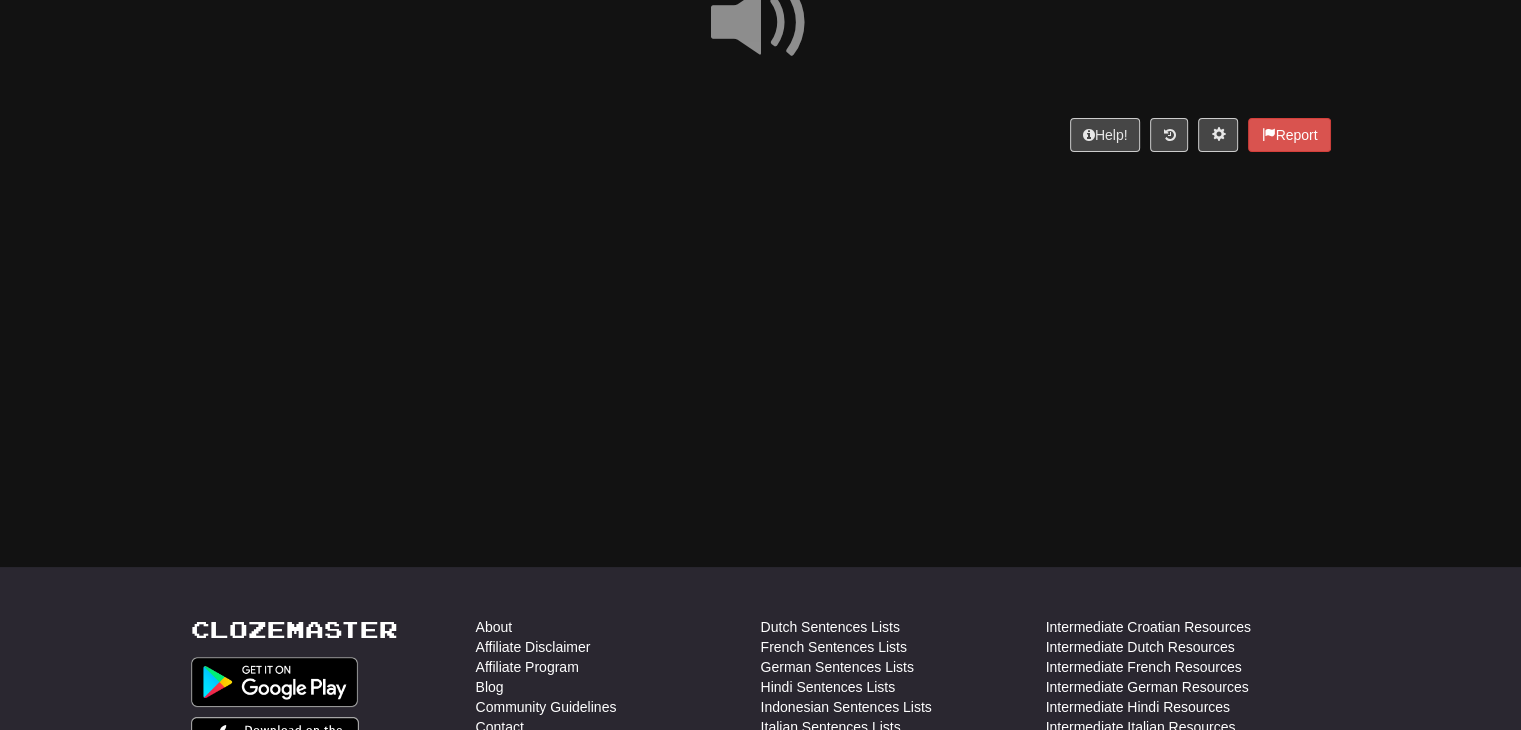 scroll, scrollTop: 0, scrollLeft: 0, axis: both 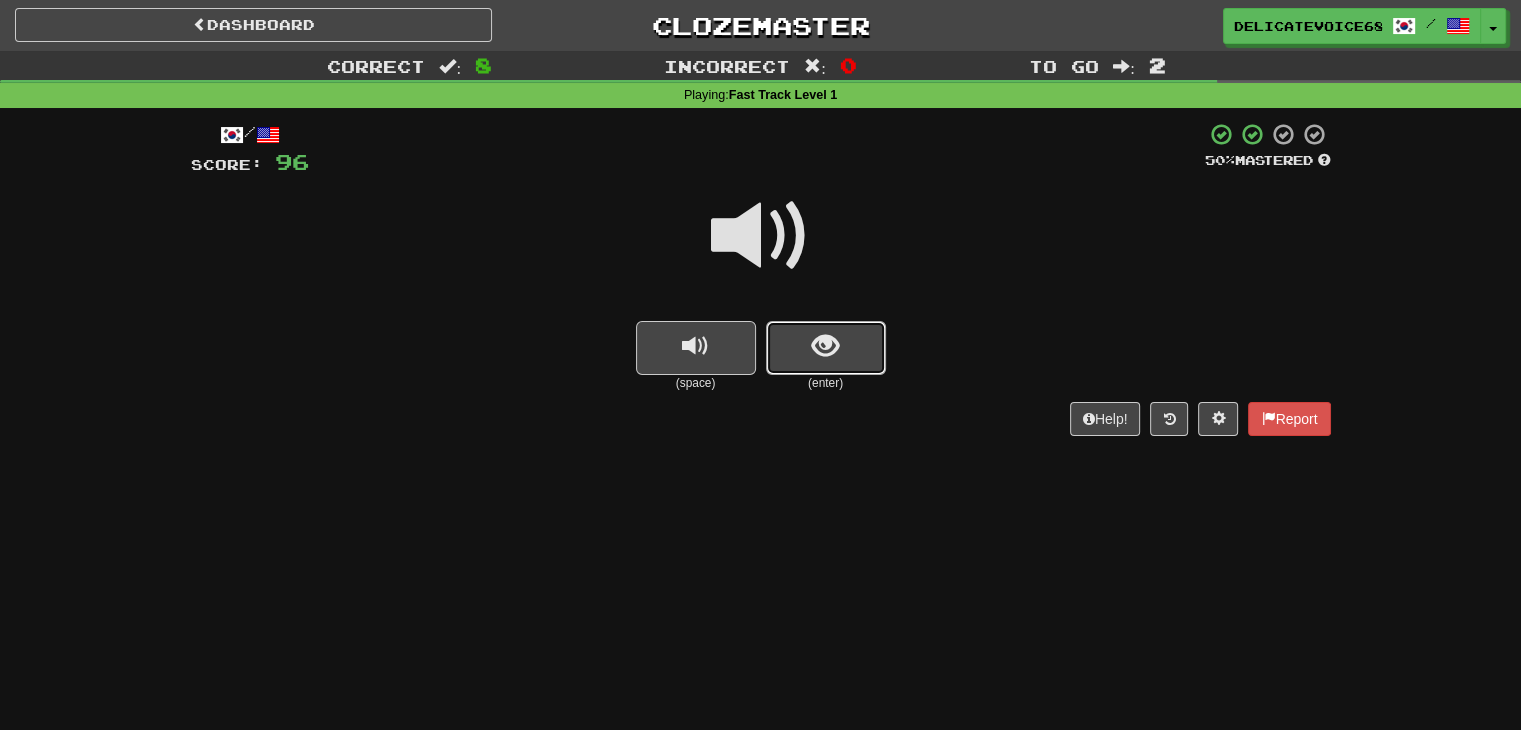 click at bounding box center [826, 348] 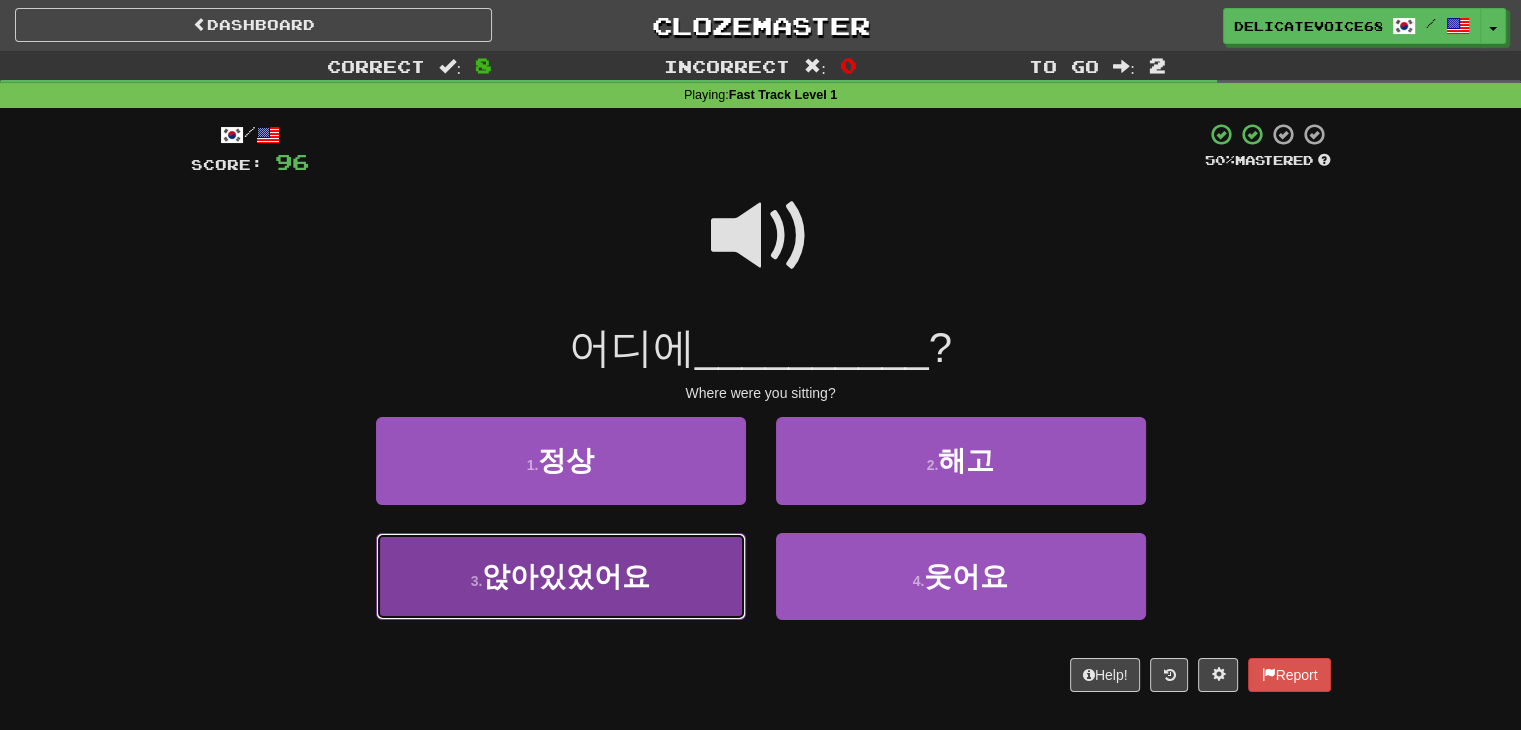 click on "3 .  앉아있었어요" at bounding box center [561, 460] 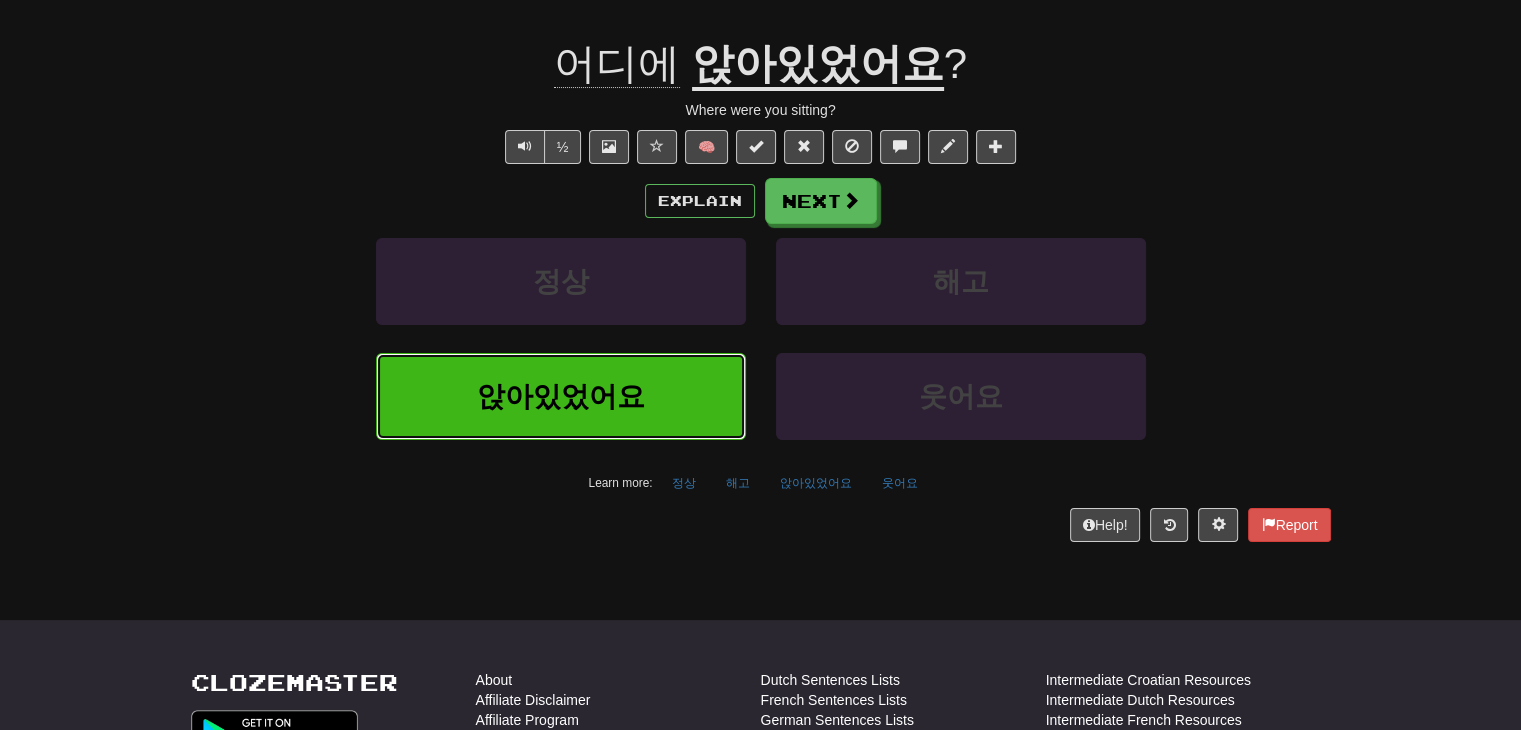 scroll, scrollTop: 300, scrollLeft: 0, axis: vertical 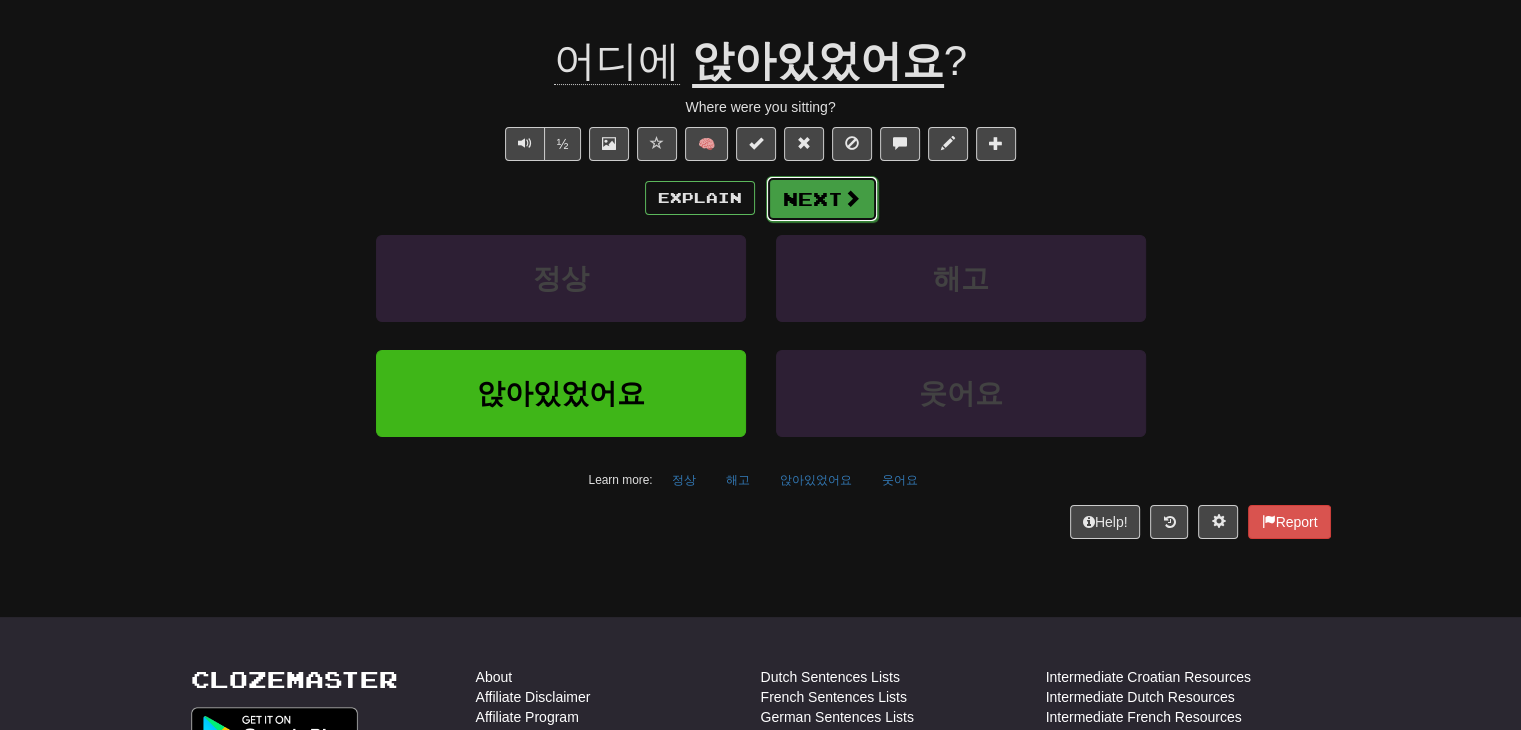 click on "Next" at bounding box center (822, 199) 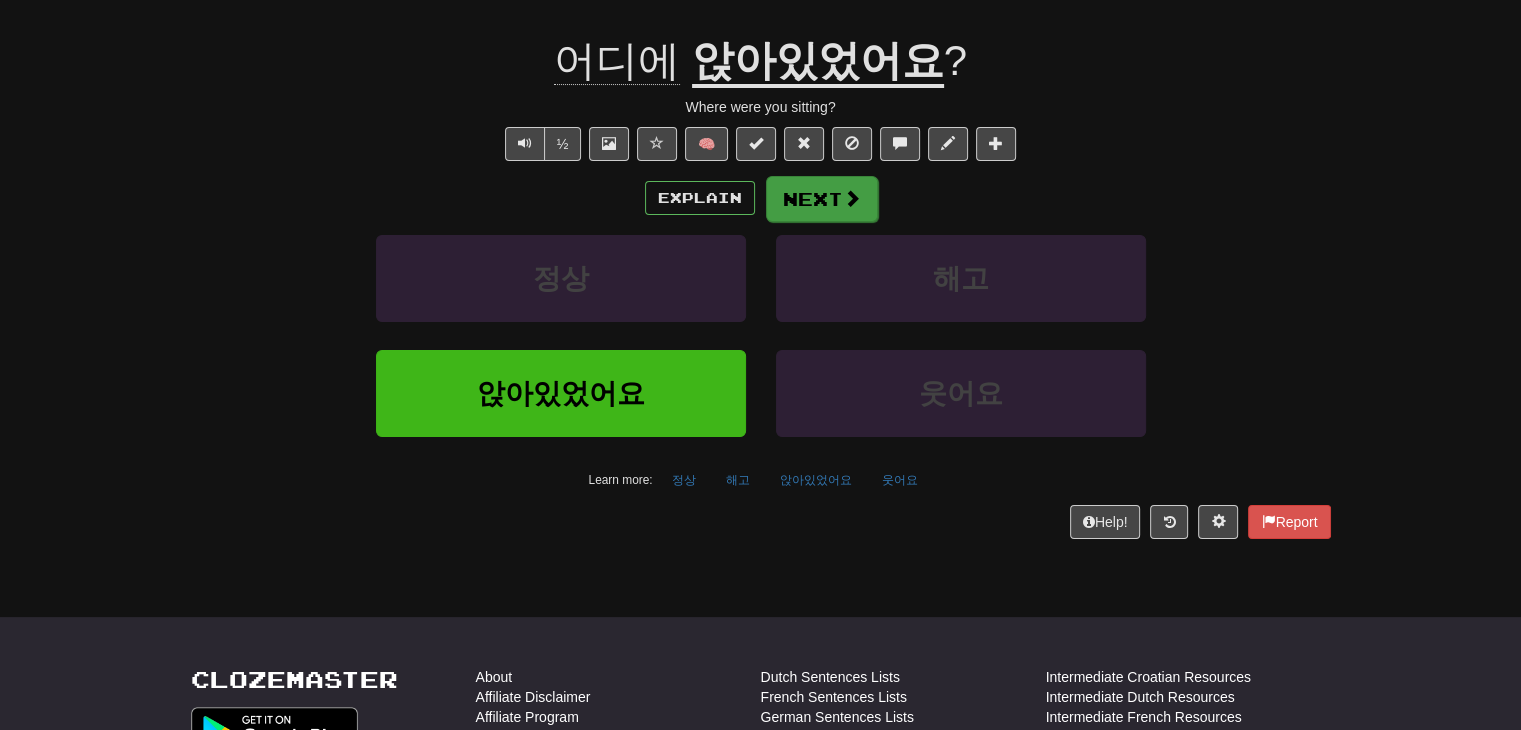 scroll, scrollTop: 0, scrollLeft: 0, axis: both 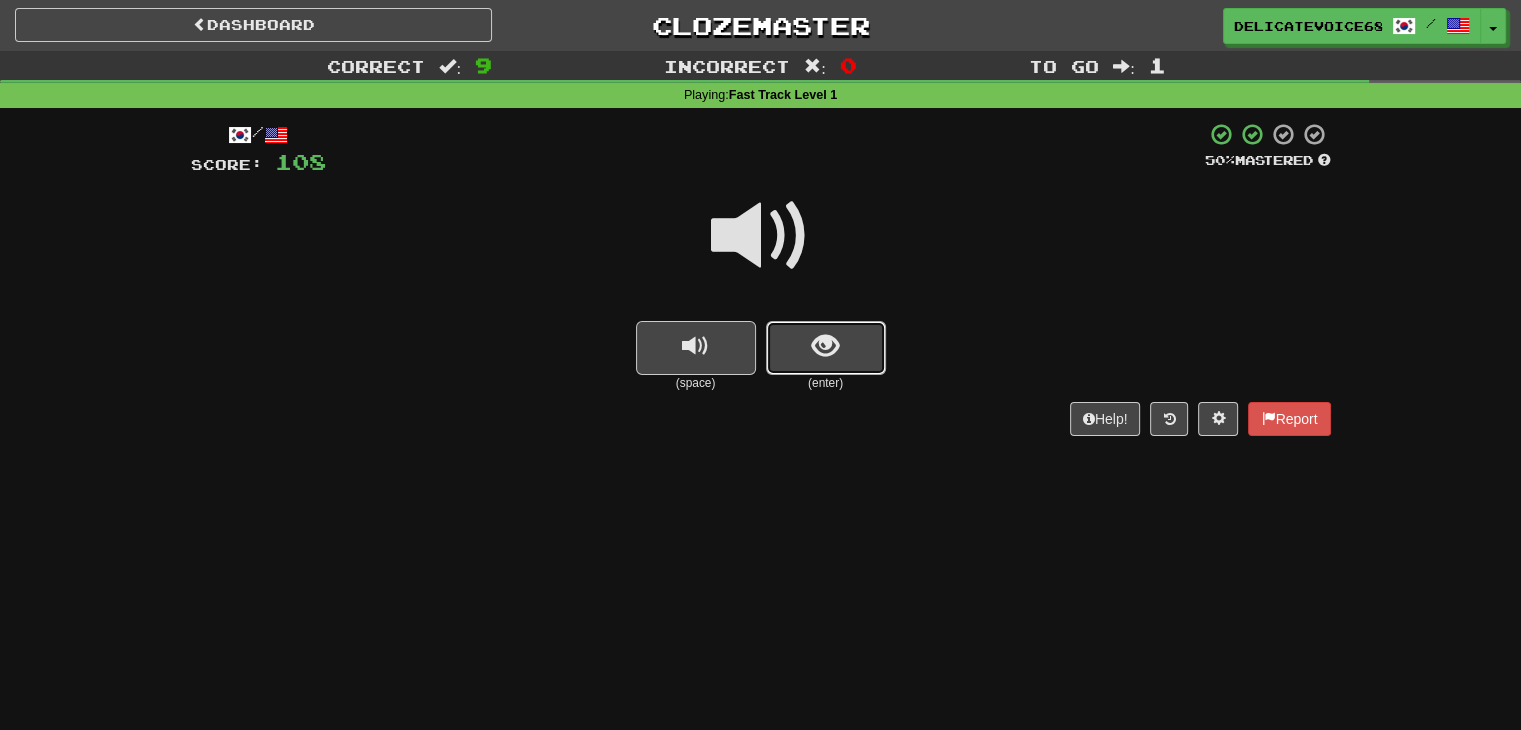 click at bounding box center [826, 348] 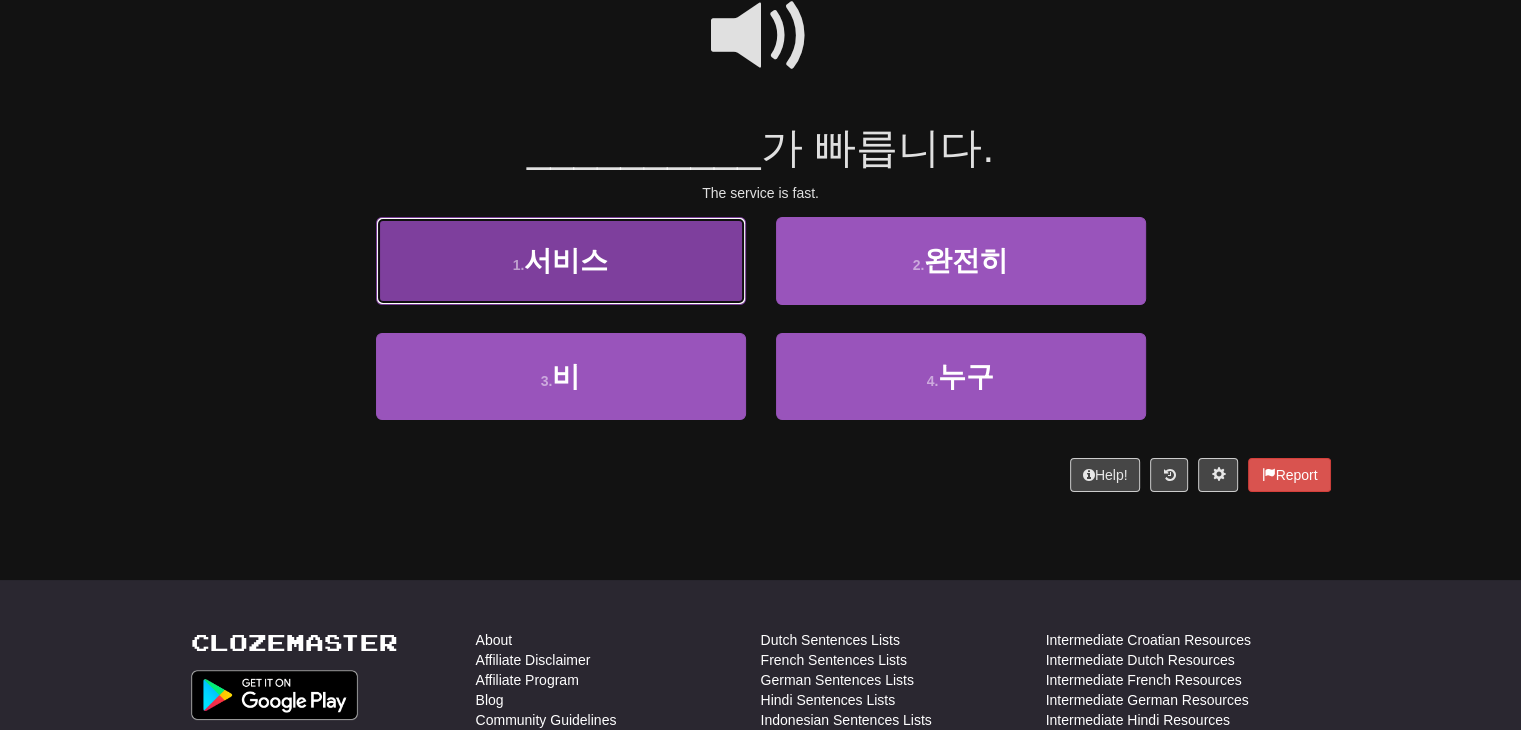 click on "1 .  서비스" at bounding box center (561, 260) 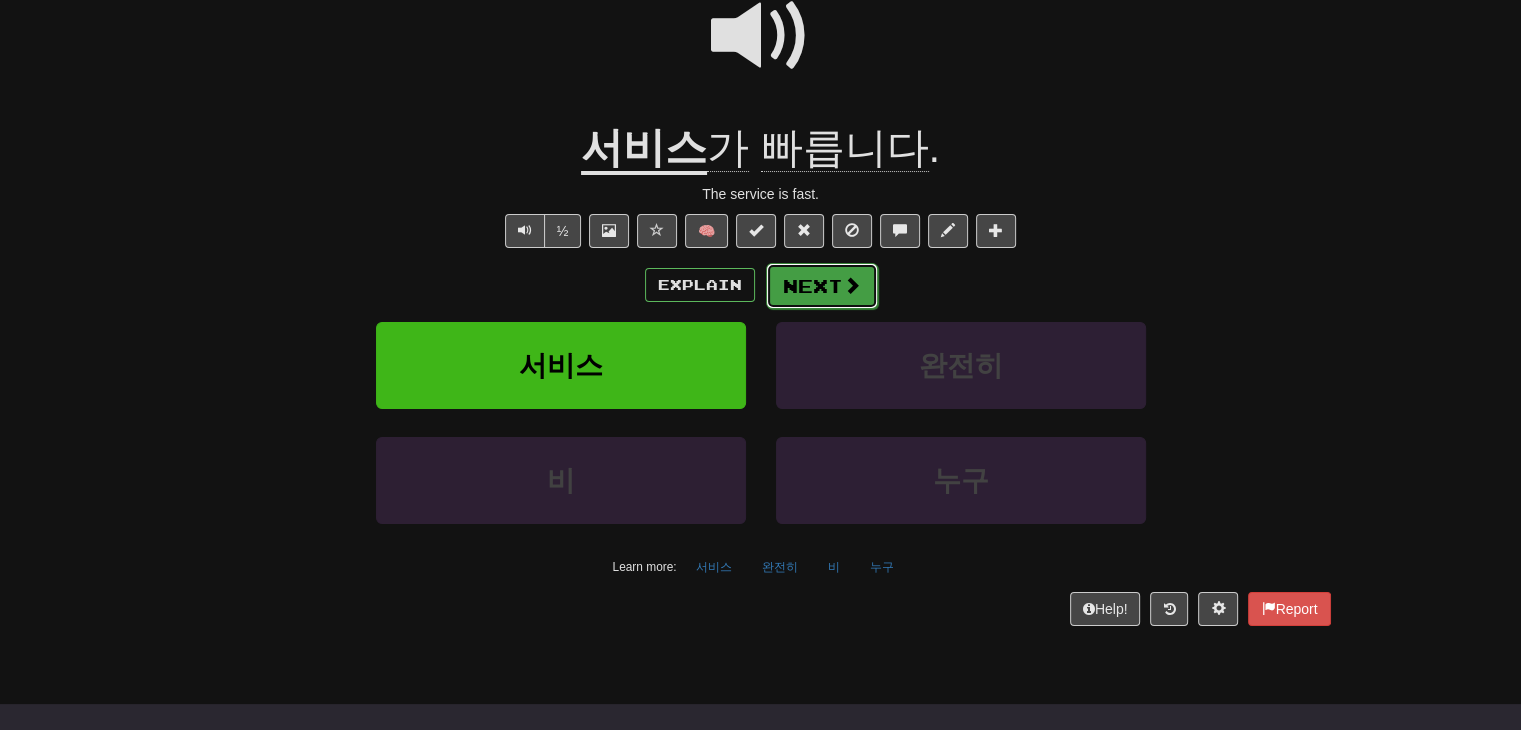 click on "Next" at bounding box center [822, 286] 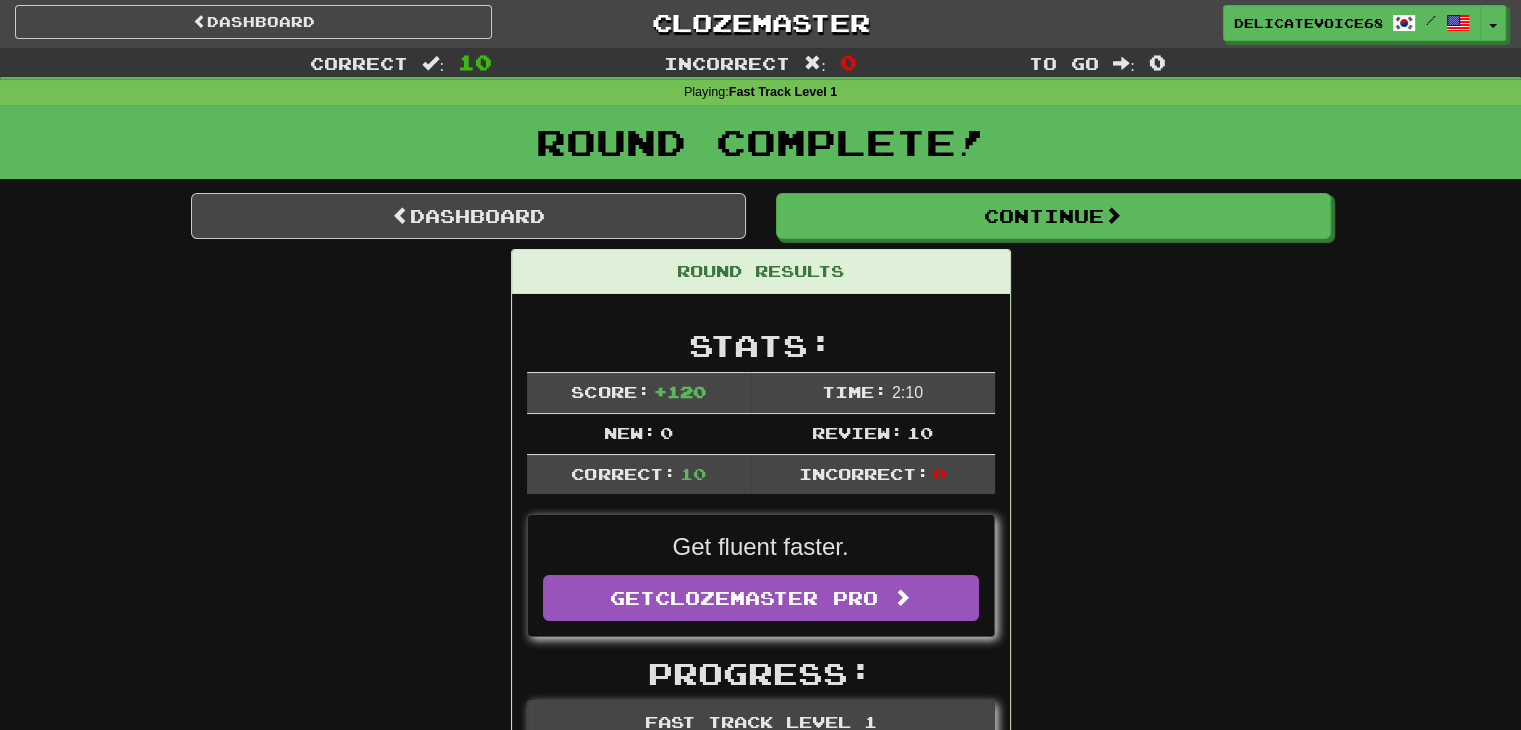 scroll, scrollTop: 0, scrollLeft: 0, axis: both 